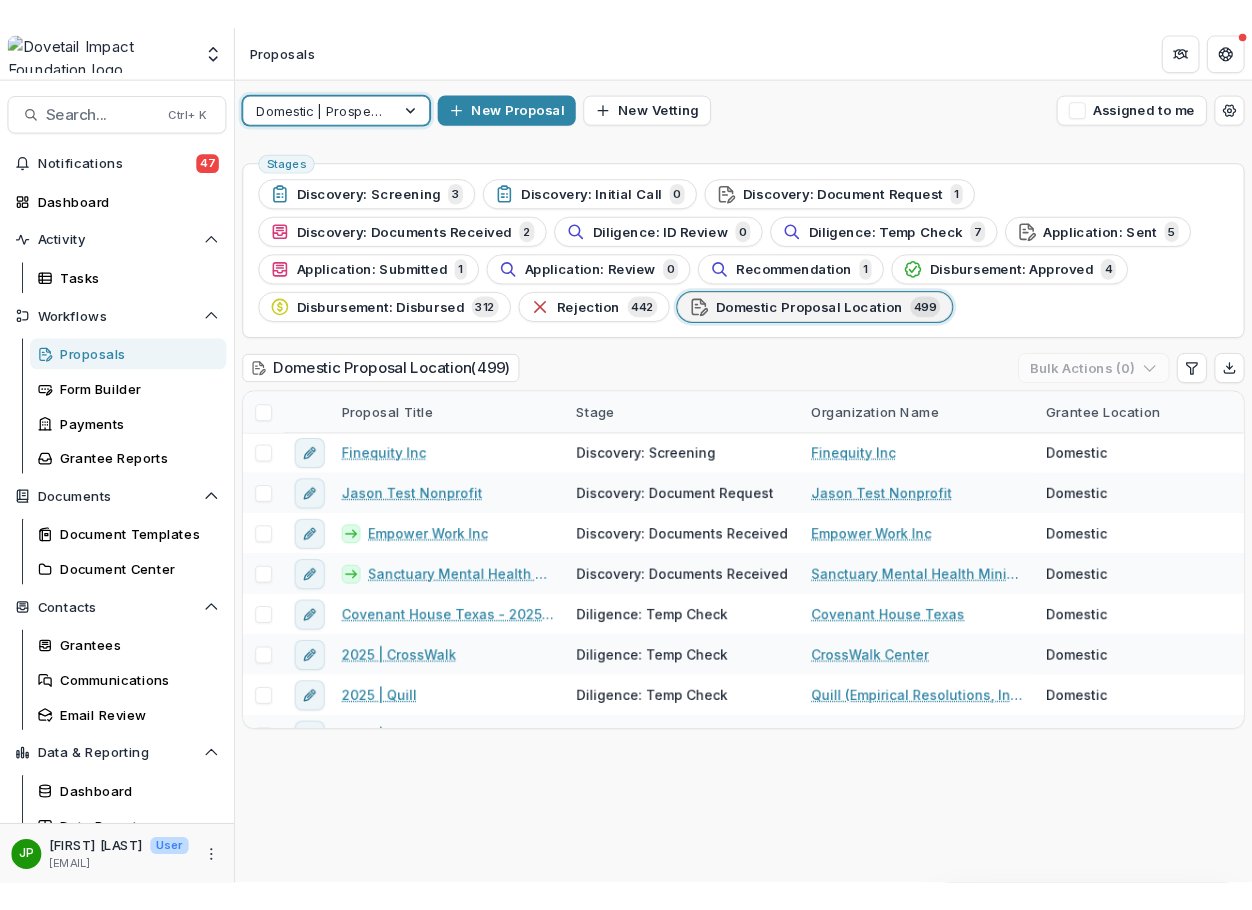 scroll, scrollTop: 0, scrollLeft: 0, axis: both 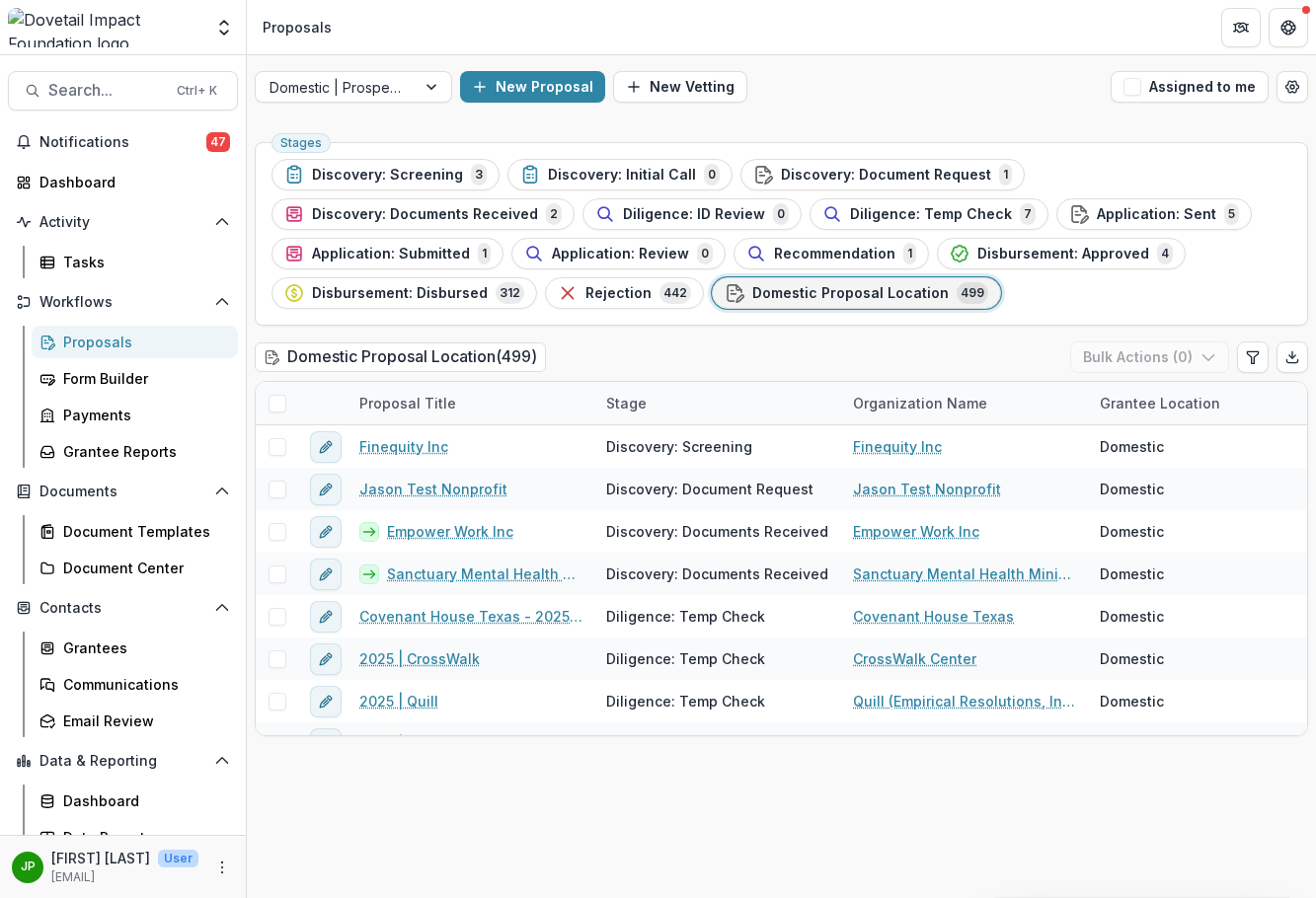 click on "Proposals" at bounding box center (142, 341) 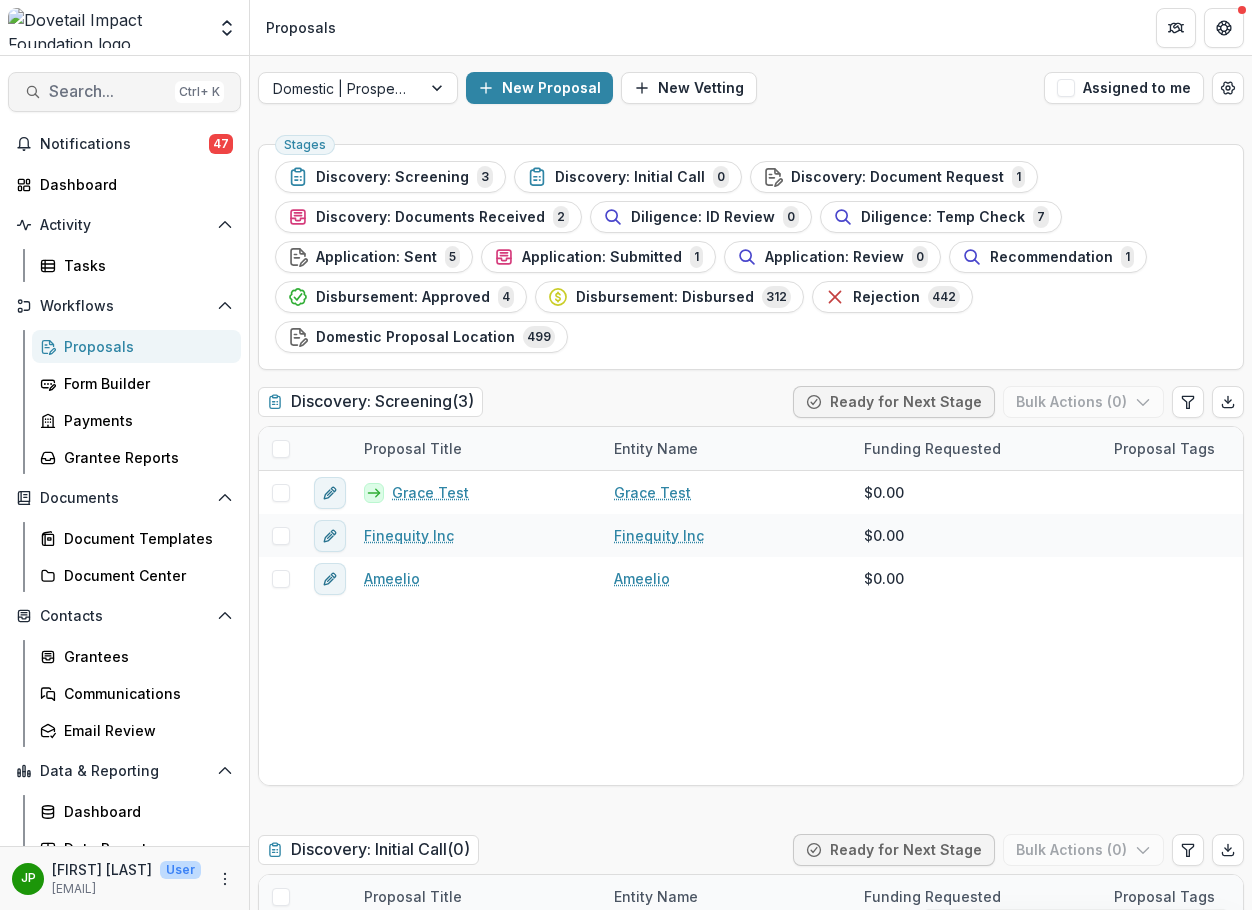 click on "Search..." at bounding box center [108, 91] 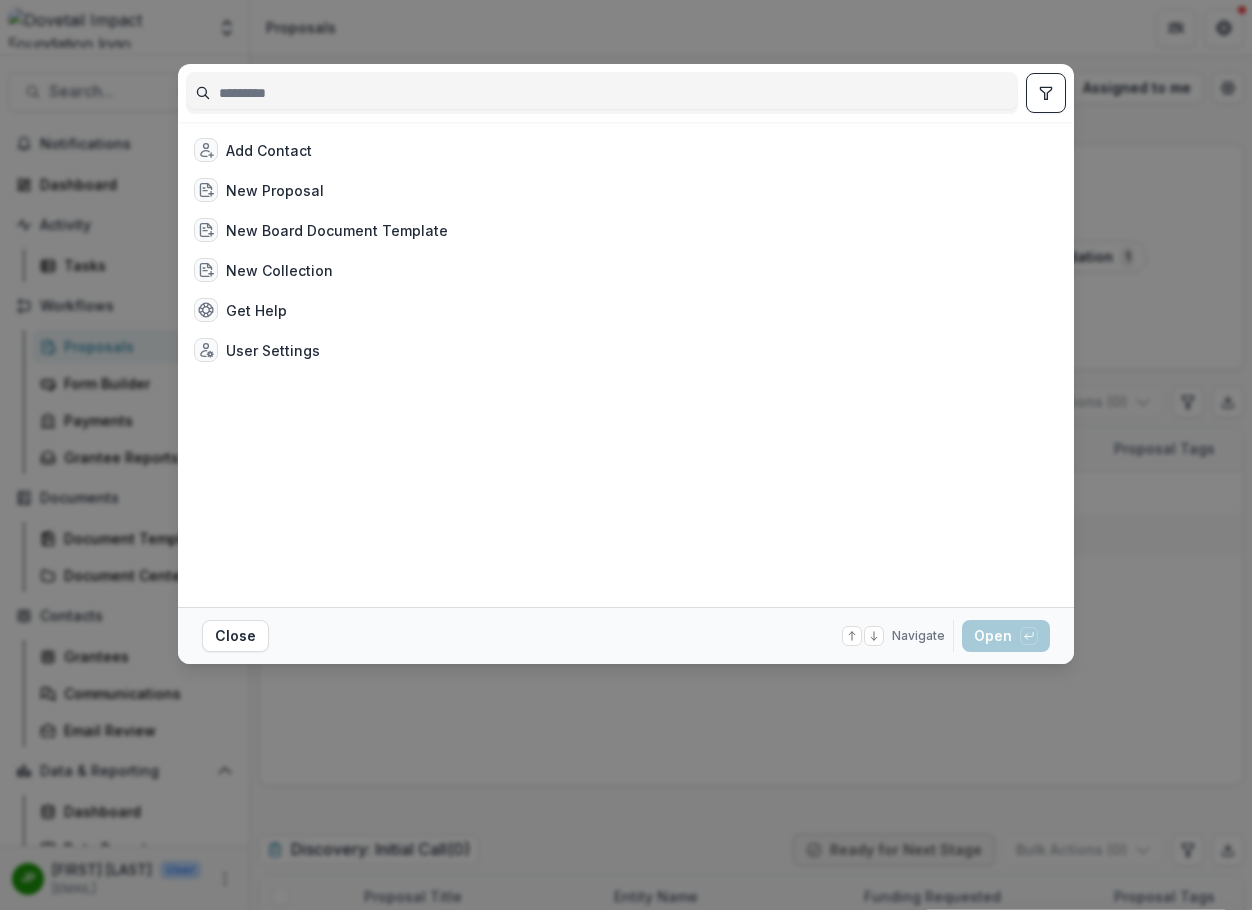 type on "*" 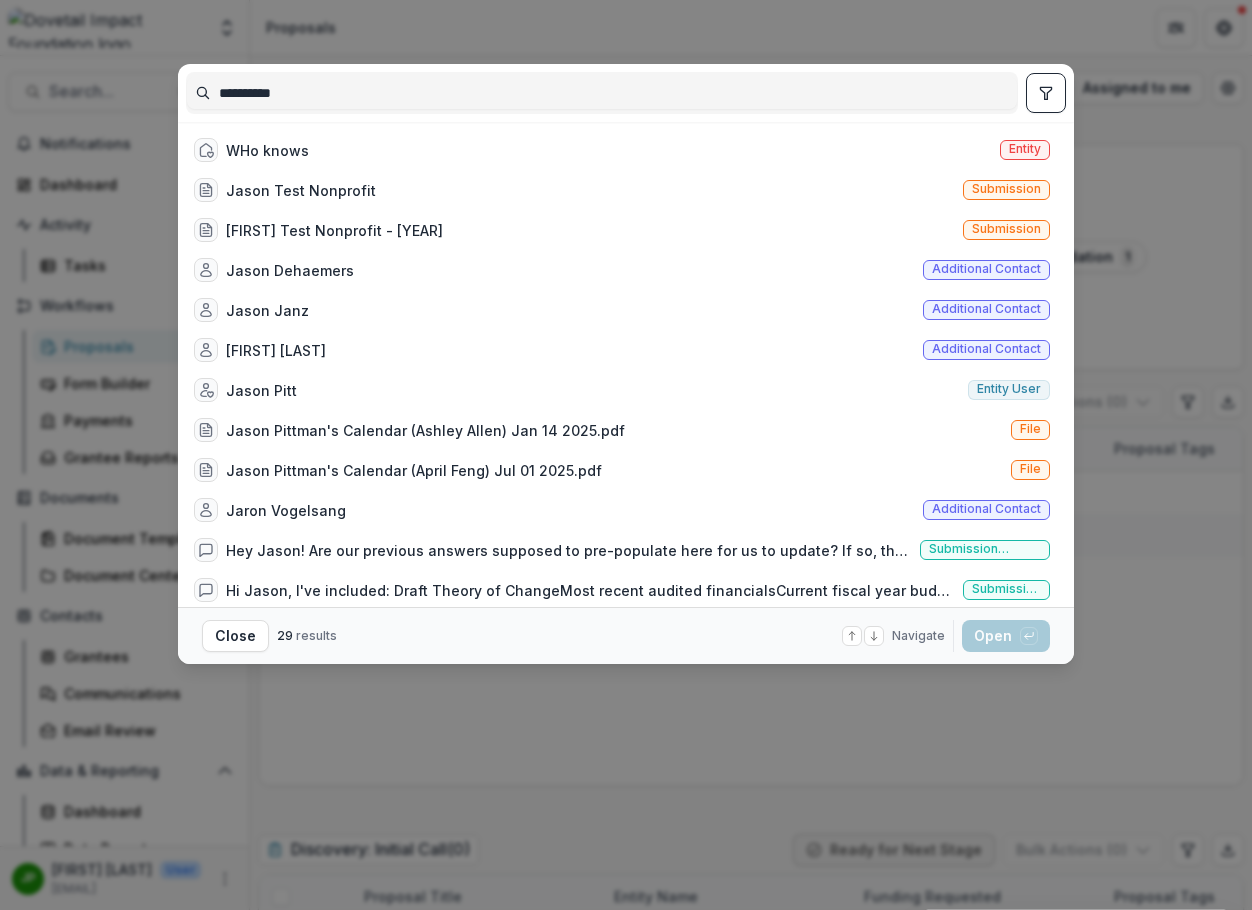 drag, startPoint x: 296, startPoint y: 92, endPoint x: 80, endPoint y: 91, distance: 216.00232 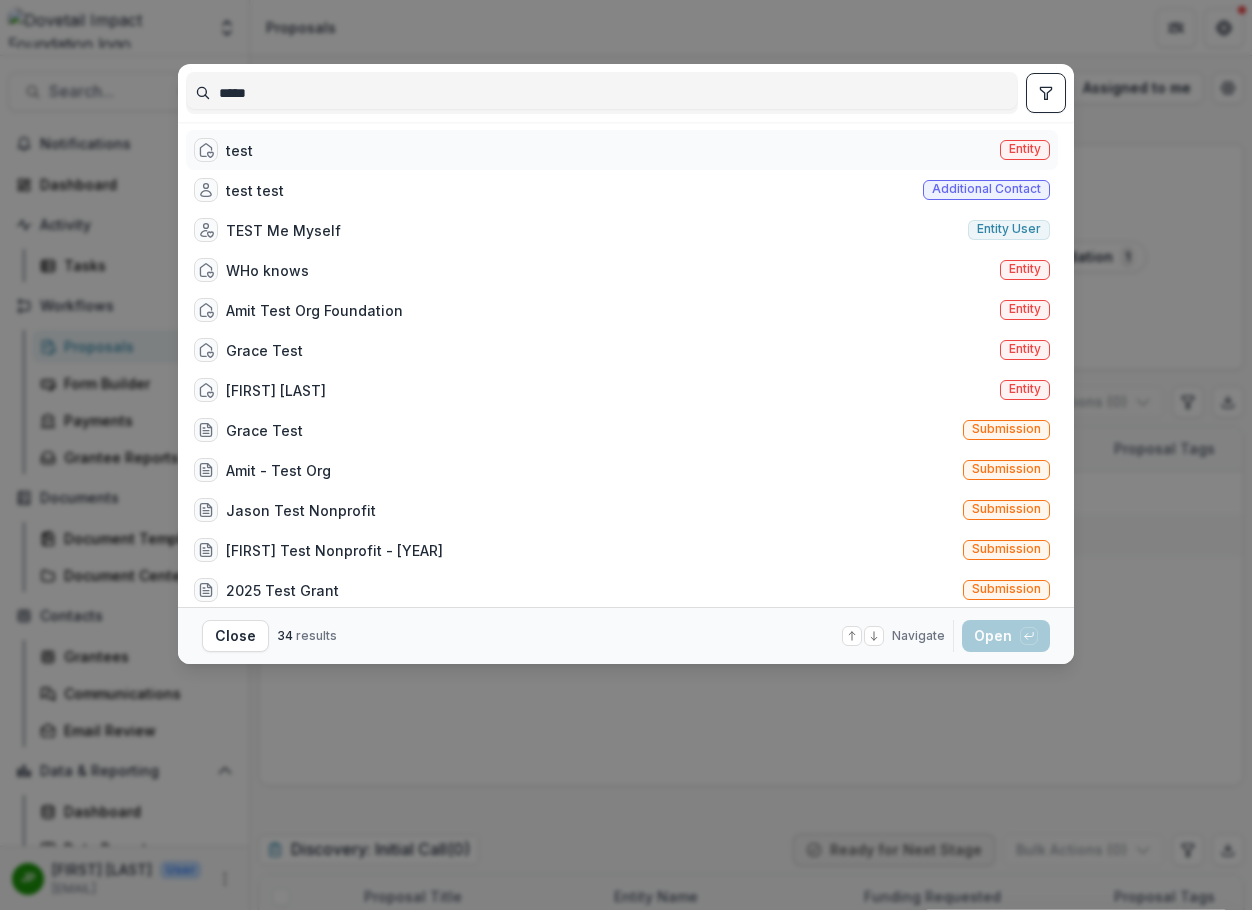 click on "test" at bounding box center [239, 150] 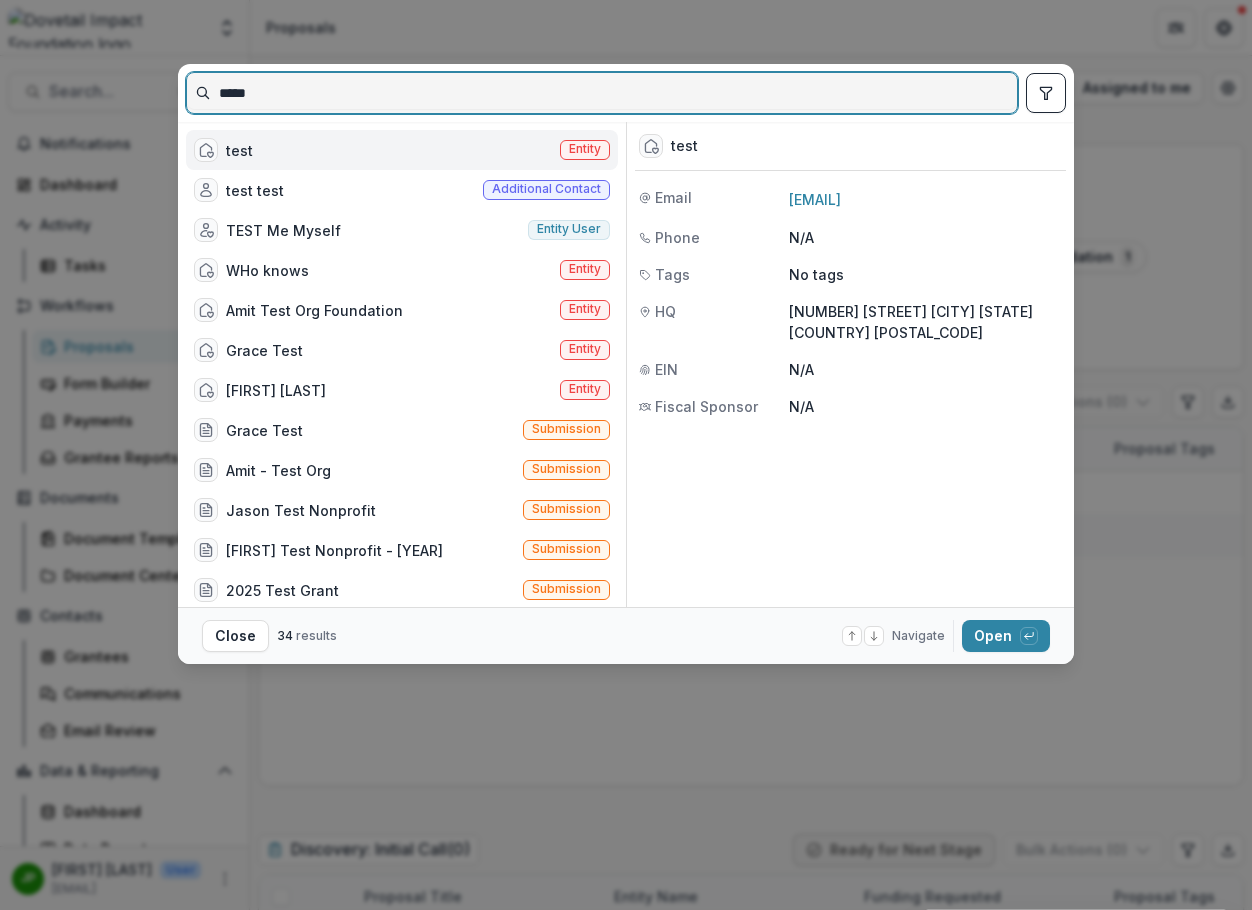 drag, startPoint x: 260, startPoint y: 98, endPoint x: 187, endPoint y: 90, distance: 73.43705 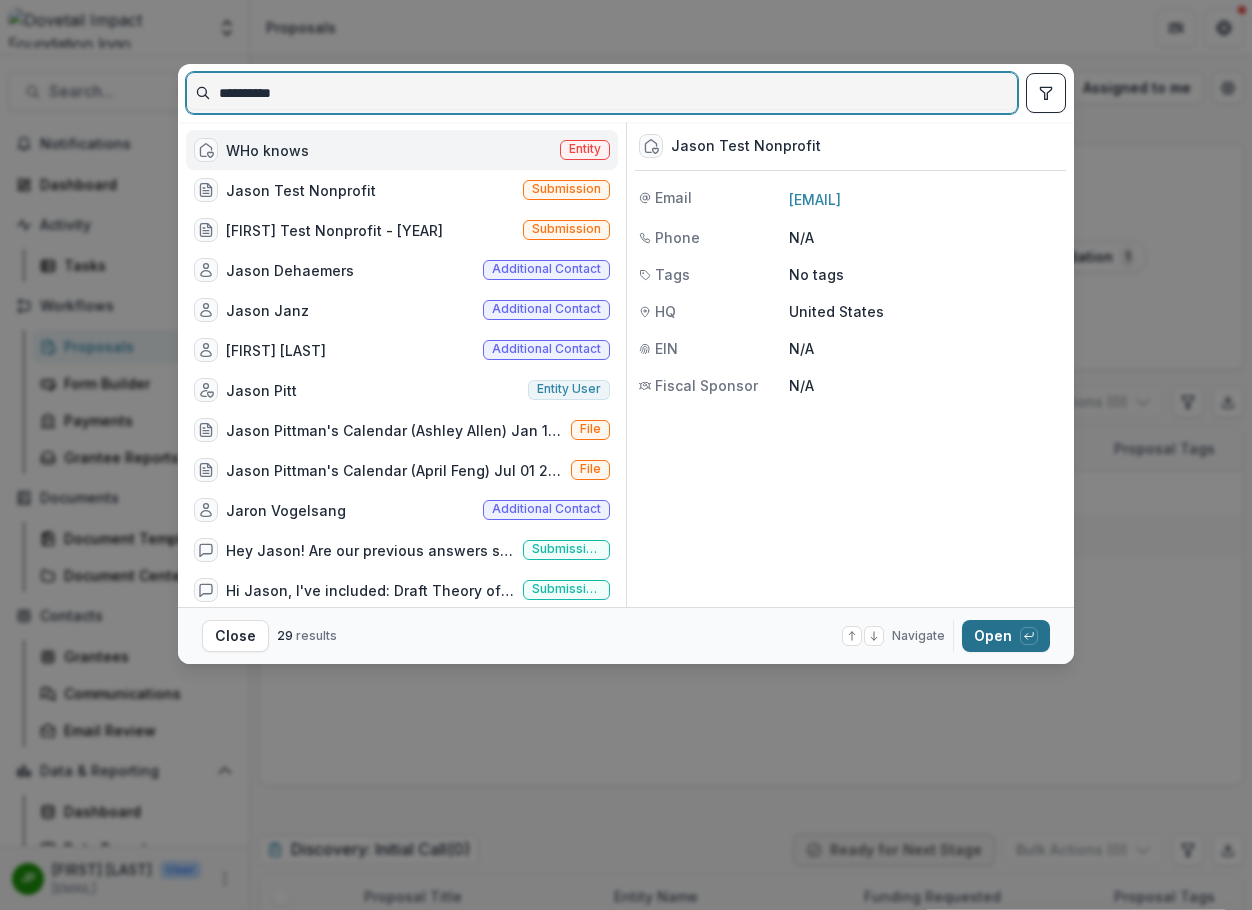 type on "**********" 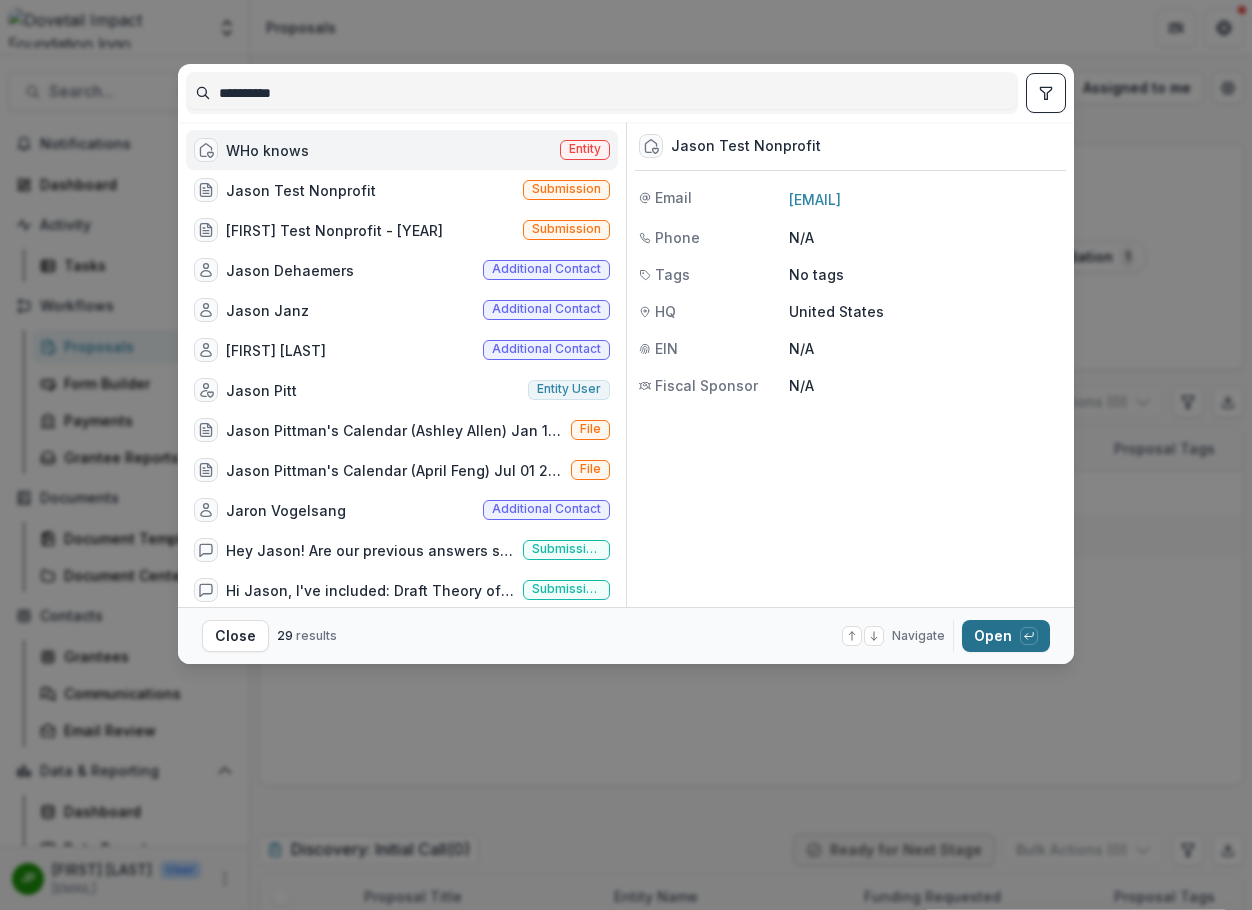 click on "Open with enter key" at bounding box center [1006, 636] 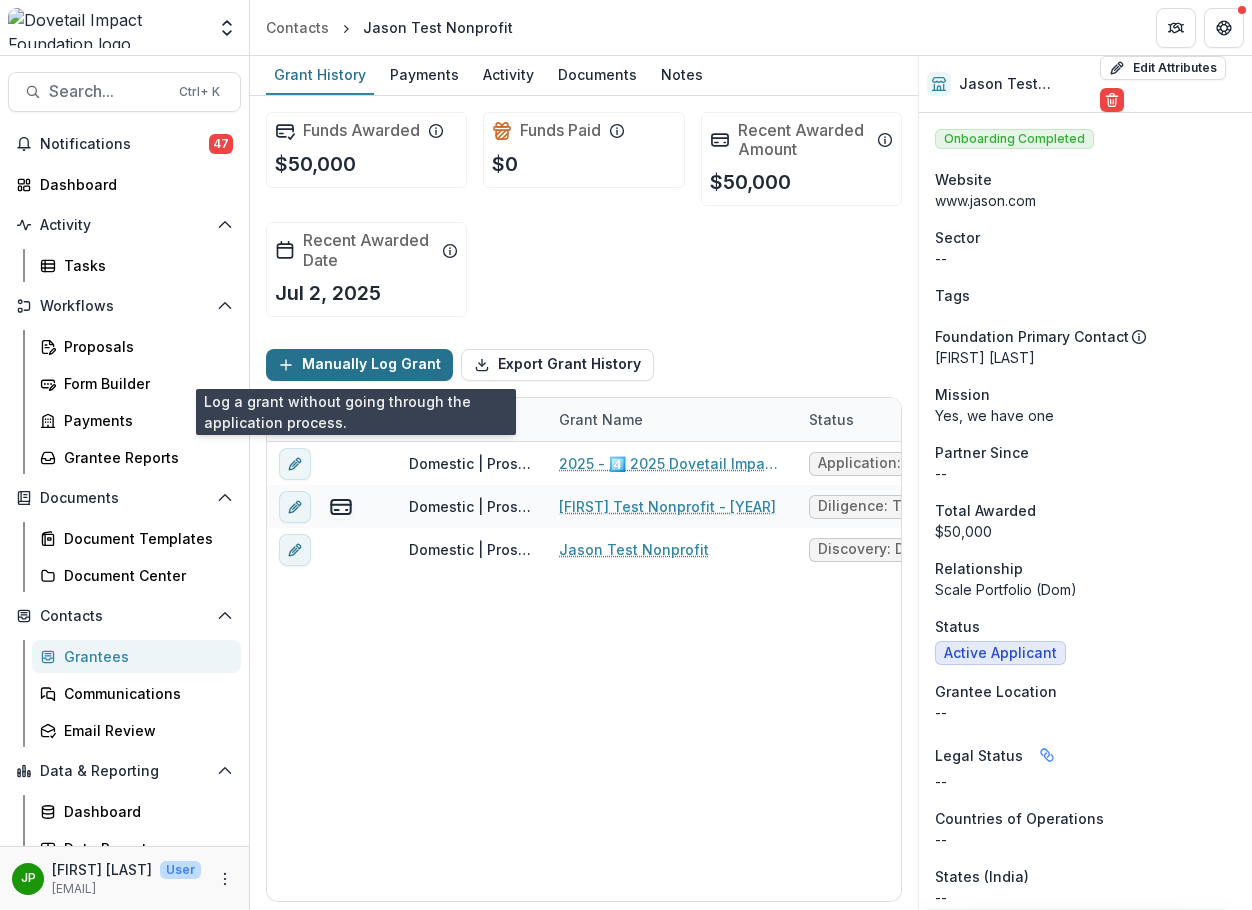 click 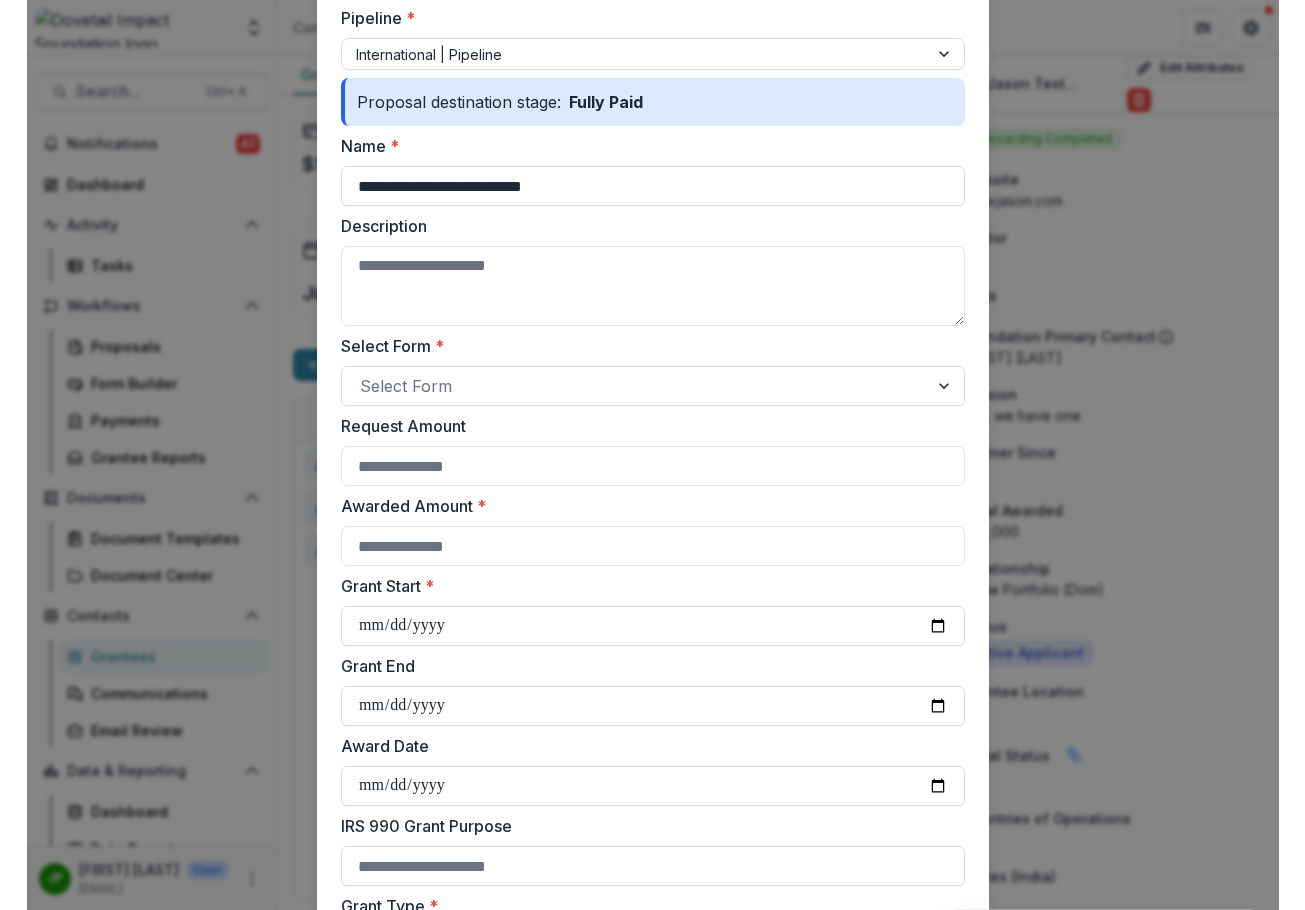 scroll, scrollTop: 0, scrollLeft: 0, axis: both 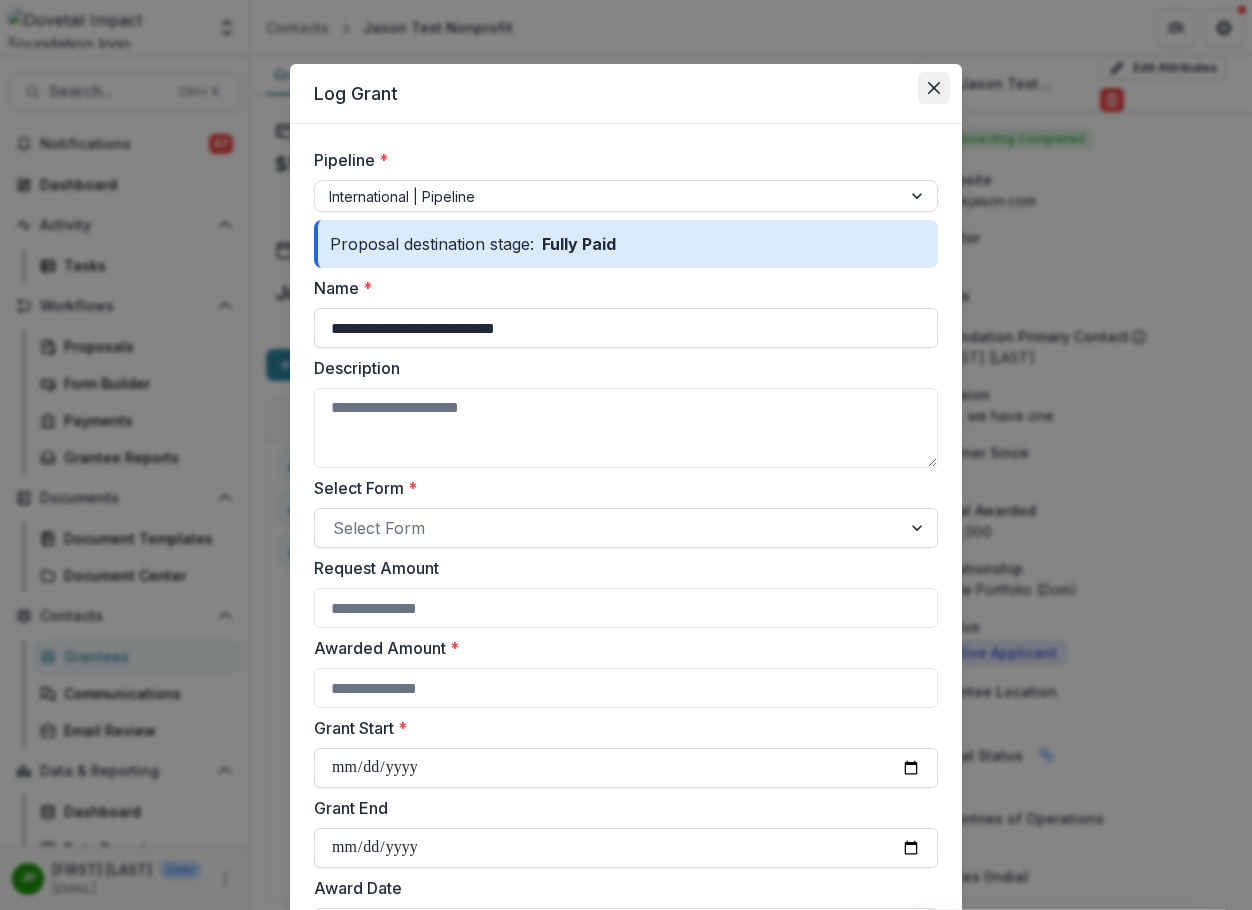 click 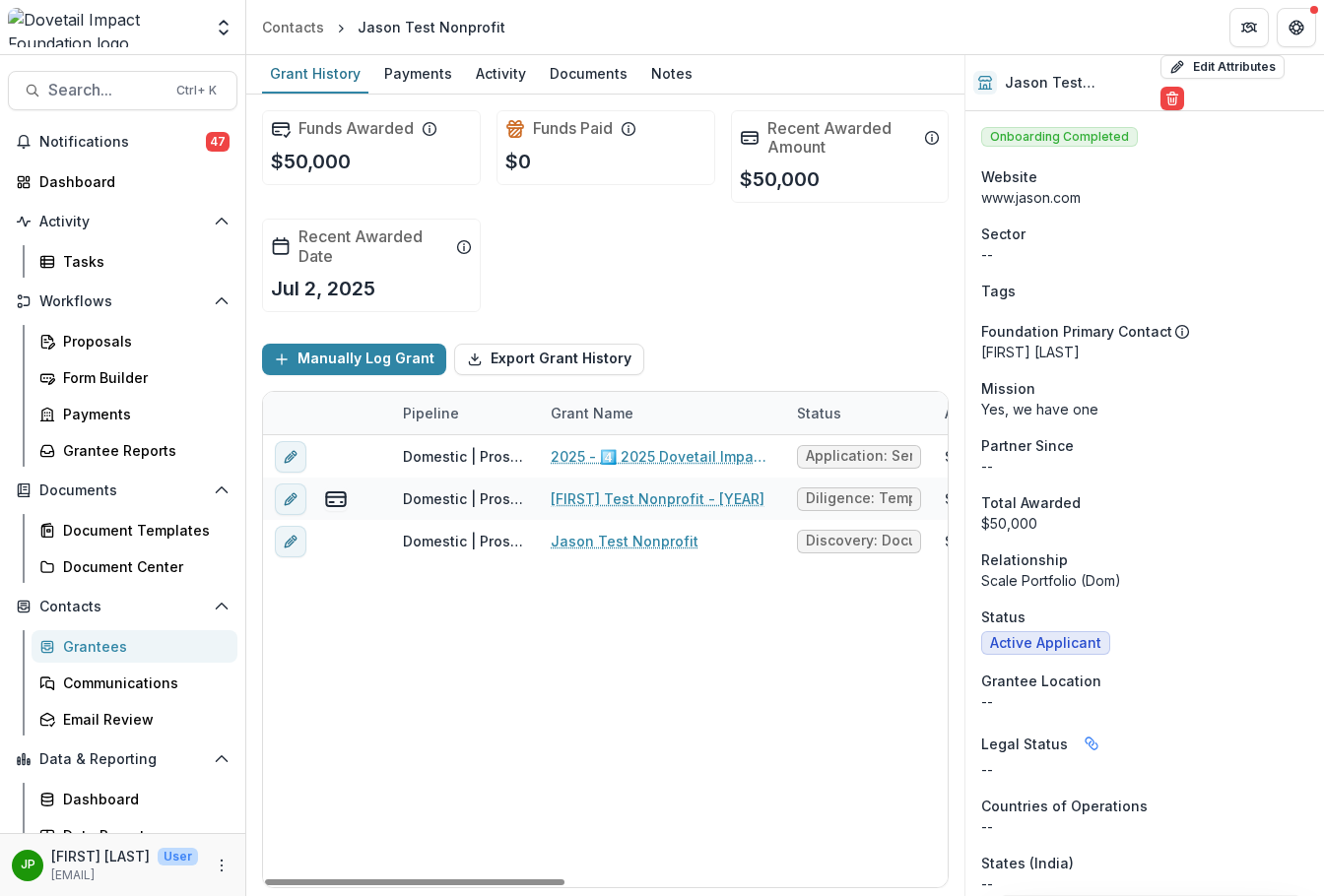 click on "Domestic | Prospects [YEAR] - 4️⃣ [YEAR] Dovetail Impact Foundation Application Application: Sent $0 $0 -- Domestic | Prospects Jason Test Nonprofit - [YEAR] Diligence: Temp Check $0 $50,000 [MONTH] [DAY], [YEAR] [YEAR]-[MONTH]-[DAY] Domestic | Prospects Jason Test Nonprofit Discovery: Document Request $0 $0 [MONTH] [DAY], [YEAR]" at bounding box center [1041, 661] 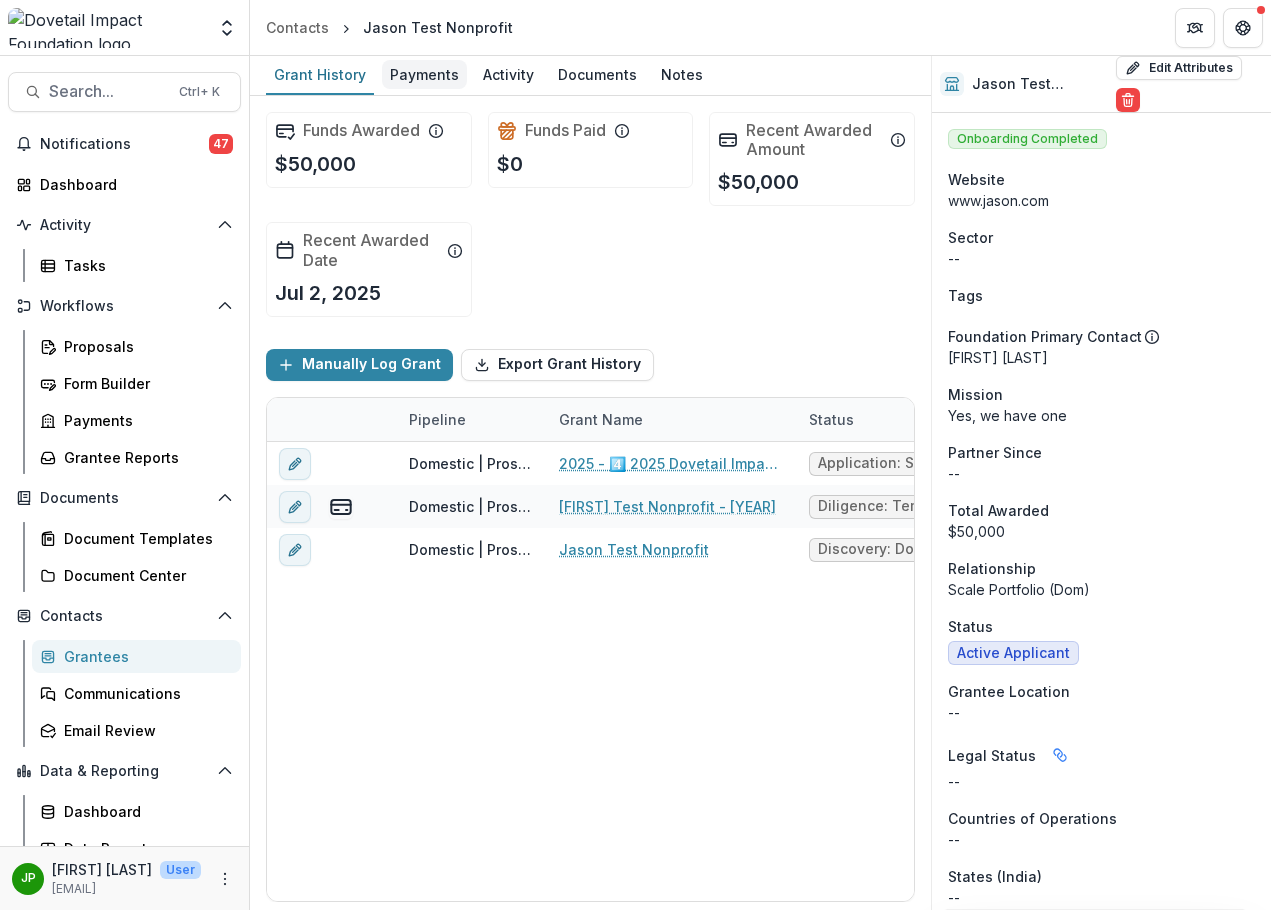 click on "Payments" at bounding box center (424, 74) 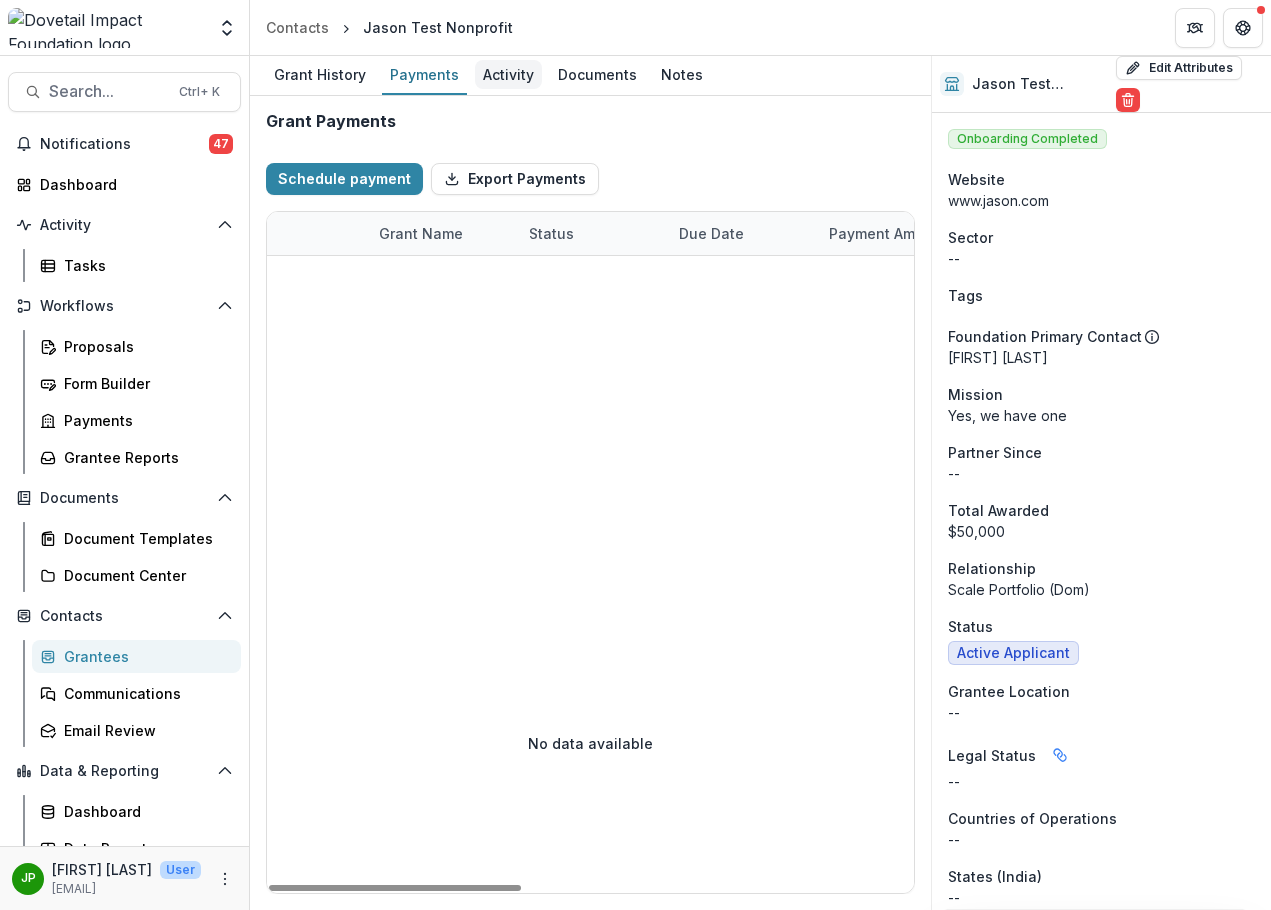 click on "Activity" at bounding box center (508, 74) 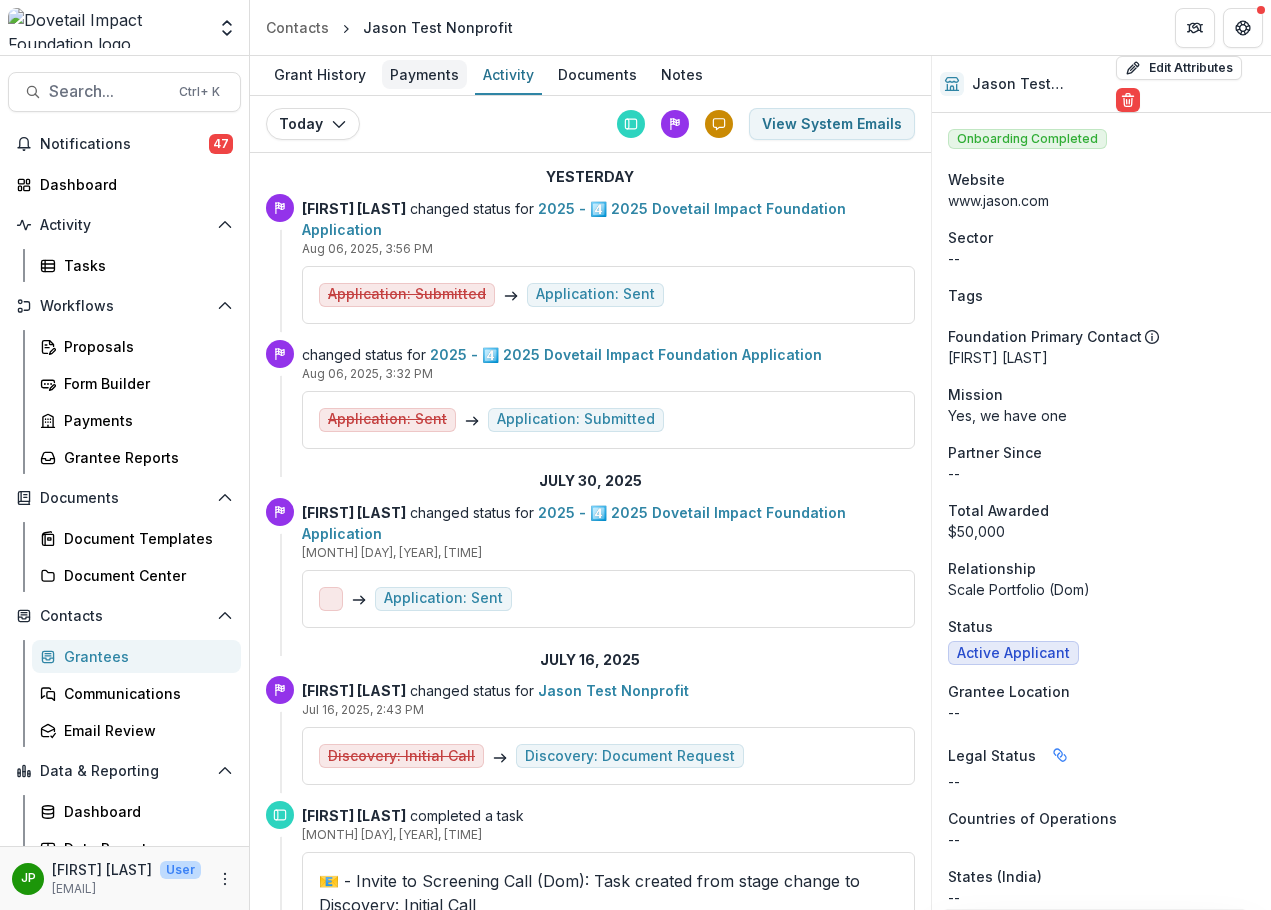 click on "Payments" at bounding box center [424, 74] 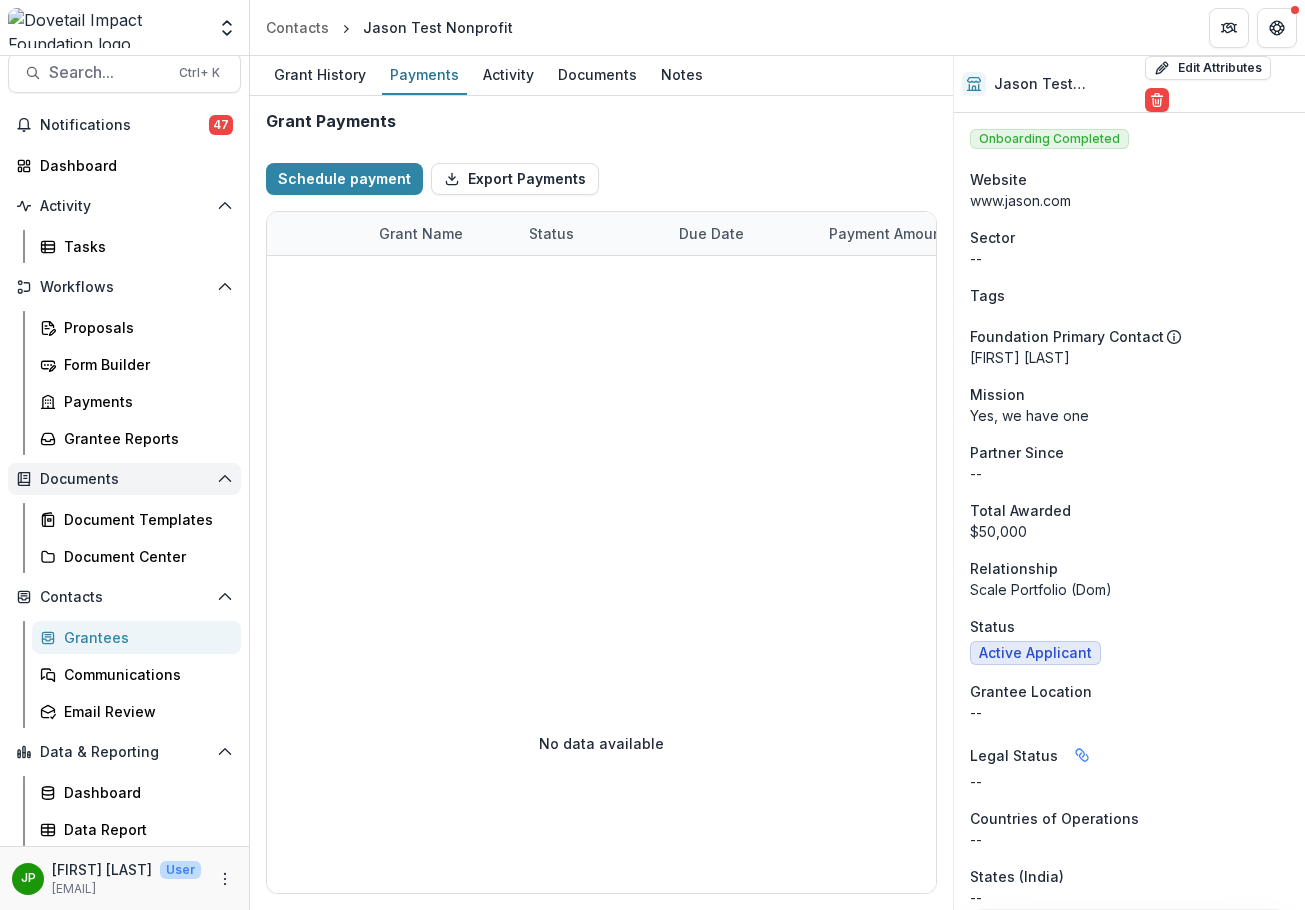 scroll, scrollTop: 0, scrollLeft: 0, axis: both 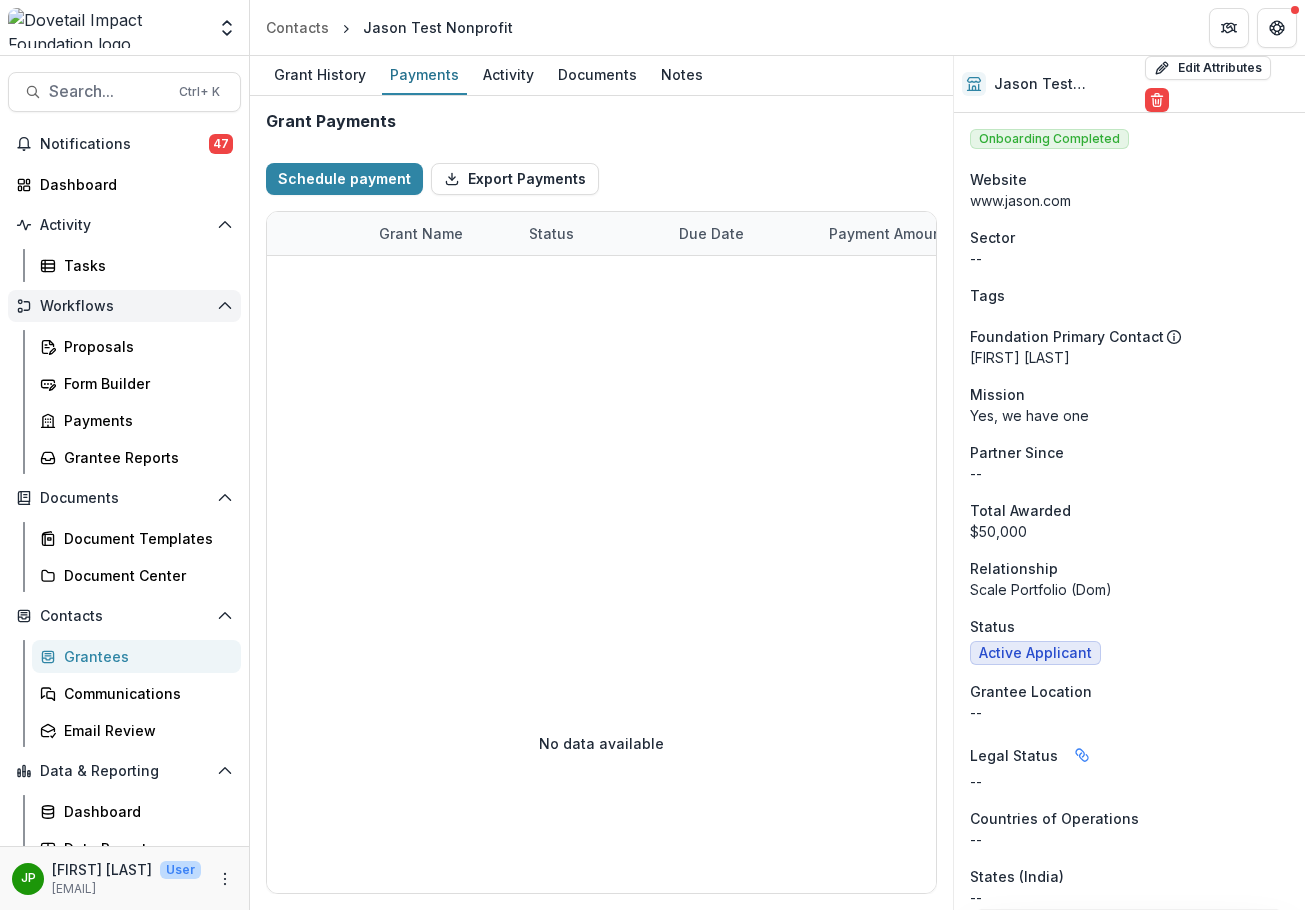 click 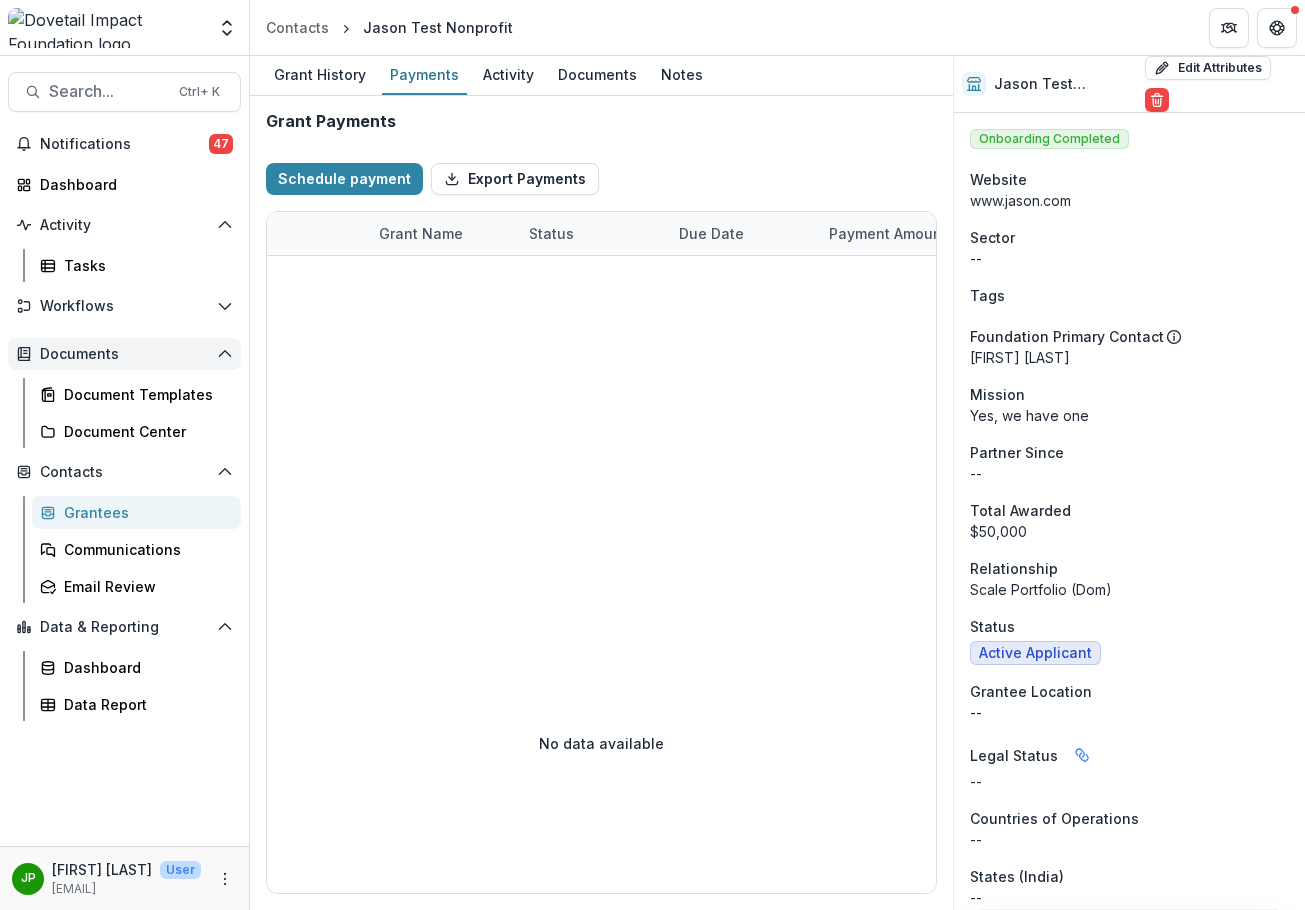 click 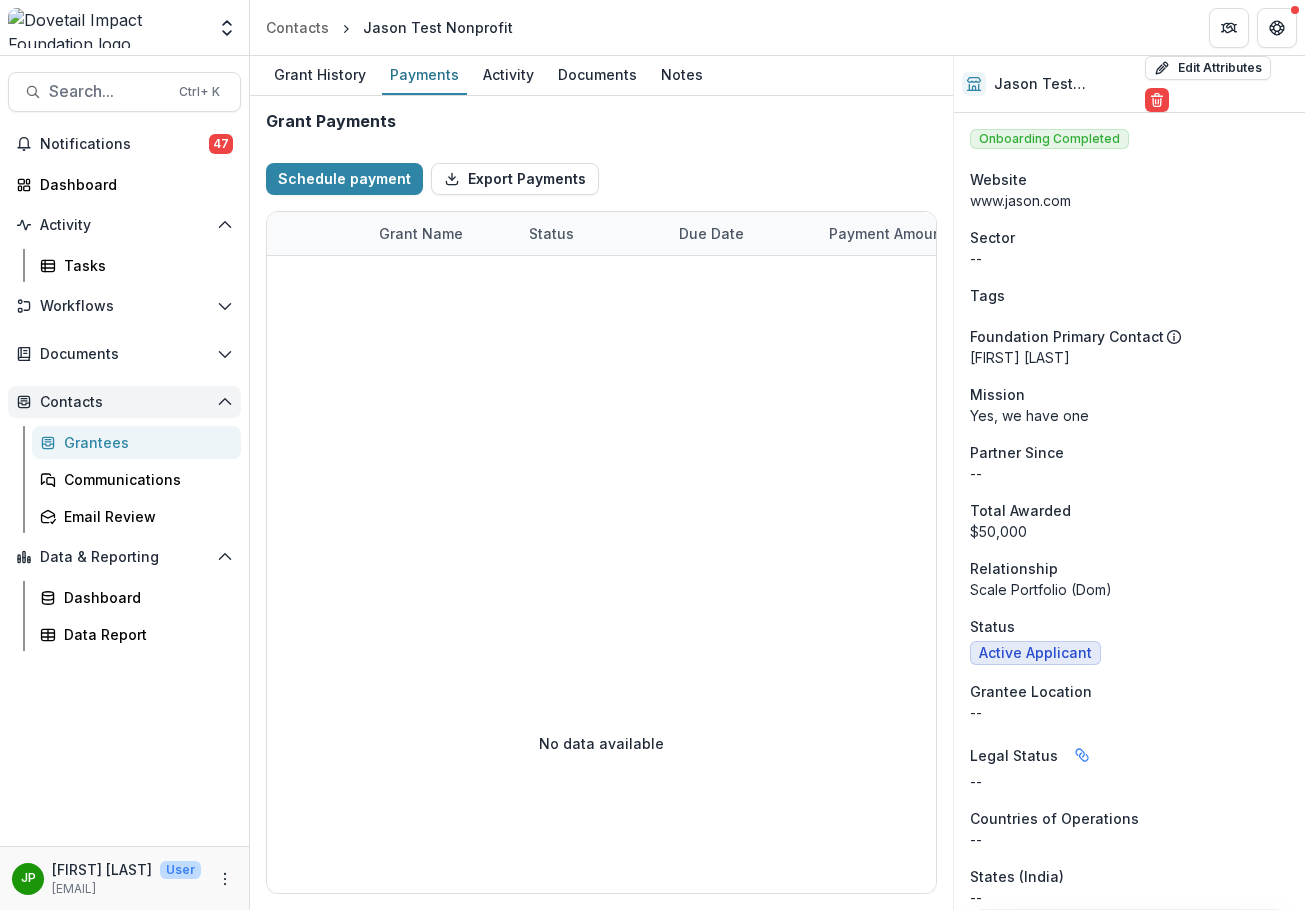 click 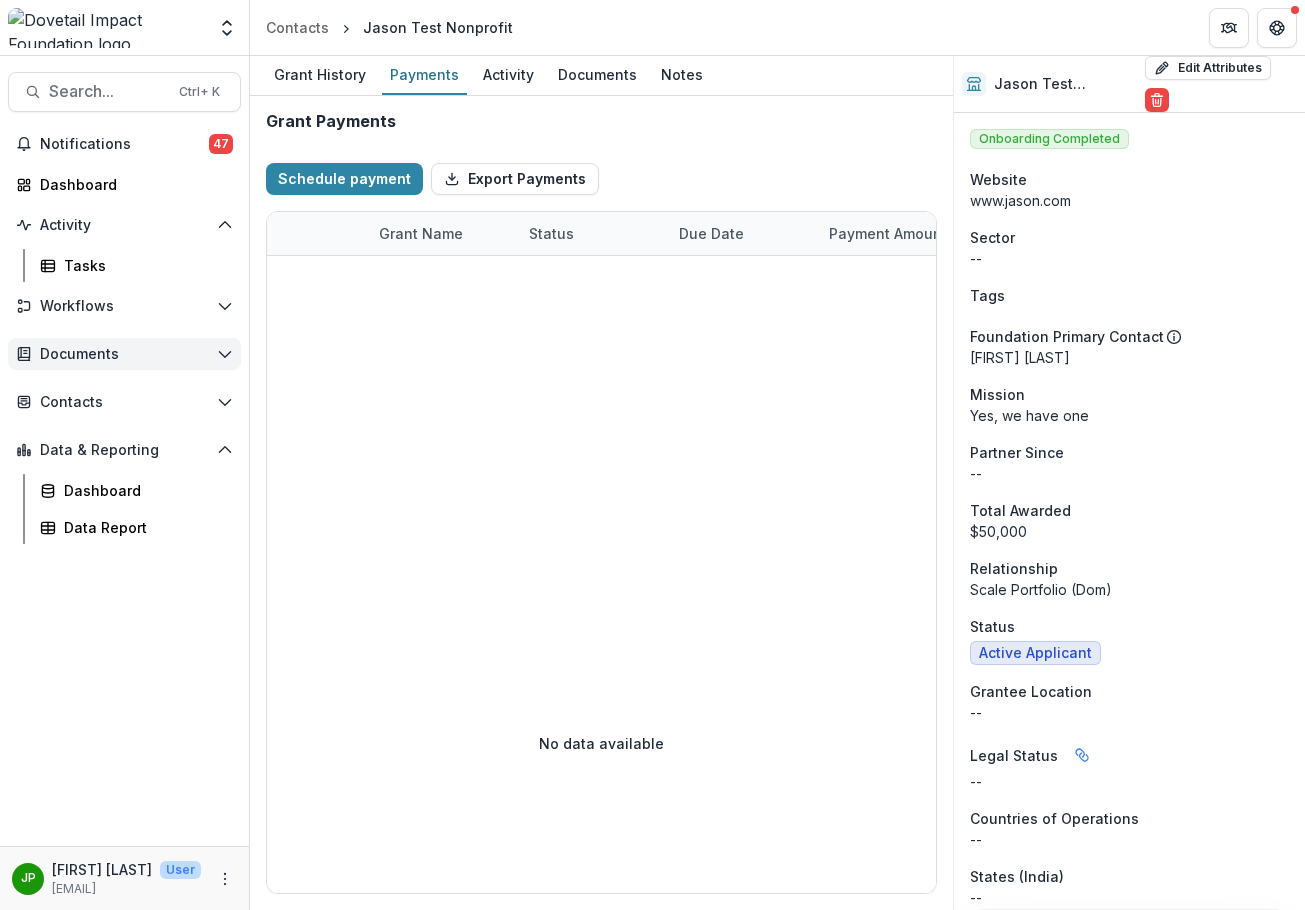 click 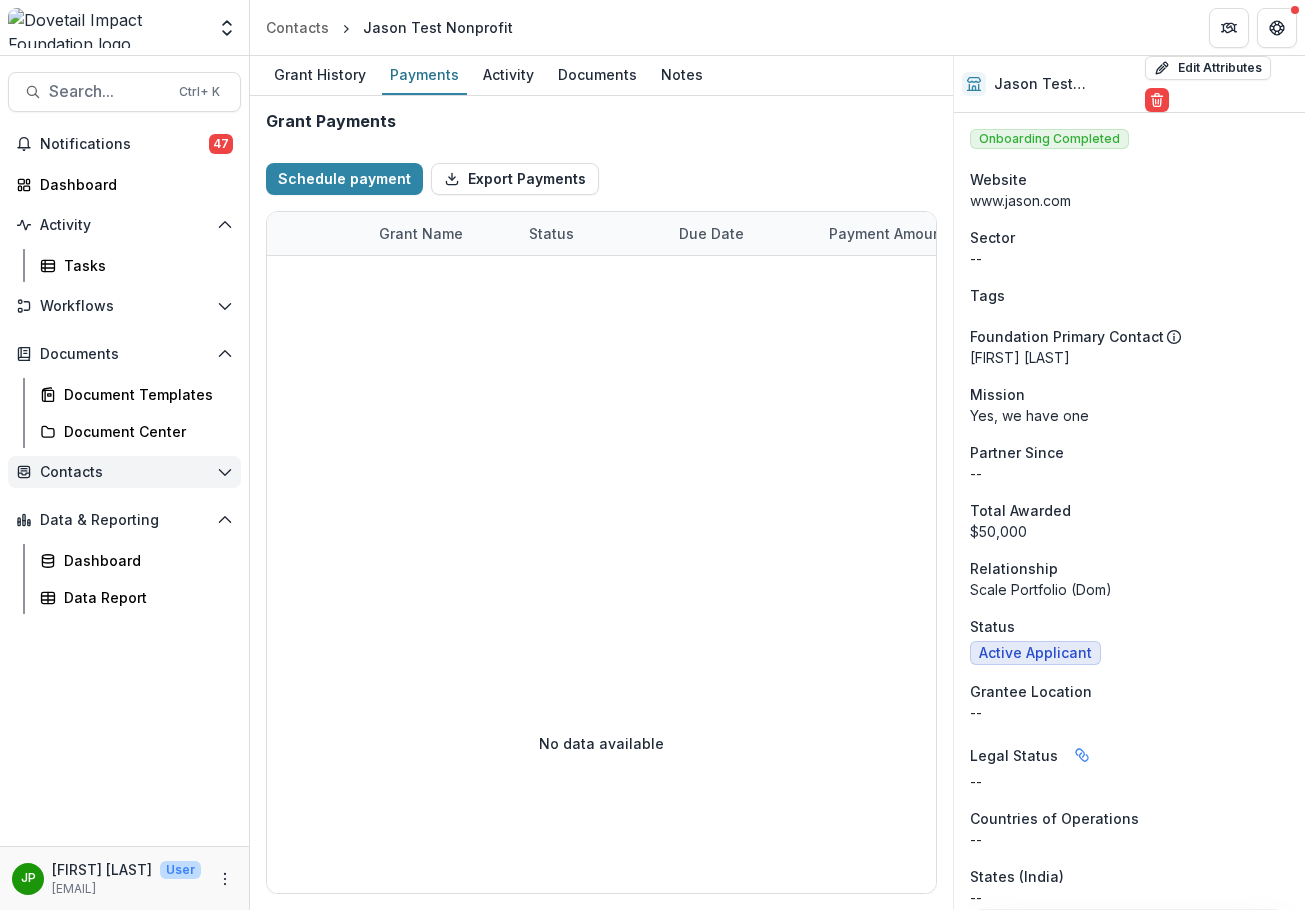 click 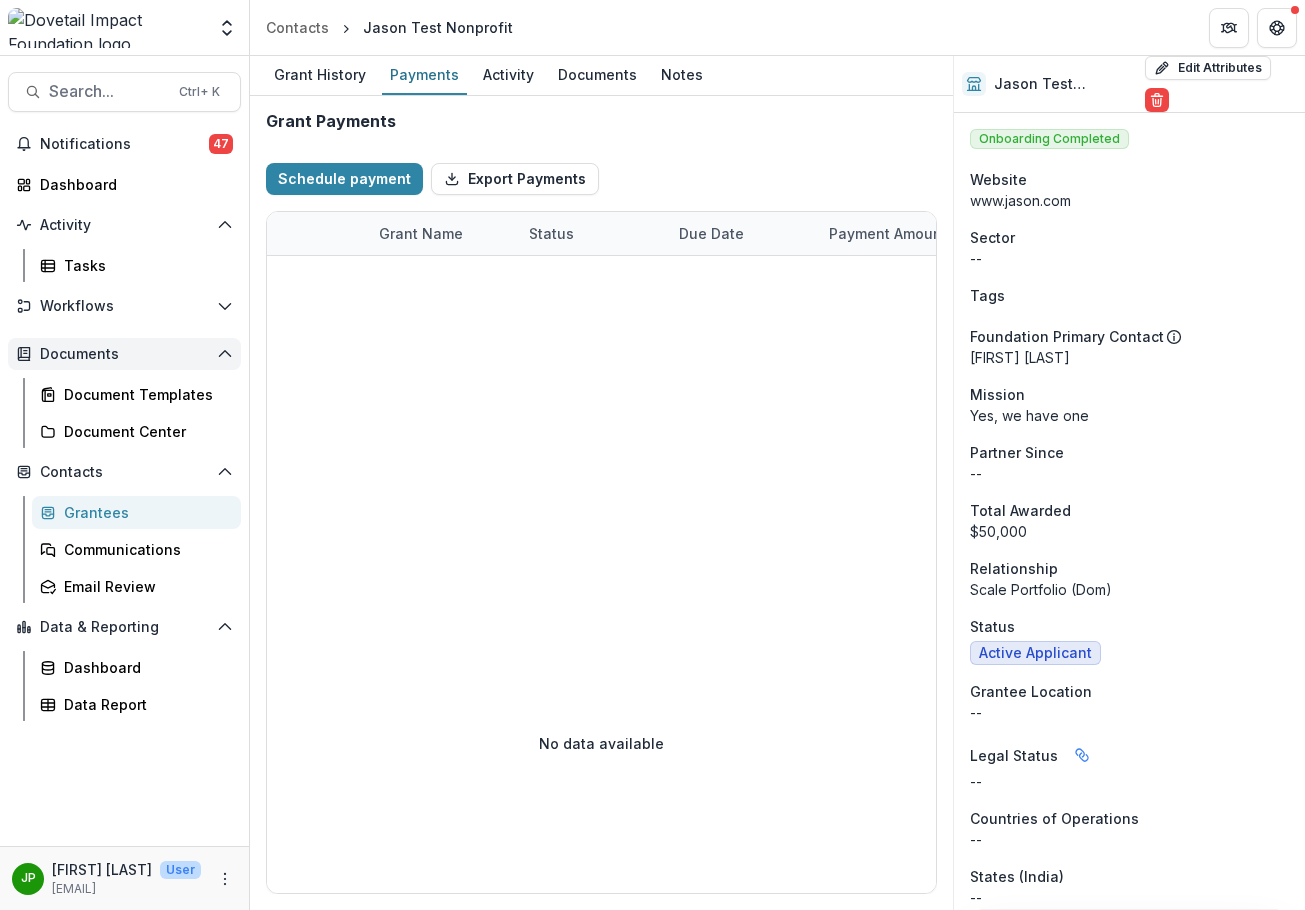 click on "Documents" at bounding box center (124, 354) 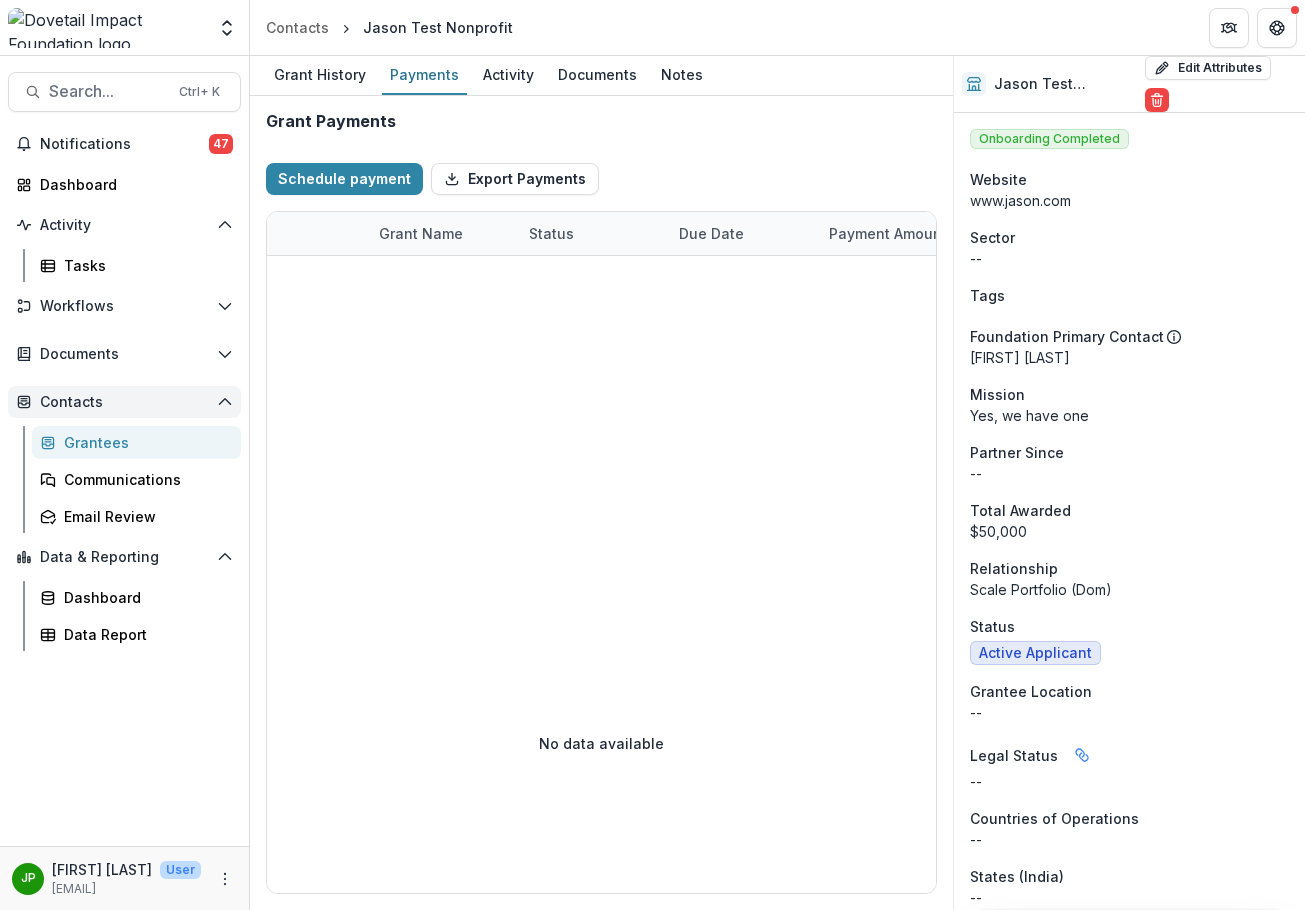 click on "Contacts" at bounding box center (124, 402) 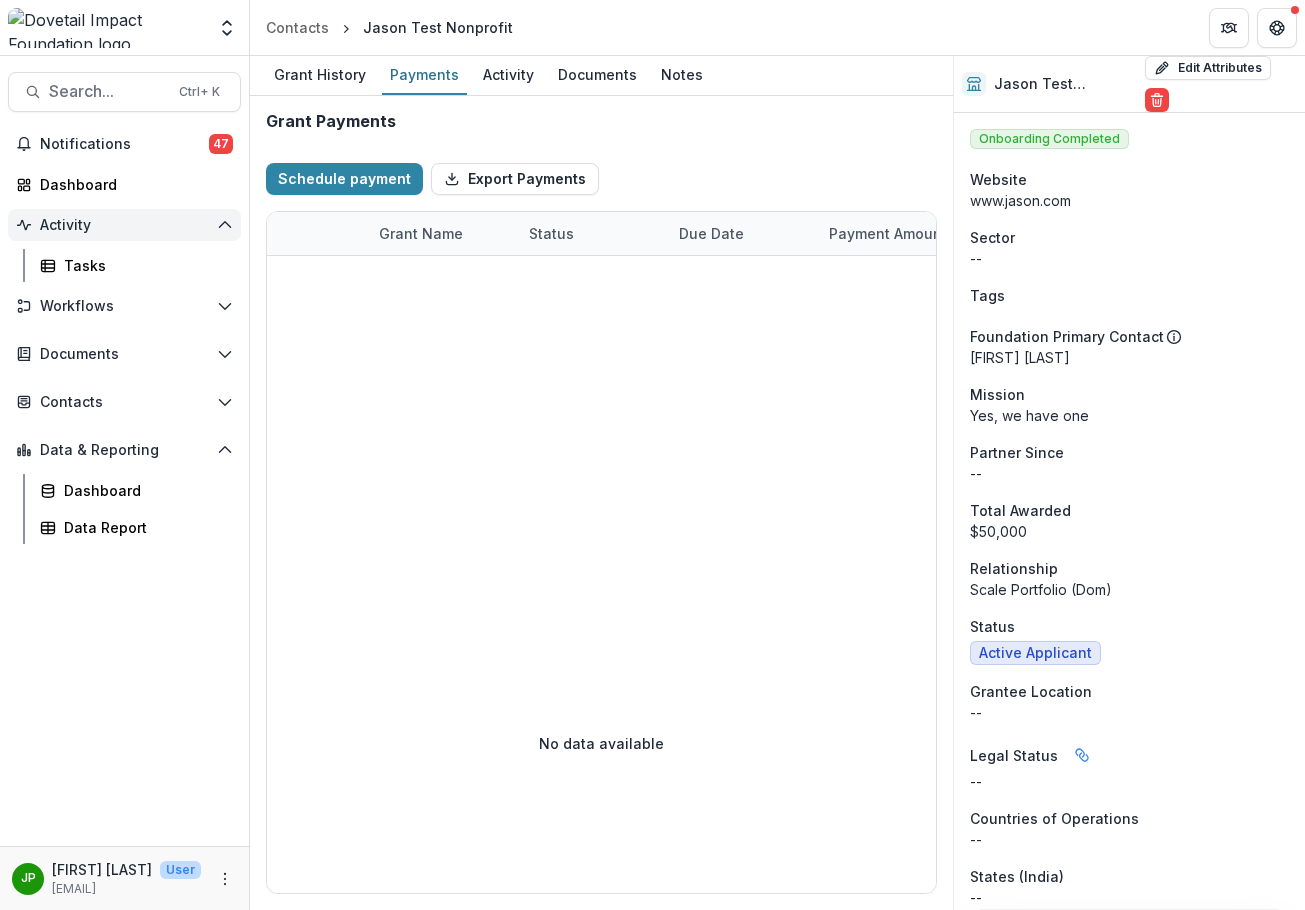 click on "Activity" at bounding box center [124, 225] 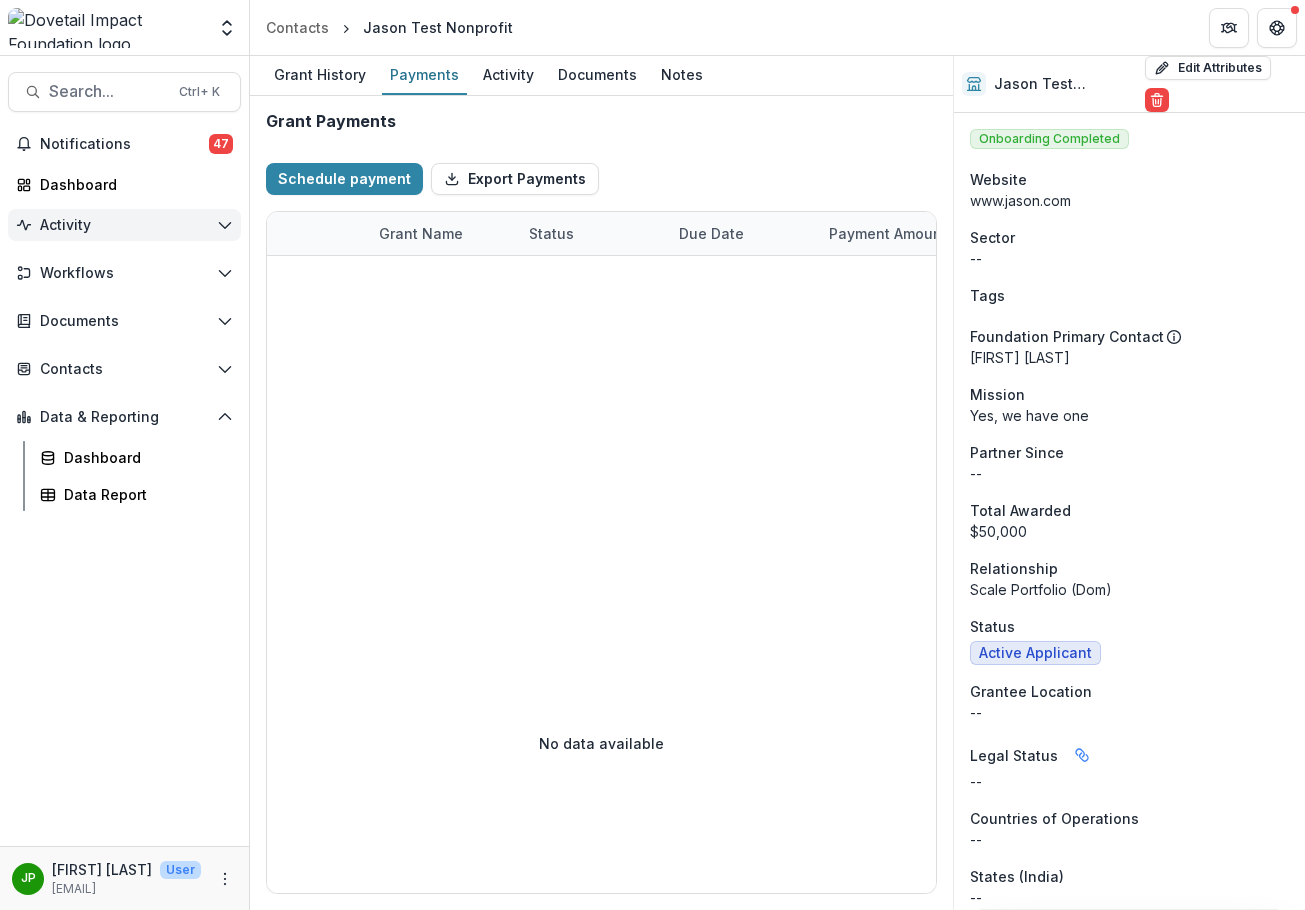click on "Activity" at bounding box center [124, 225] 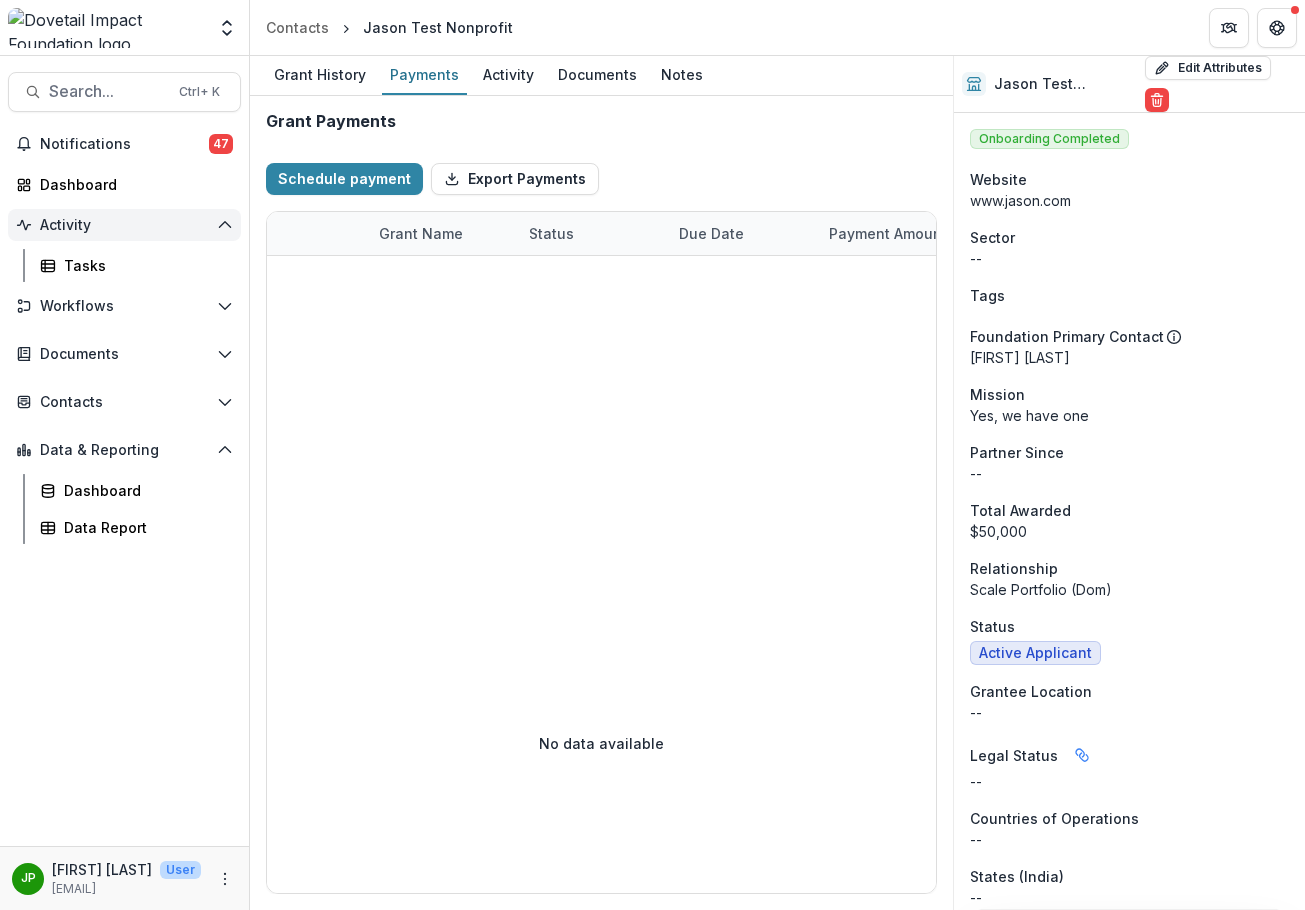 click on "Activity" at bounding box center (124, 225) 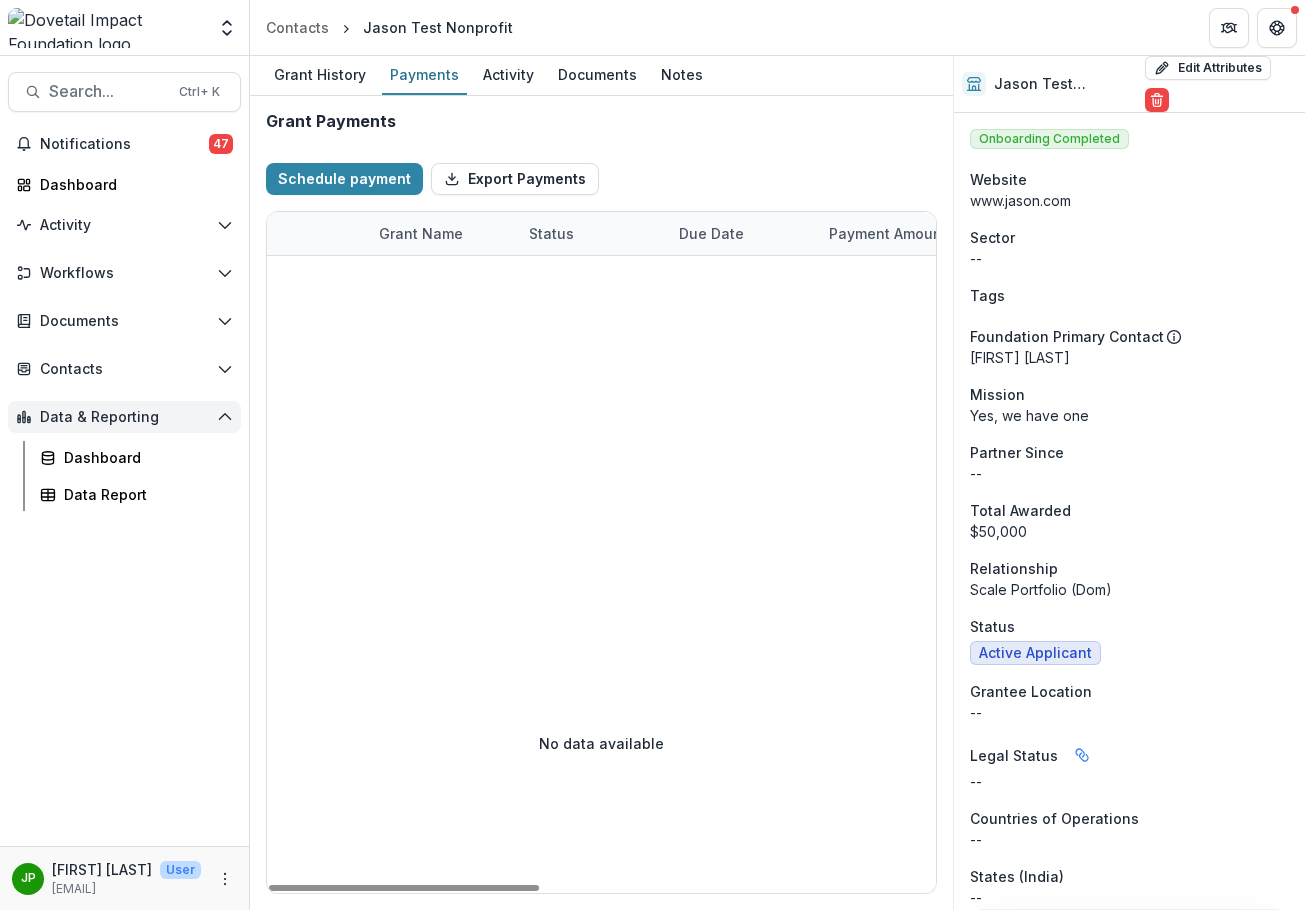 click on "Data & Reporting" at bounding box center [124, 417] 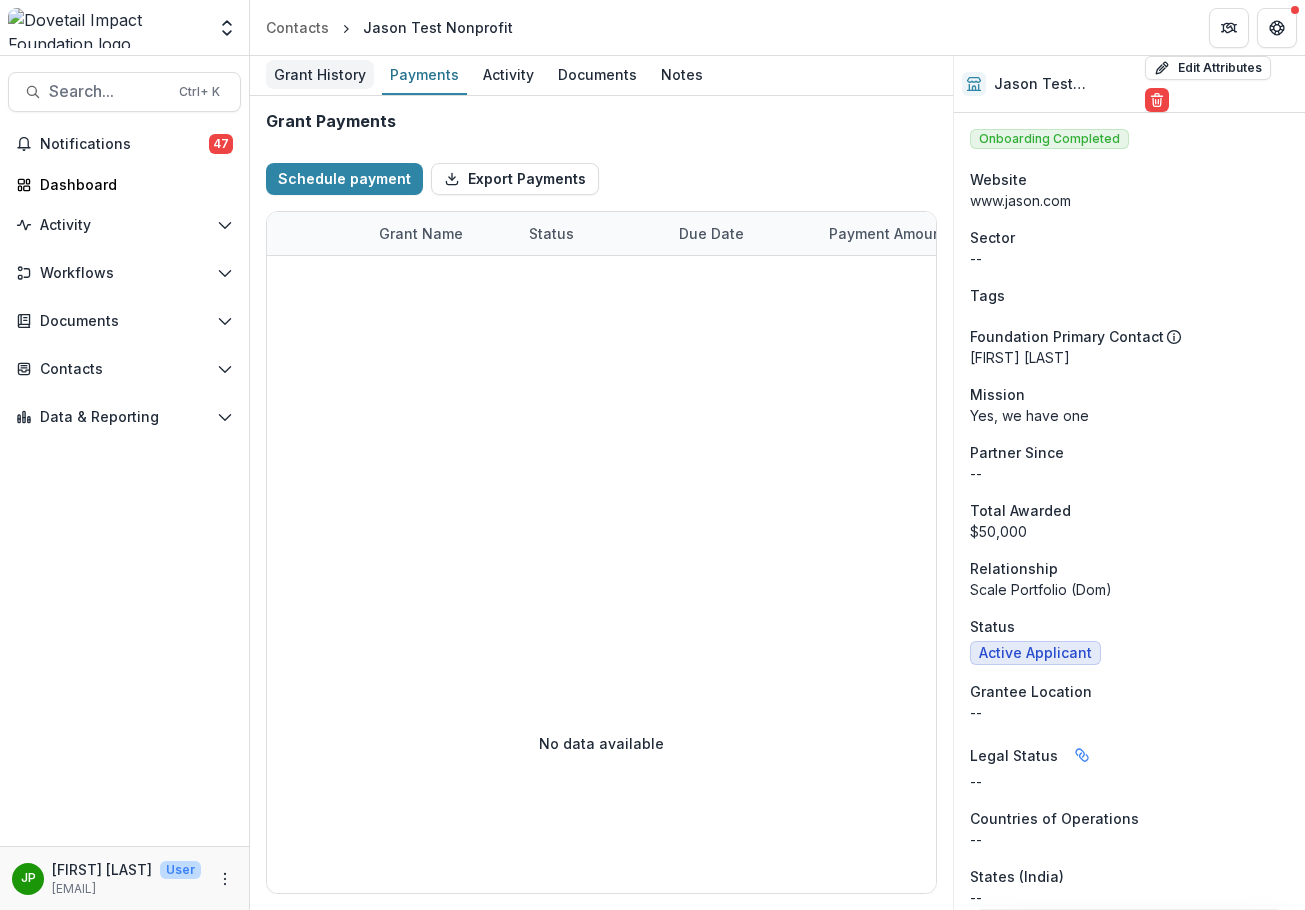 click on "Grant History" at bounding box center [320, 74] 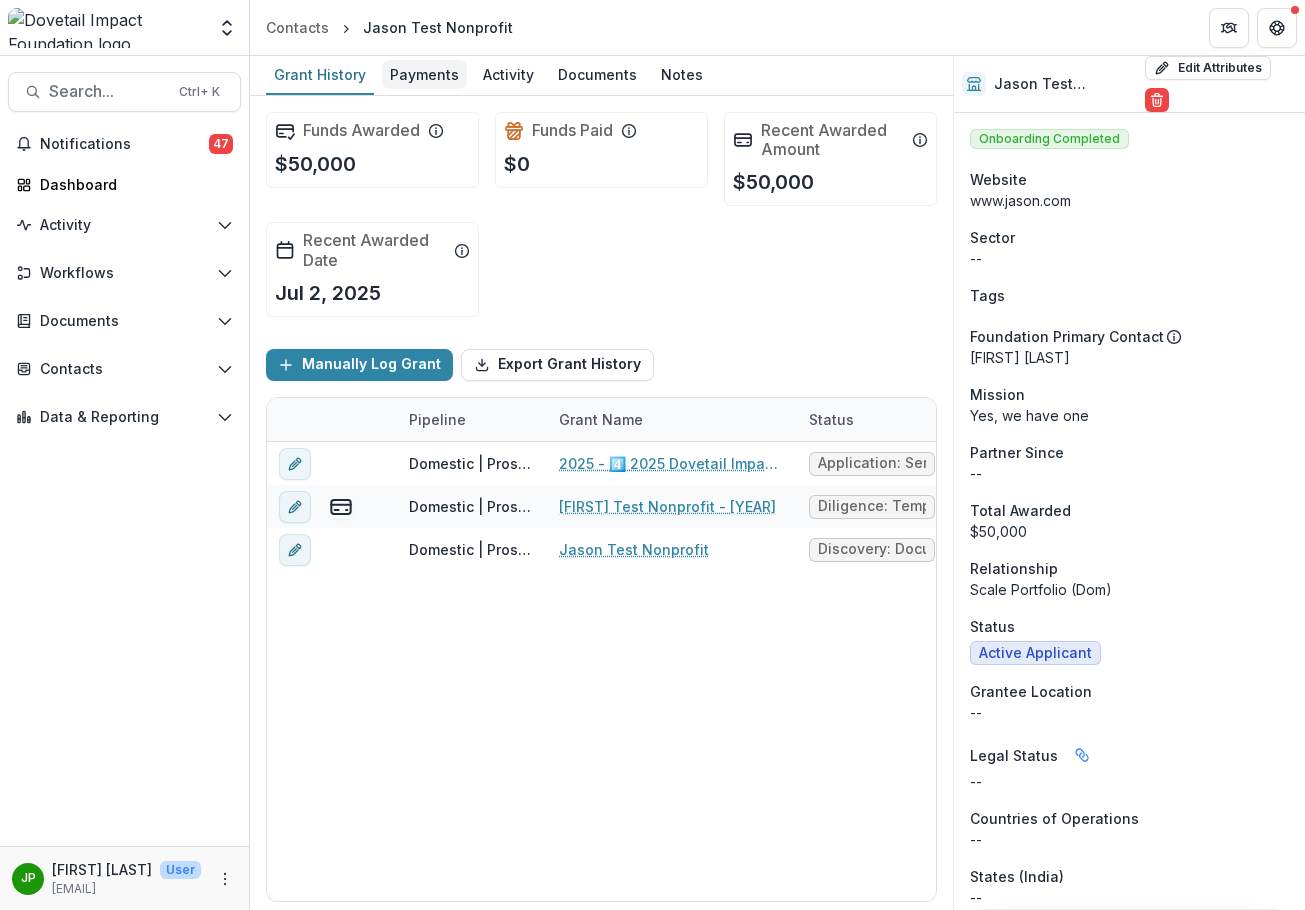 click on "Payments" at bounding box center (424, 74) 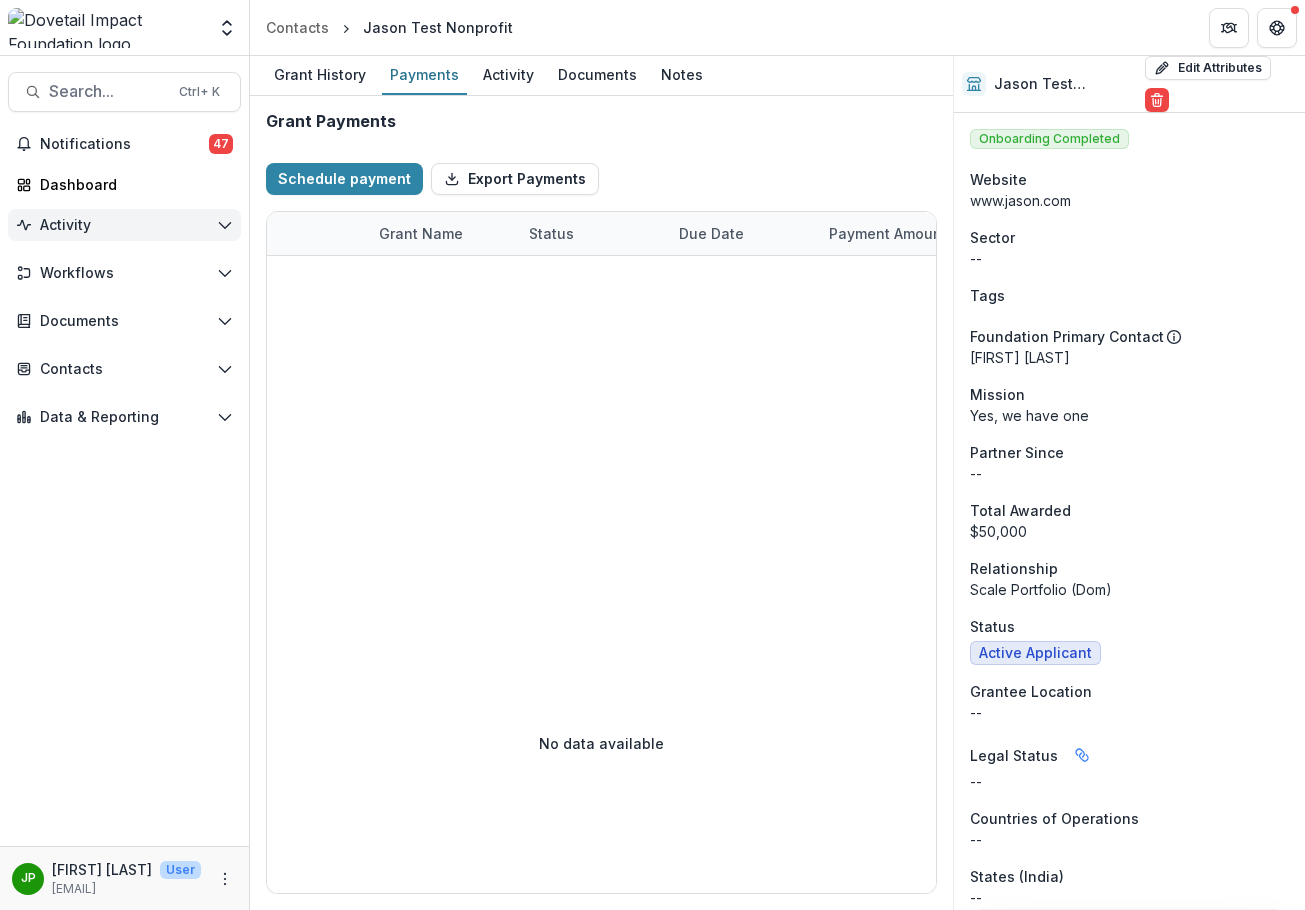 click 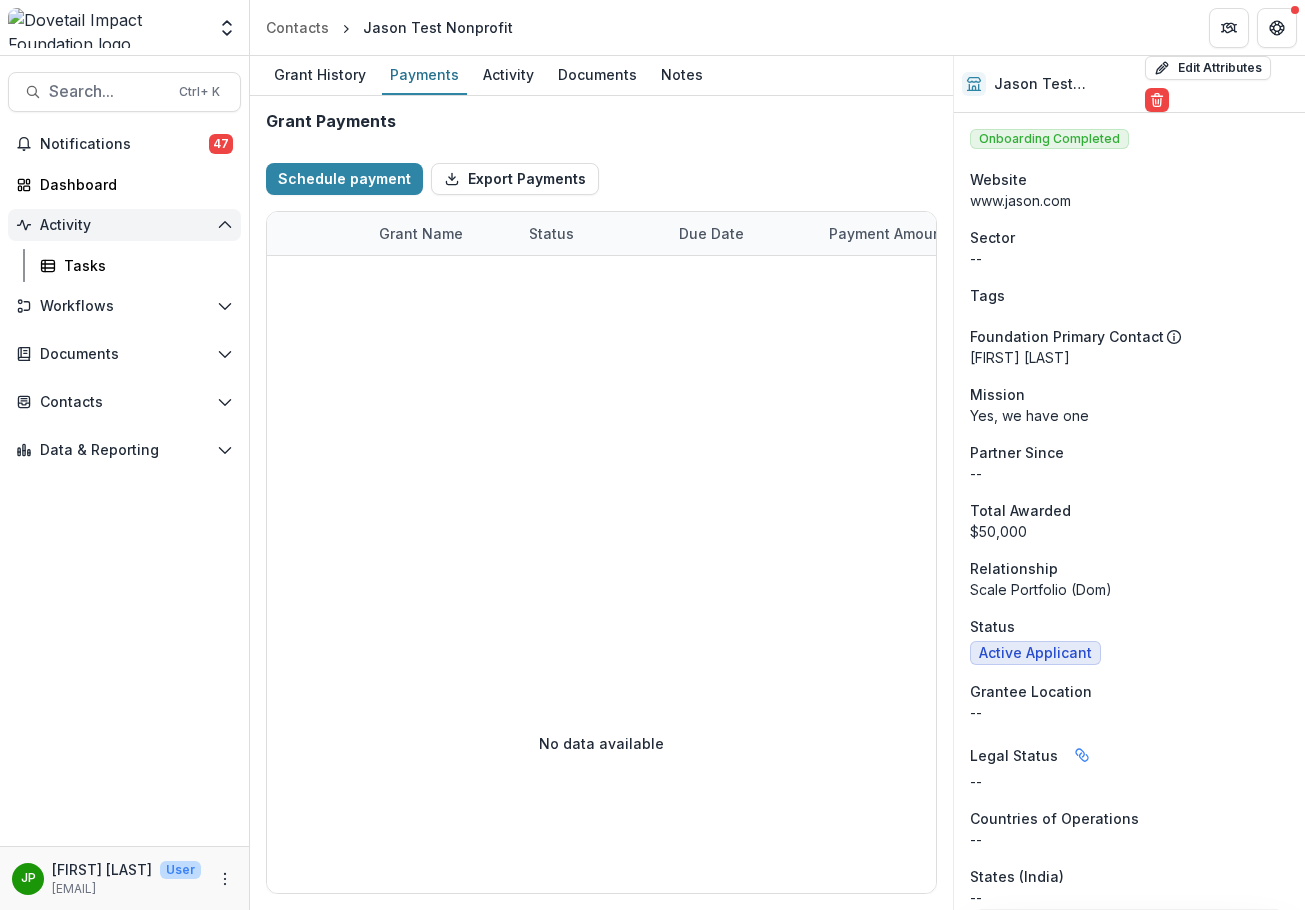 click 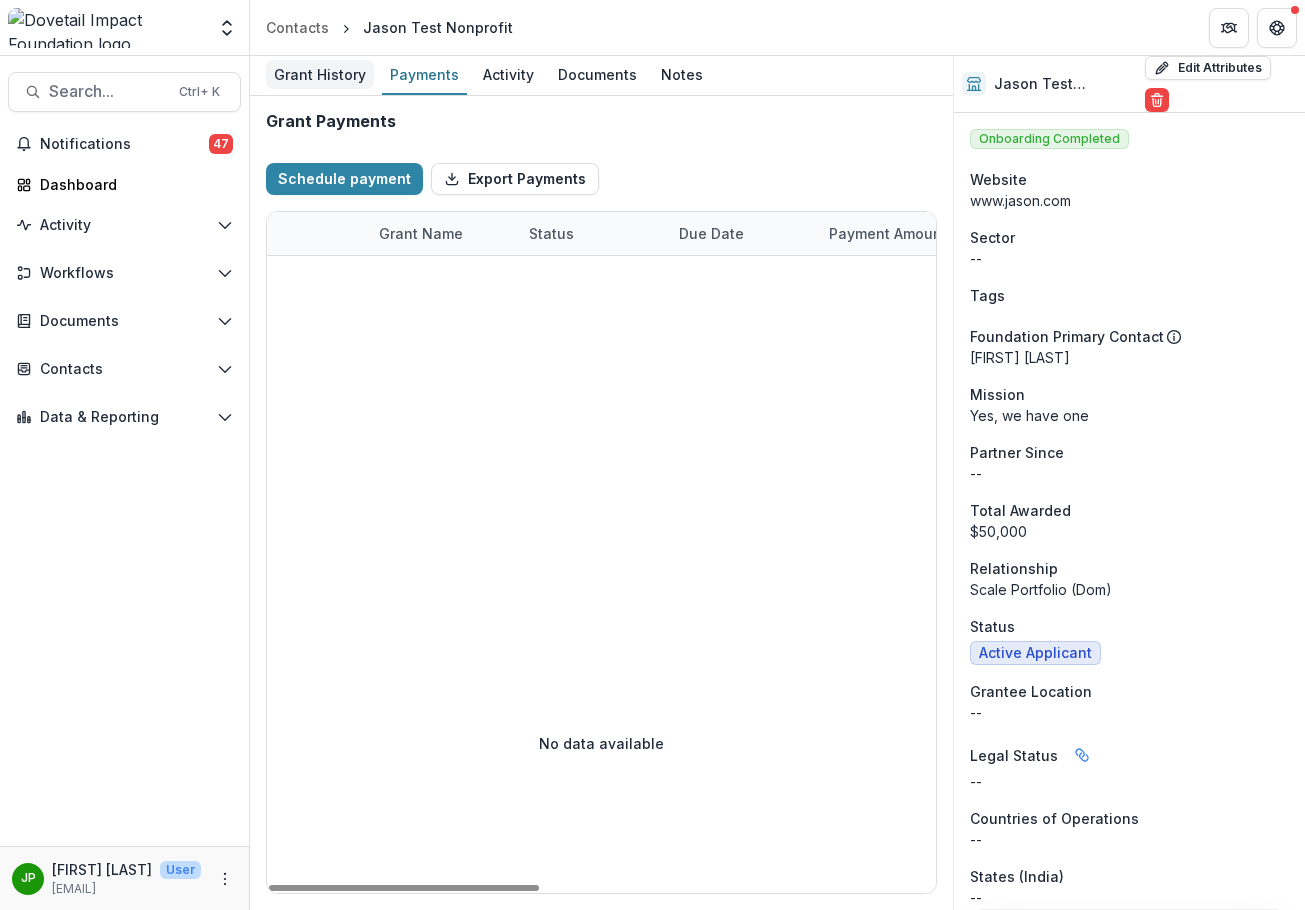 click on "Grant History" at bounding box center (320, 74) 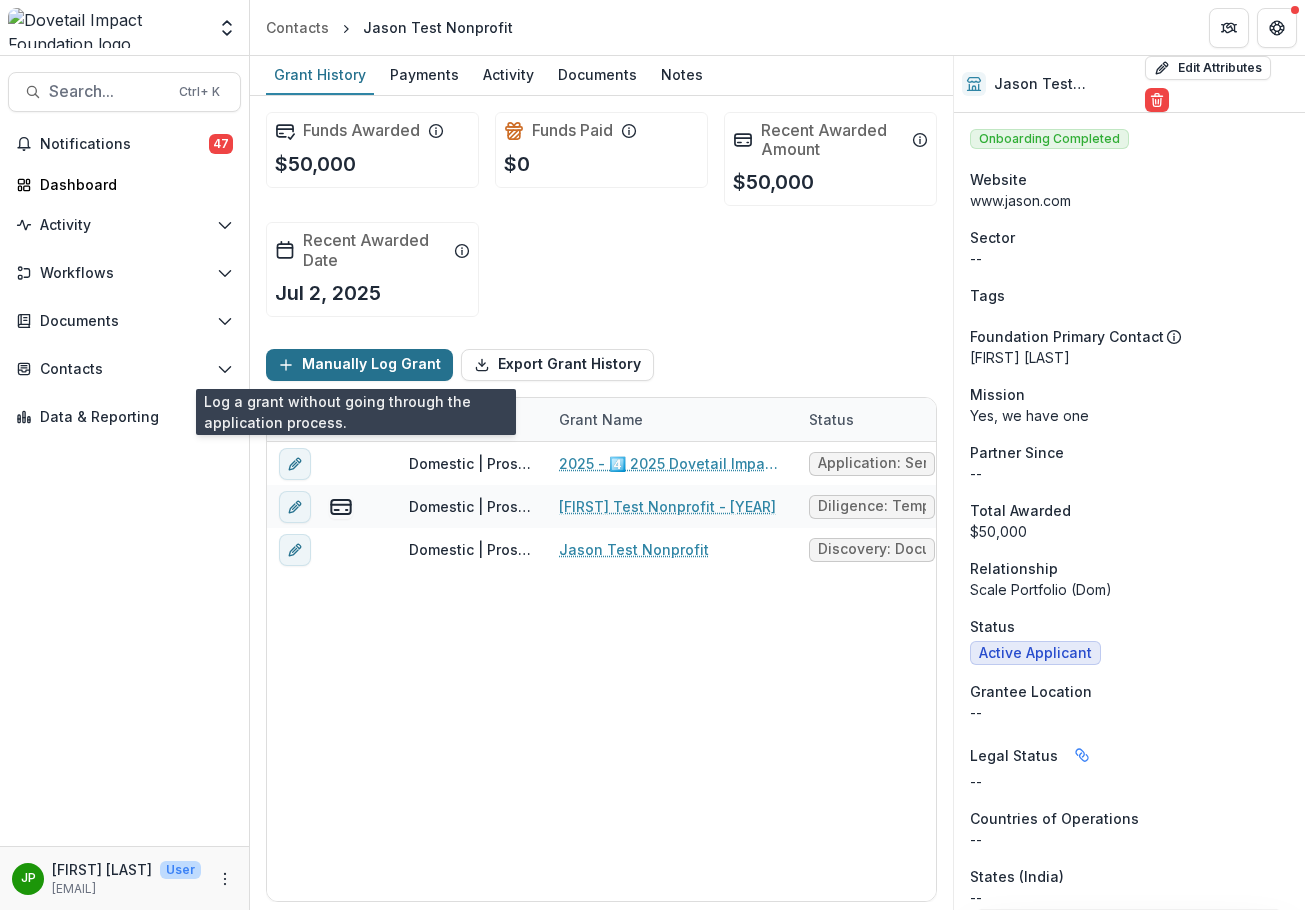click on "Manually Log Grant" at bounding box center (359, 365) 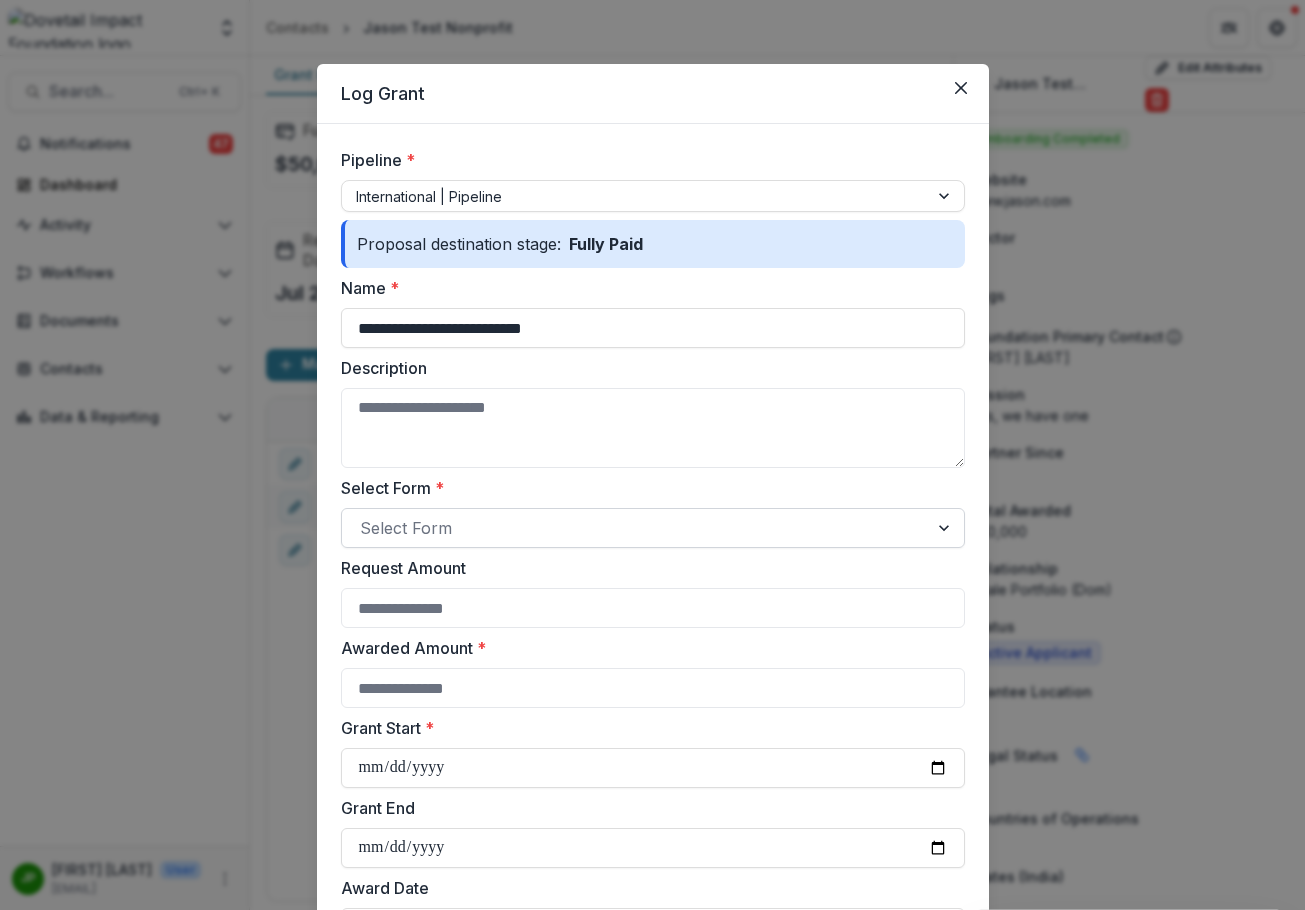 scroll, scrollTop: 100, scrollLeft: 0, axis: vertical 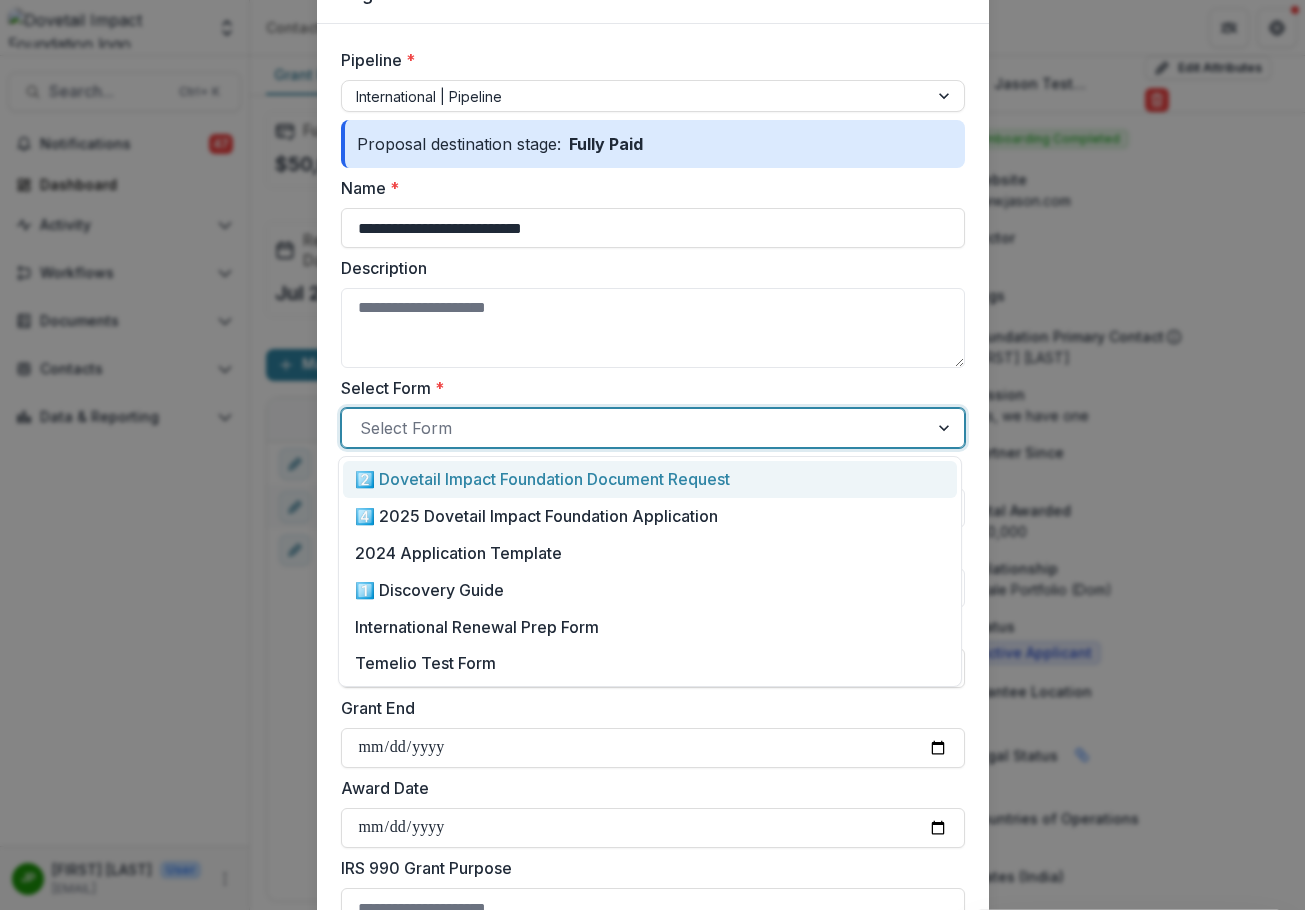 click at bounding box center (635, 428) 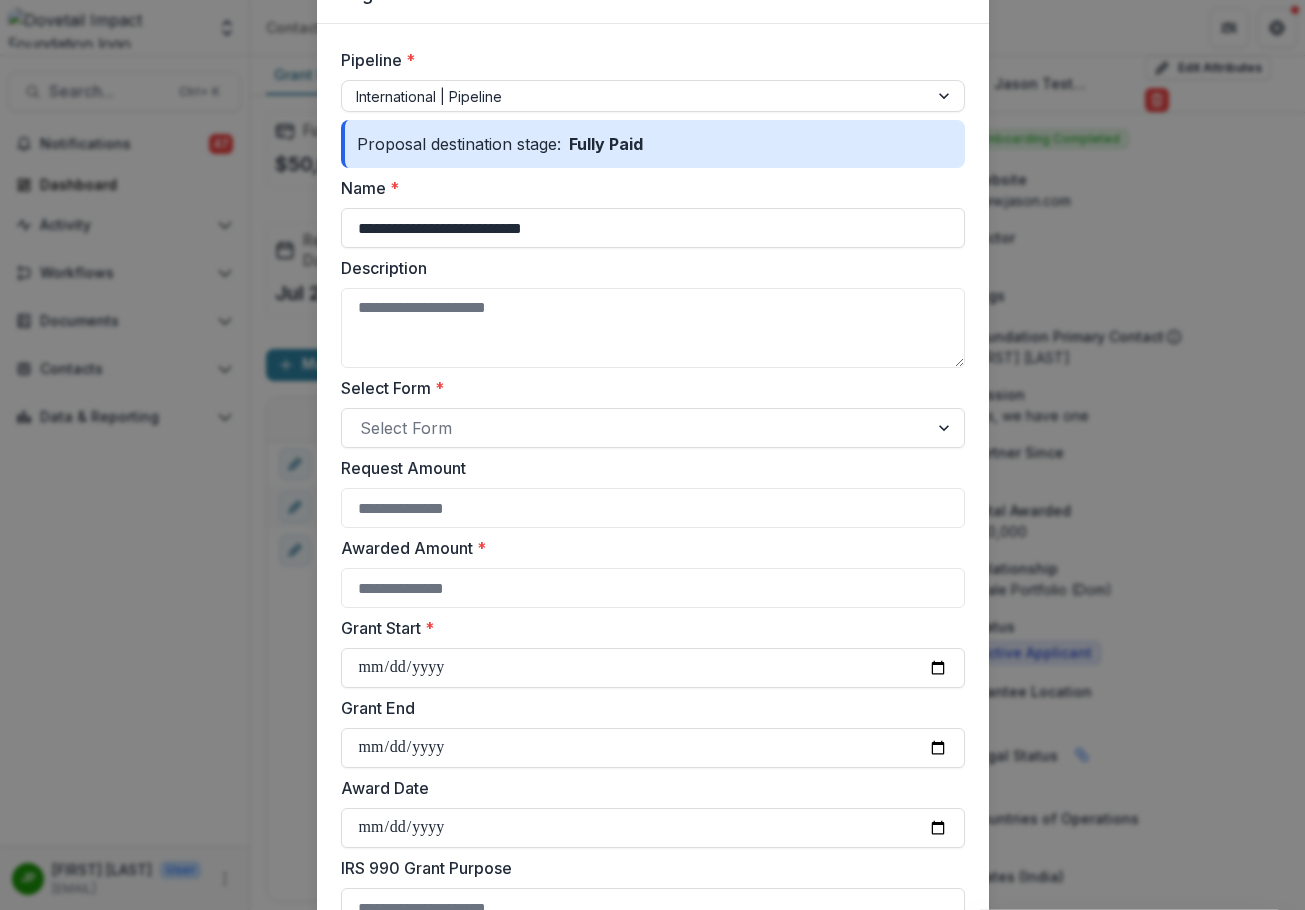 click on "Select Form *" at bounding box center (647, 388) 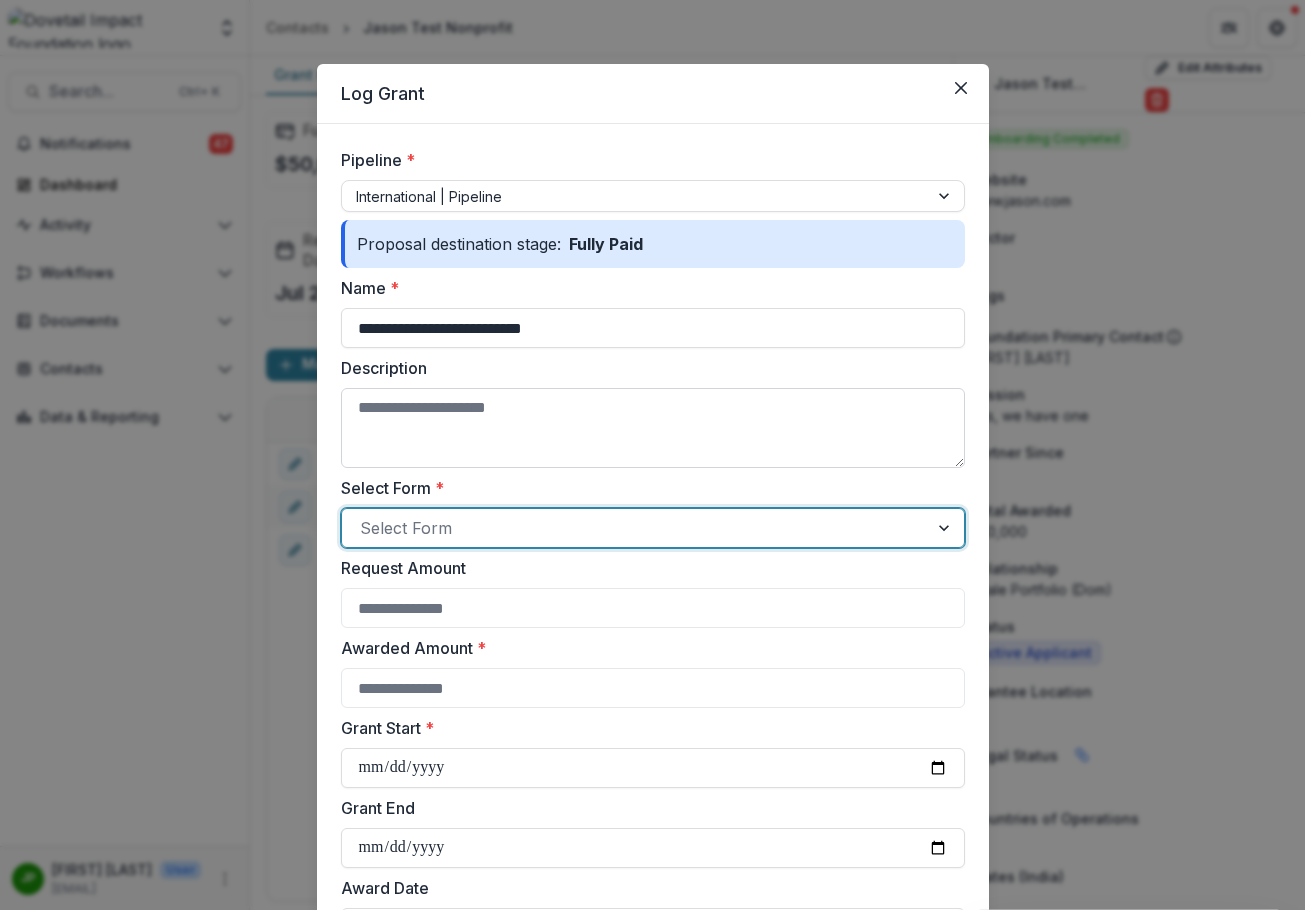 scroll, scrollTop: 200, scrollLeft: 0, axis: vertical 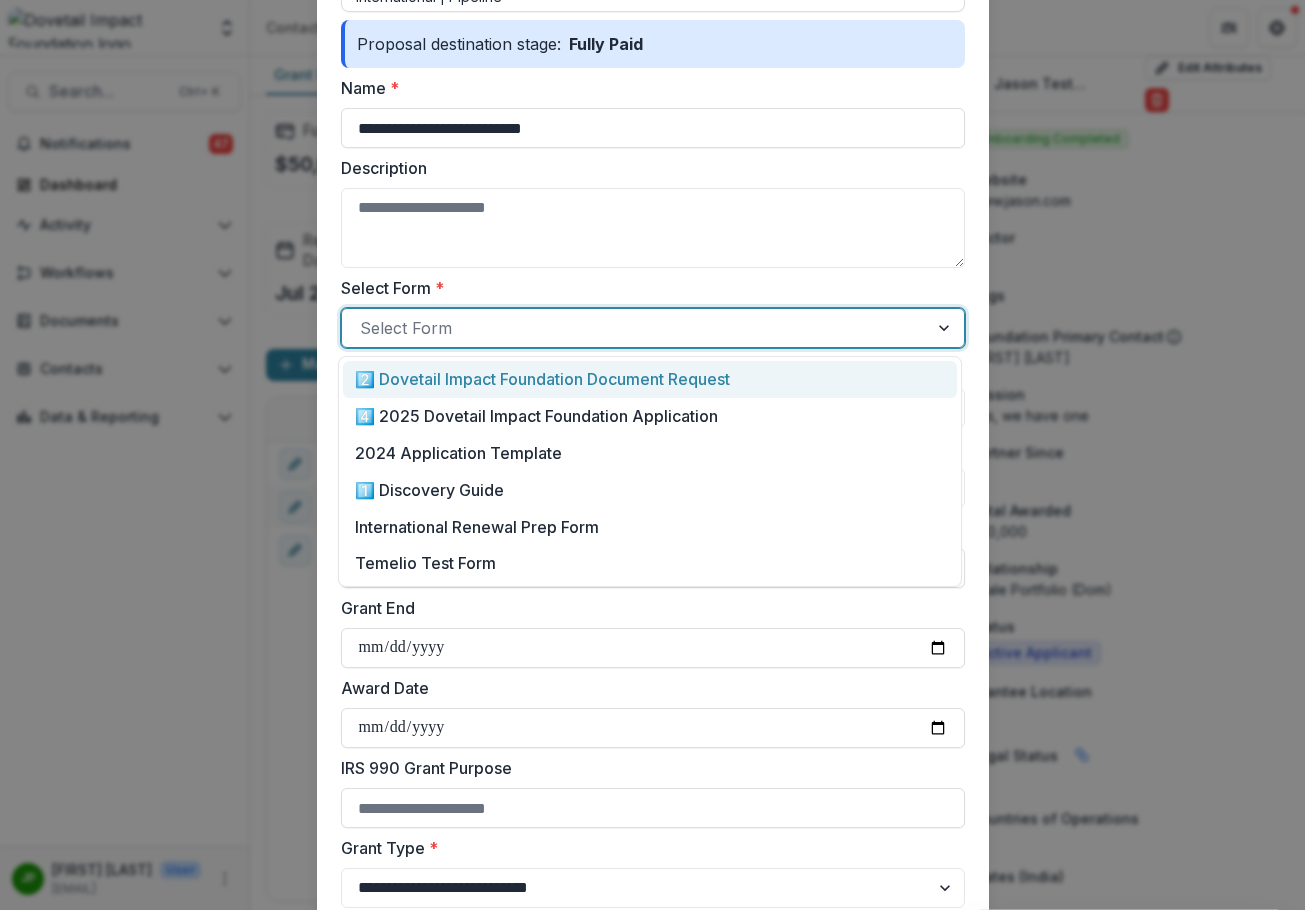 click at bounding box center (635, 328) 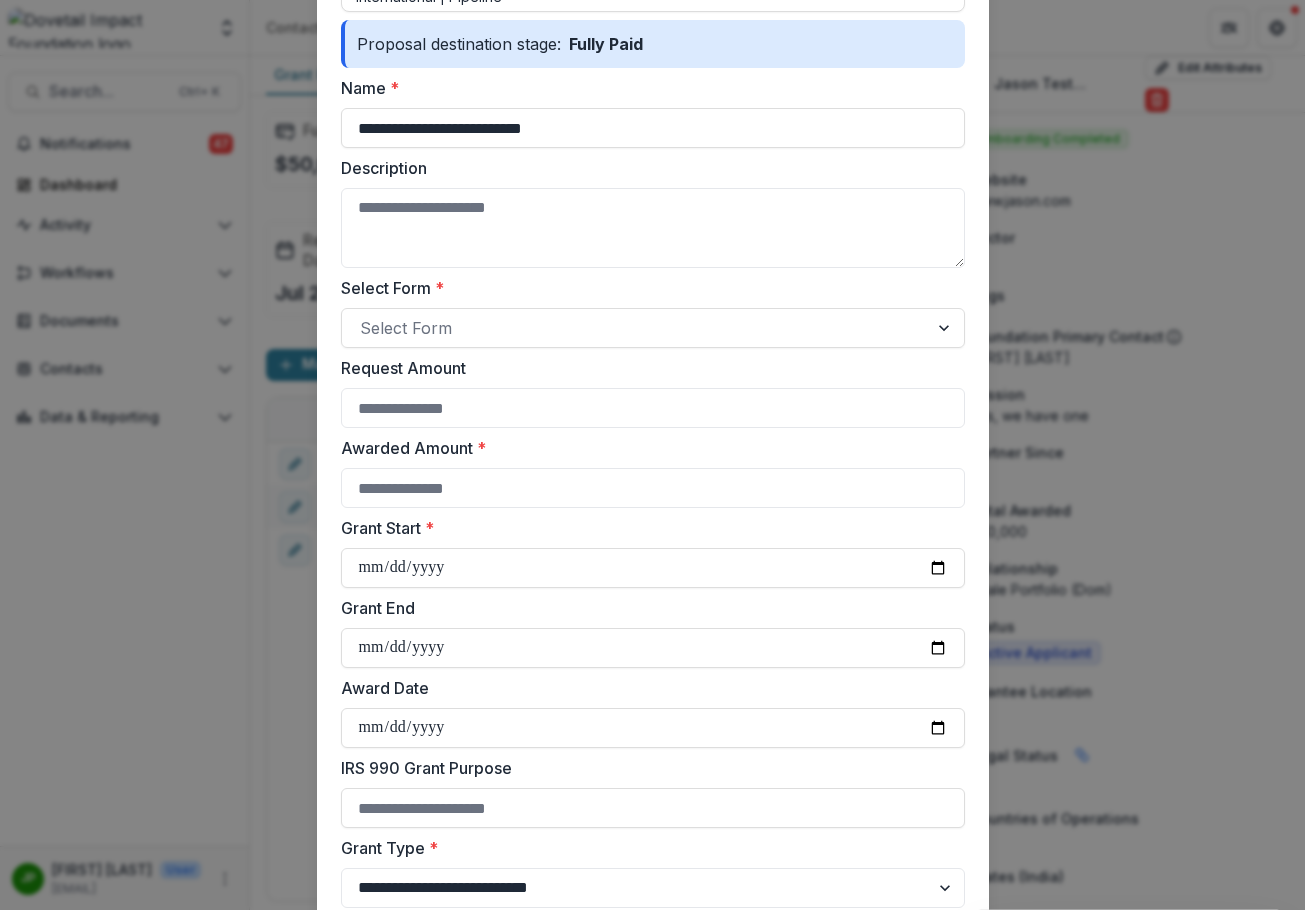 click on "**********" at bounding box center [653, 542] 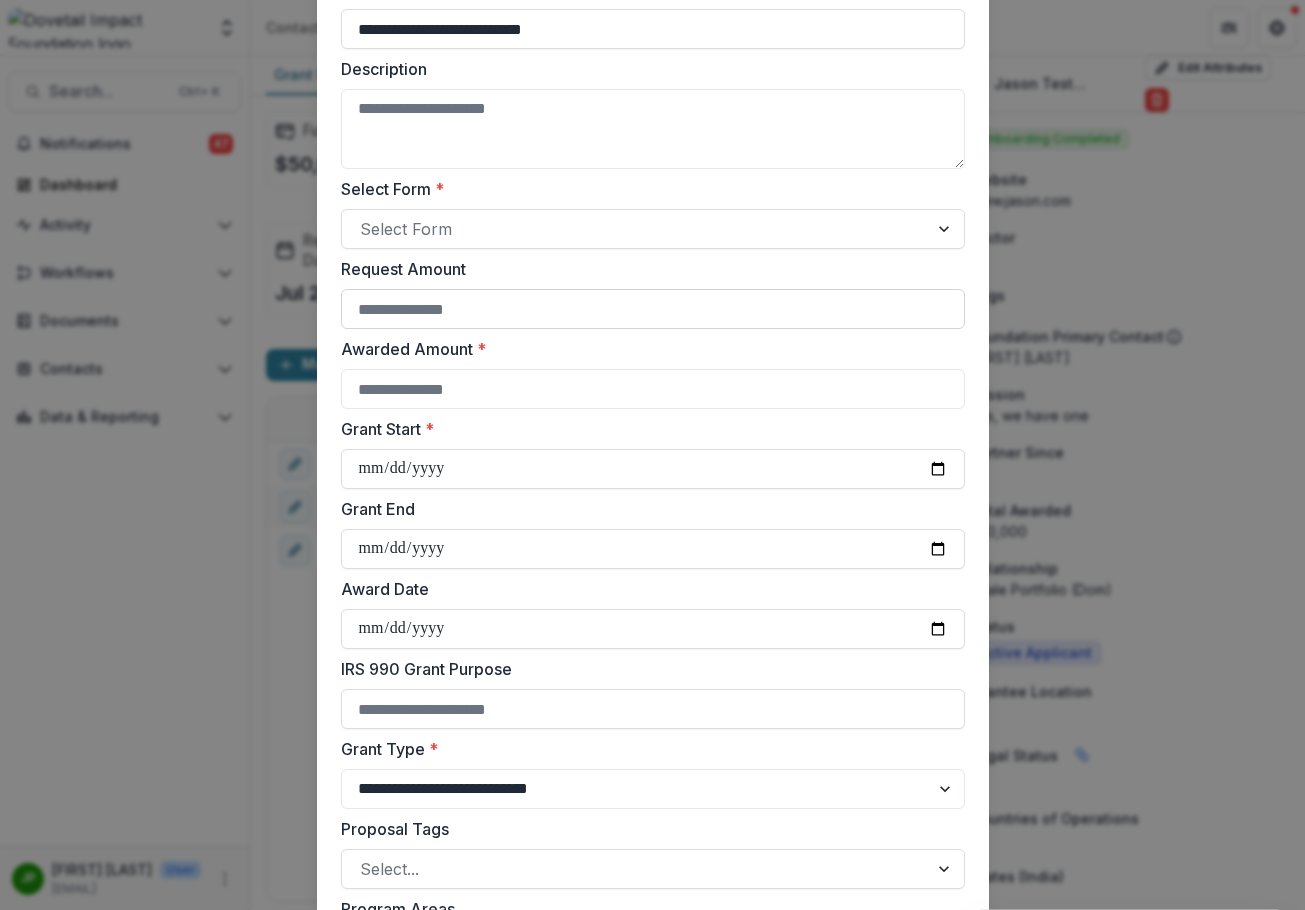 scroll, scrollTop: 300, scrollLeft: 0, axis: vertical 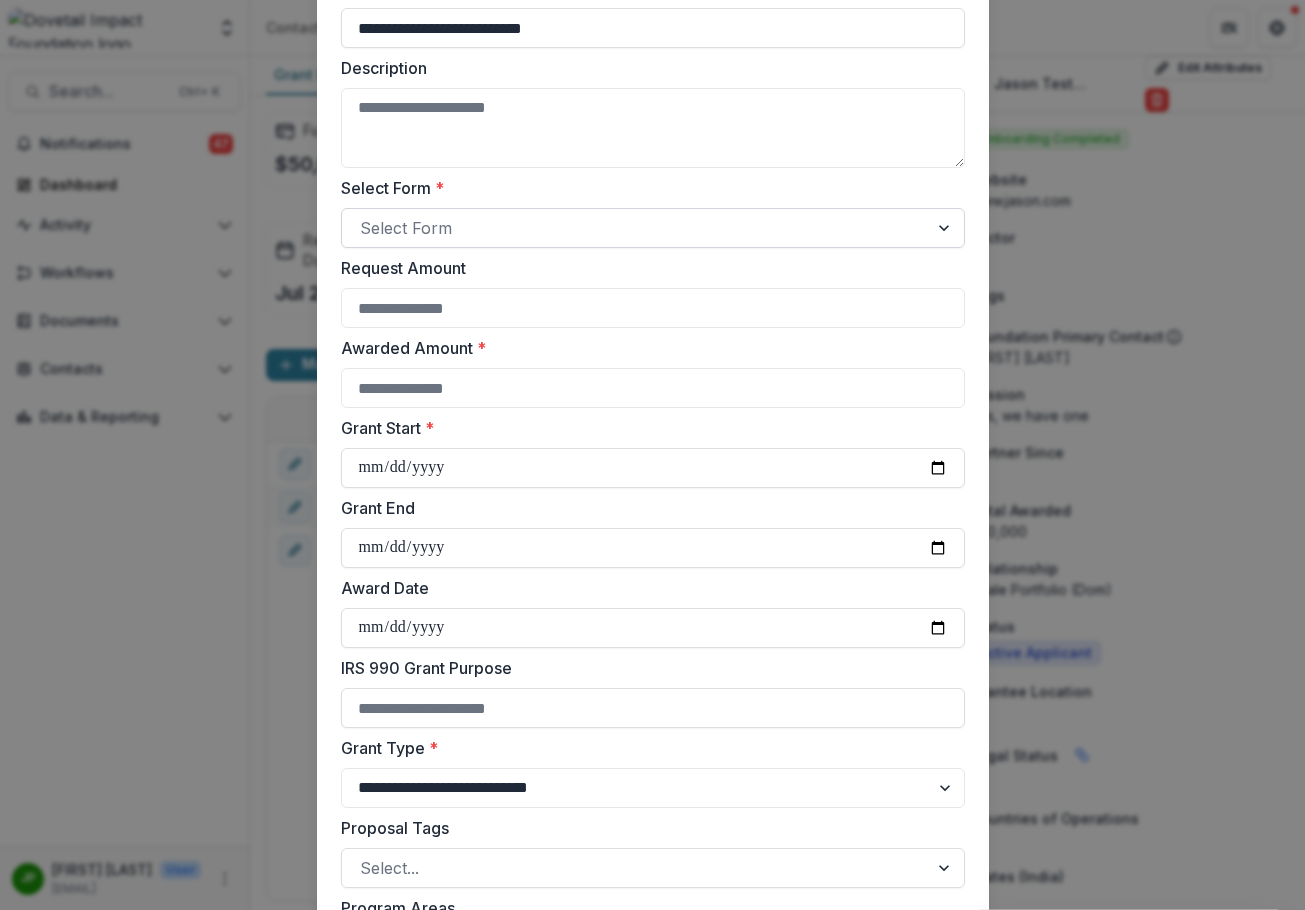 click at bounding box center (635, 228) 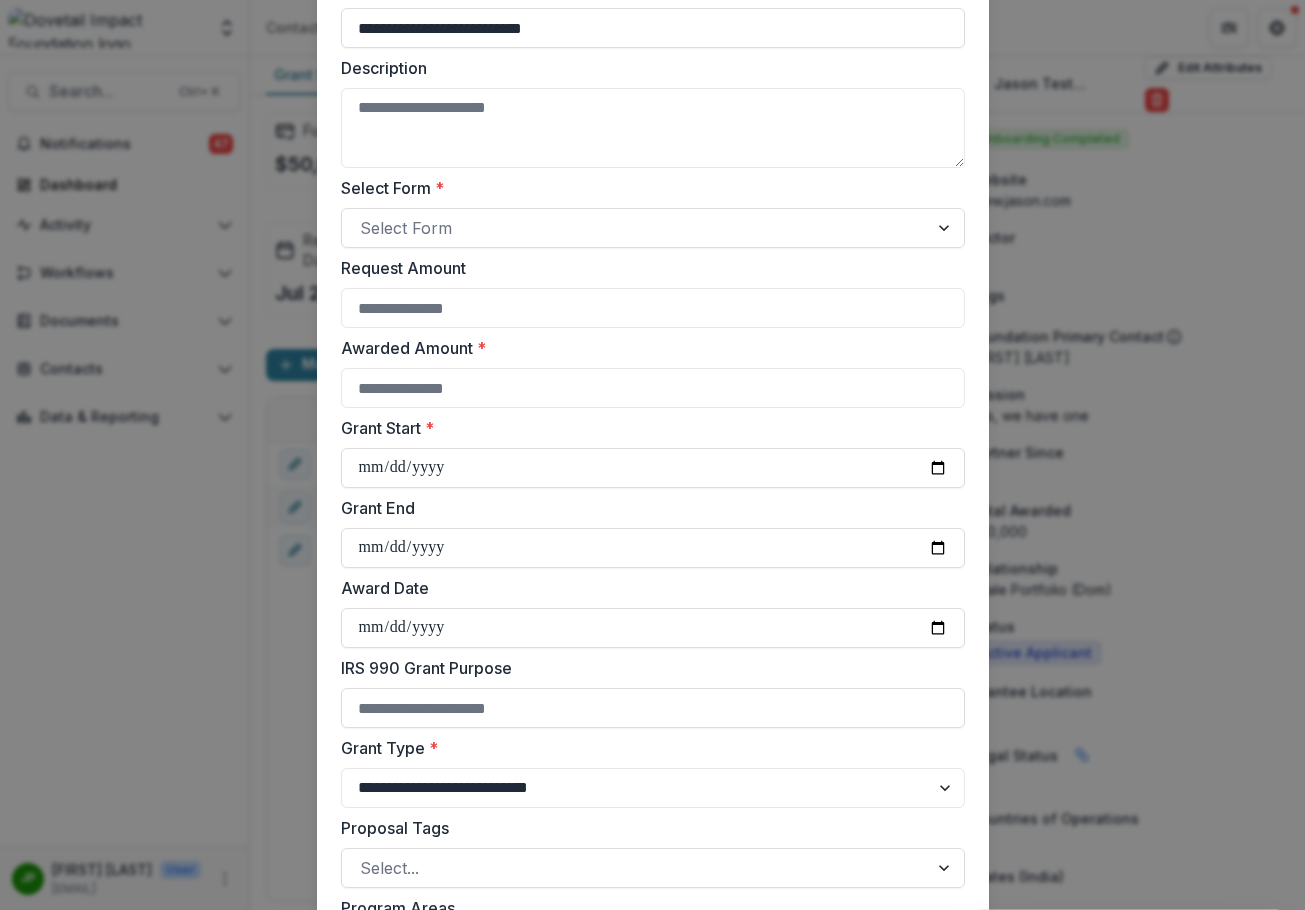 click on "Select Form *" at bounding box center [647, 188] 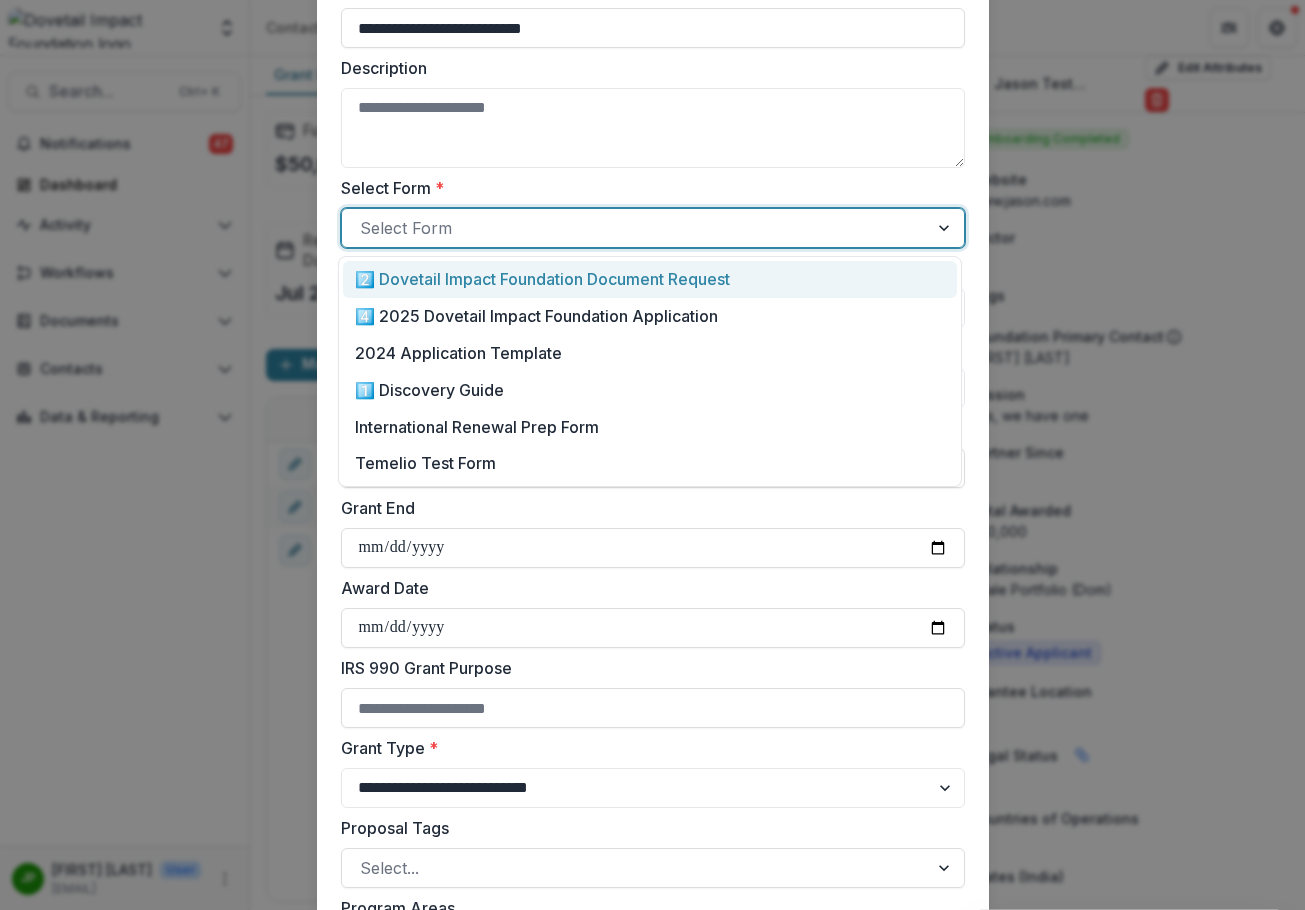 click at bounding box center [635, 228] 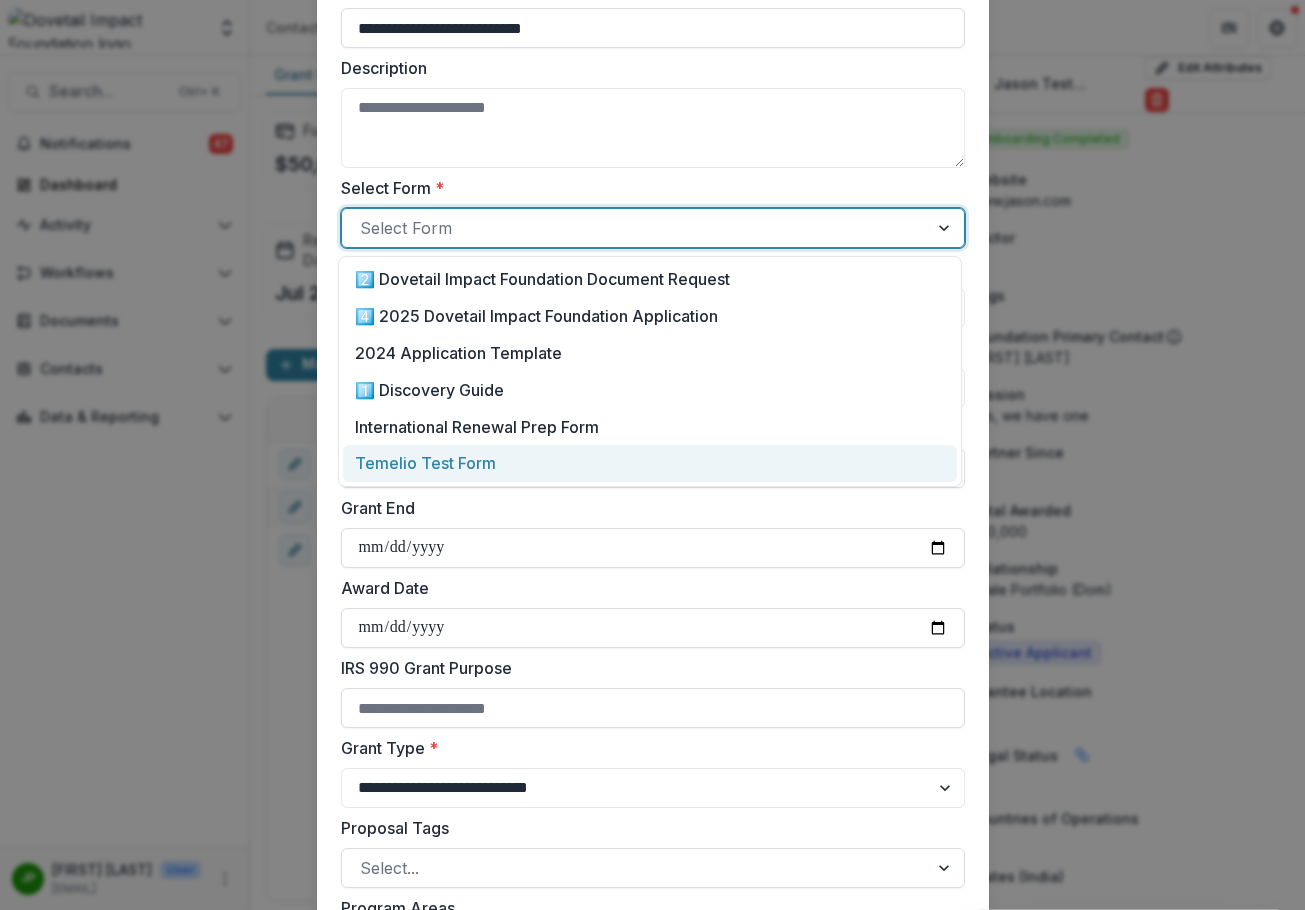 click on "Temelio Test Form" at bounding box center (649, 463) 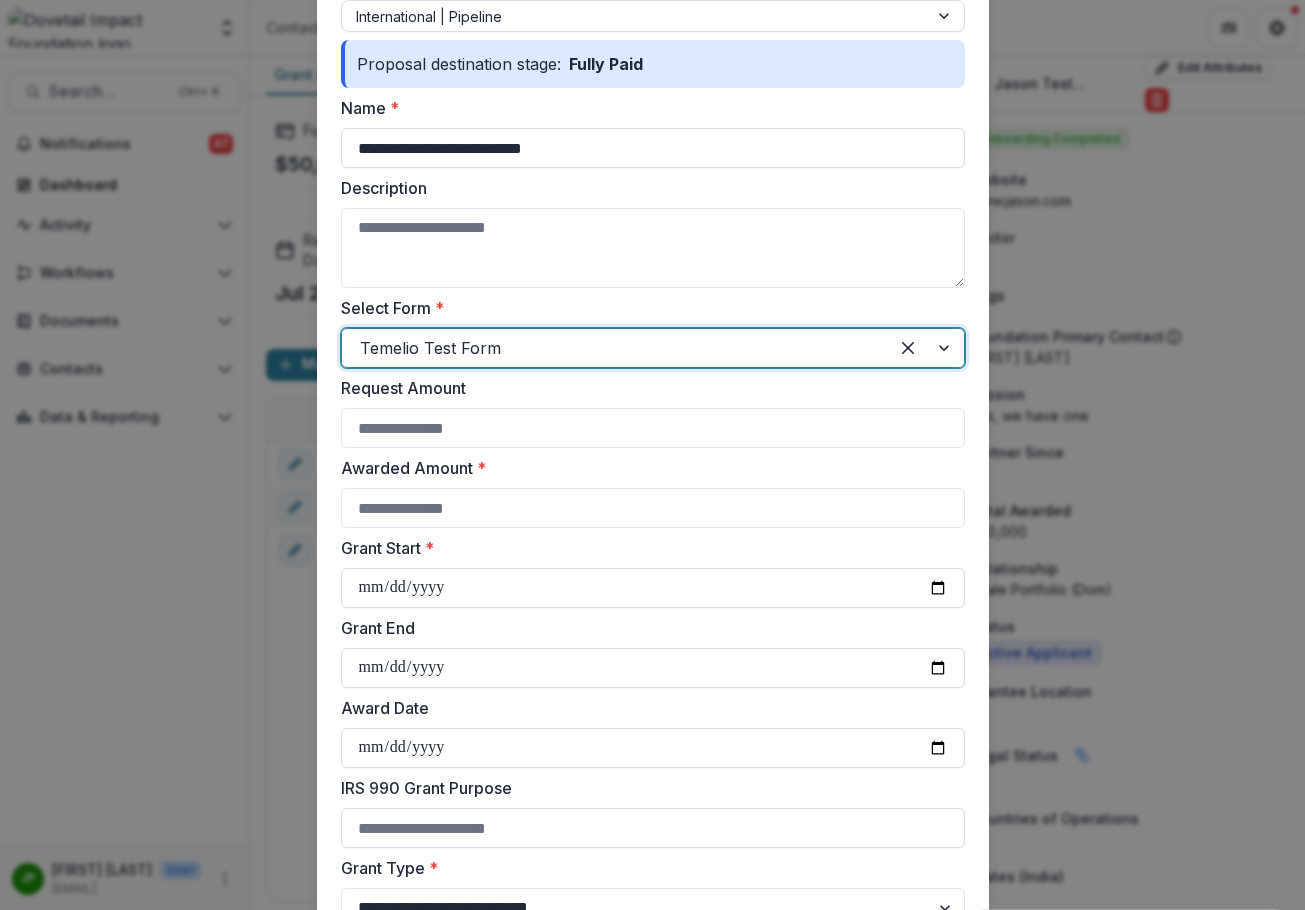 scroll, scrollTop: 0, scrollLeft: 0, axis: both 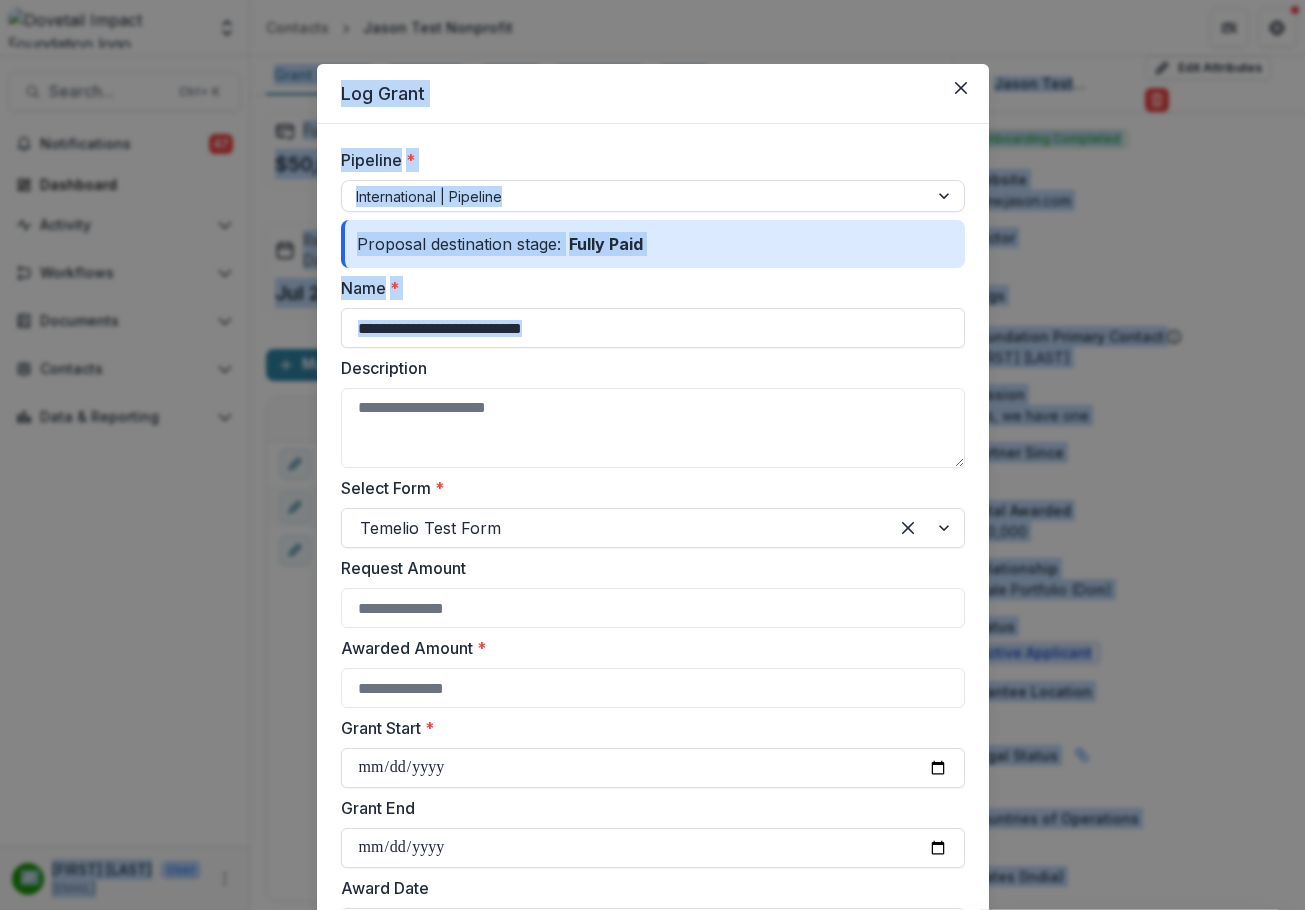 drag, startPoint x: 0, startPoint y: 399, endPoint x: -36, endPoint y: 393, distance: 36.496574 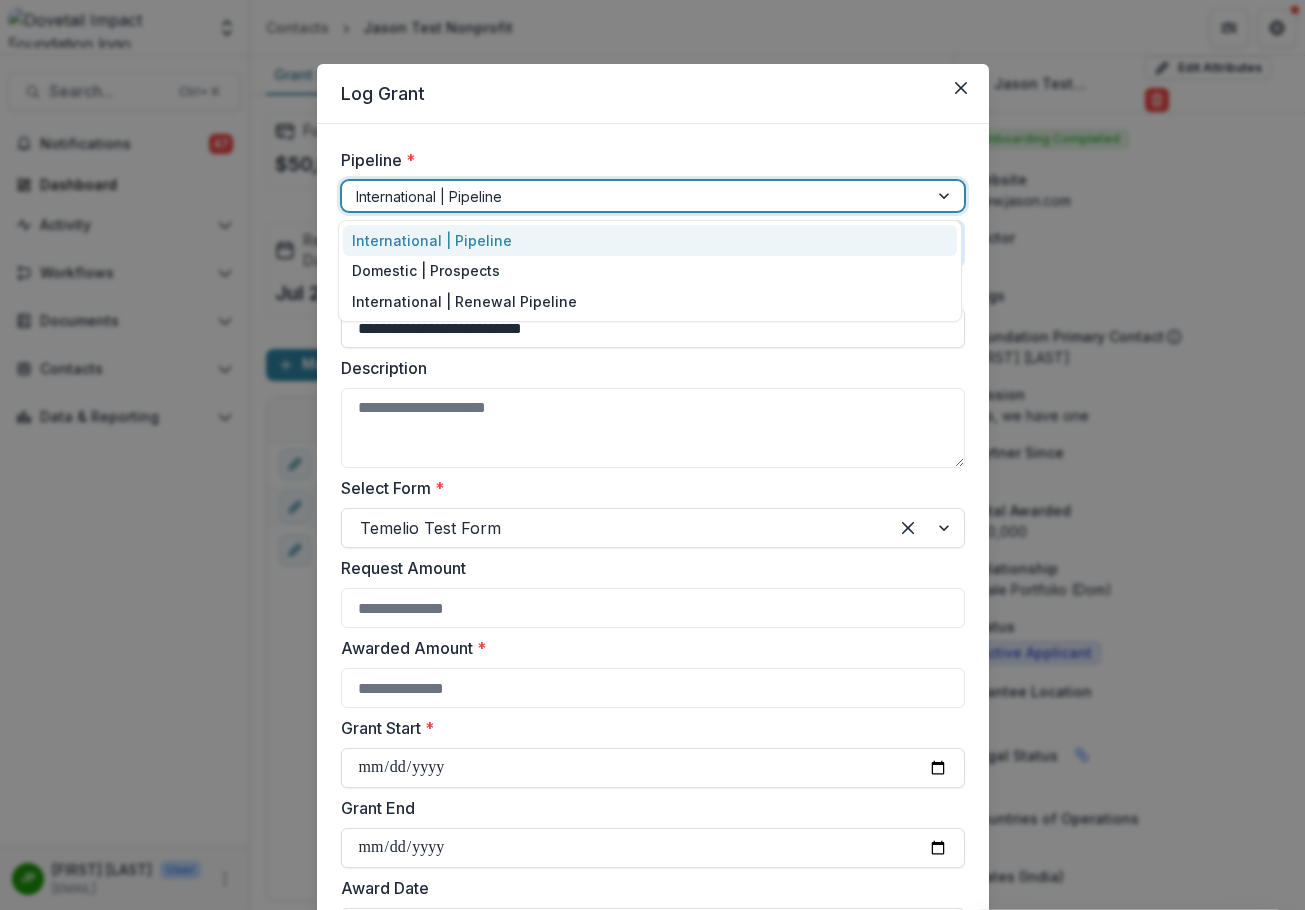 click at bounding box center [635, 196] 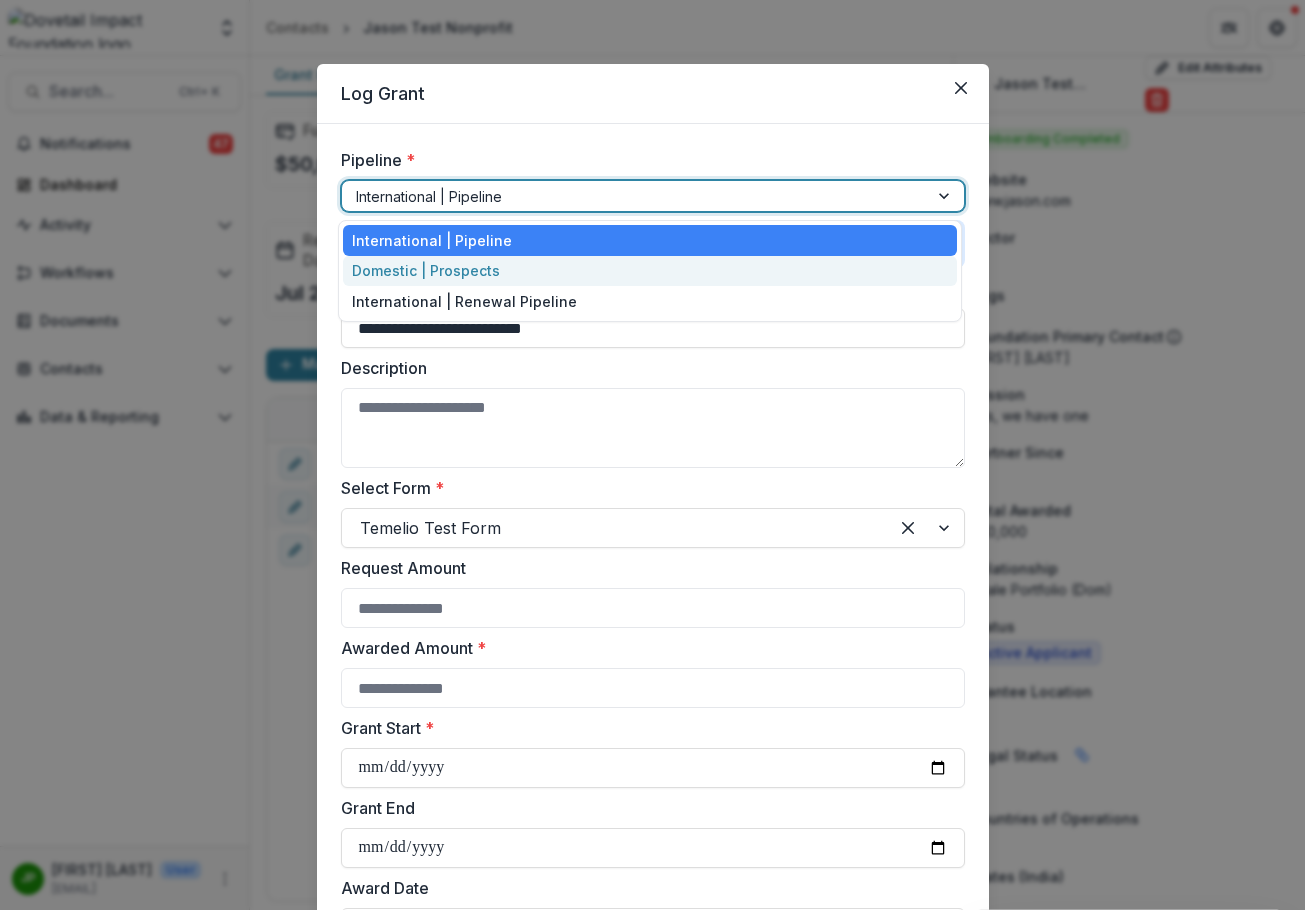 drag, startPoint x: 554, startPoint y: 271, endPoint x: 555, endPoint y: 282, distance: 11.045361 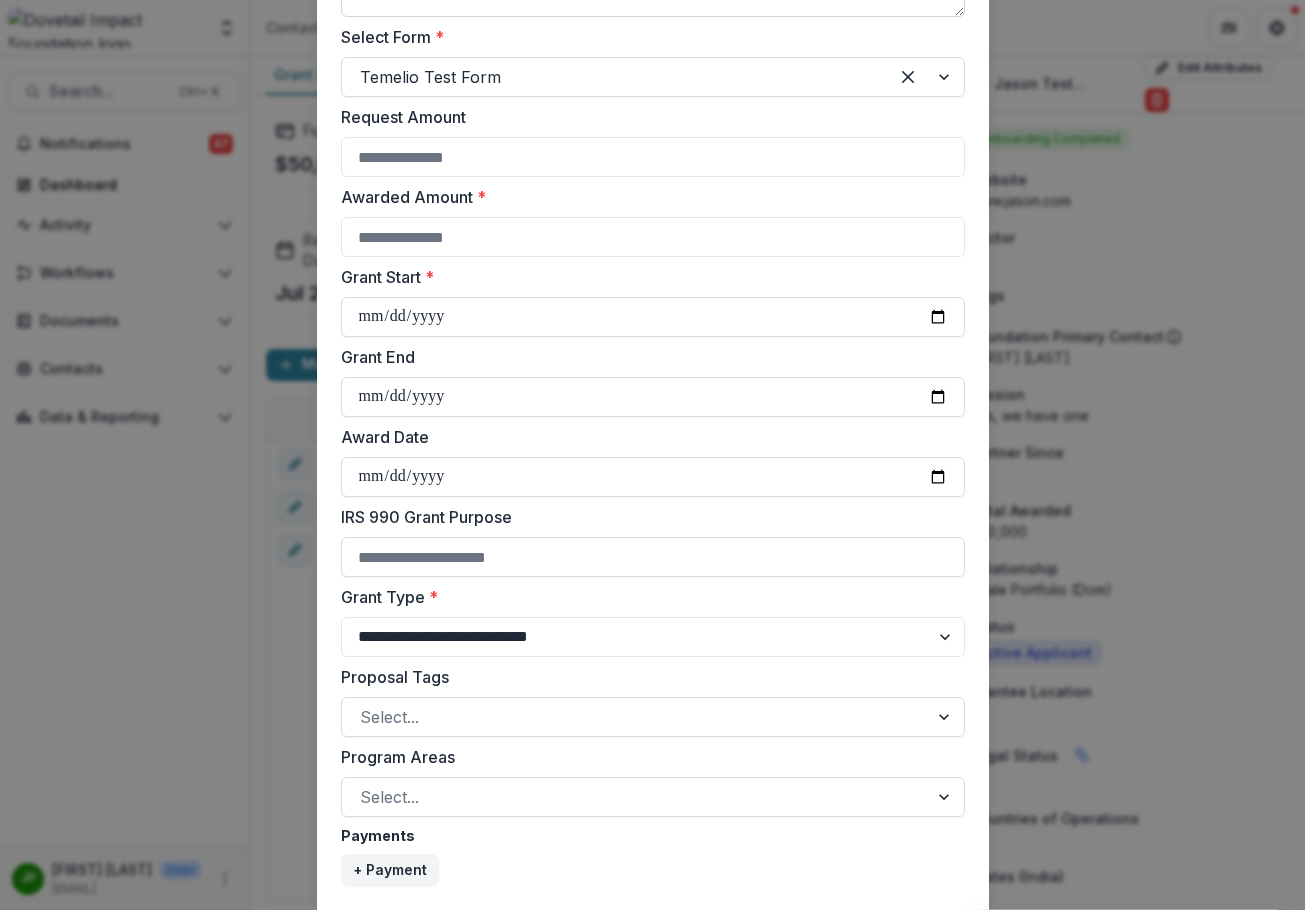 scroll, scrollTop: 580, scrollLeft: 0, axis: vertical 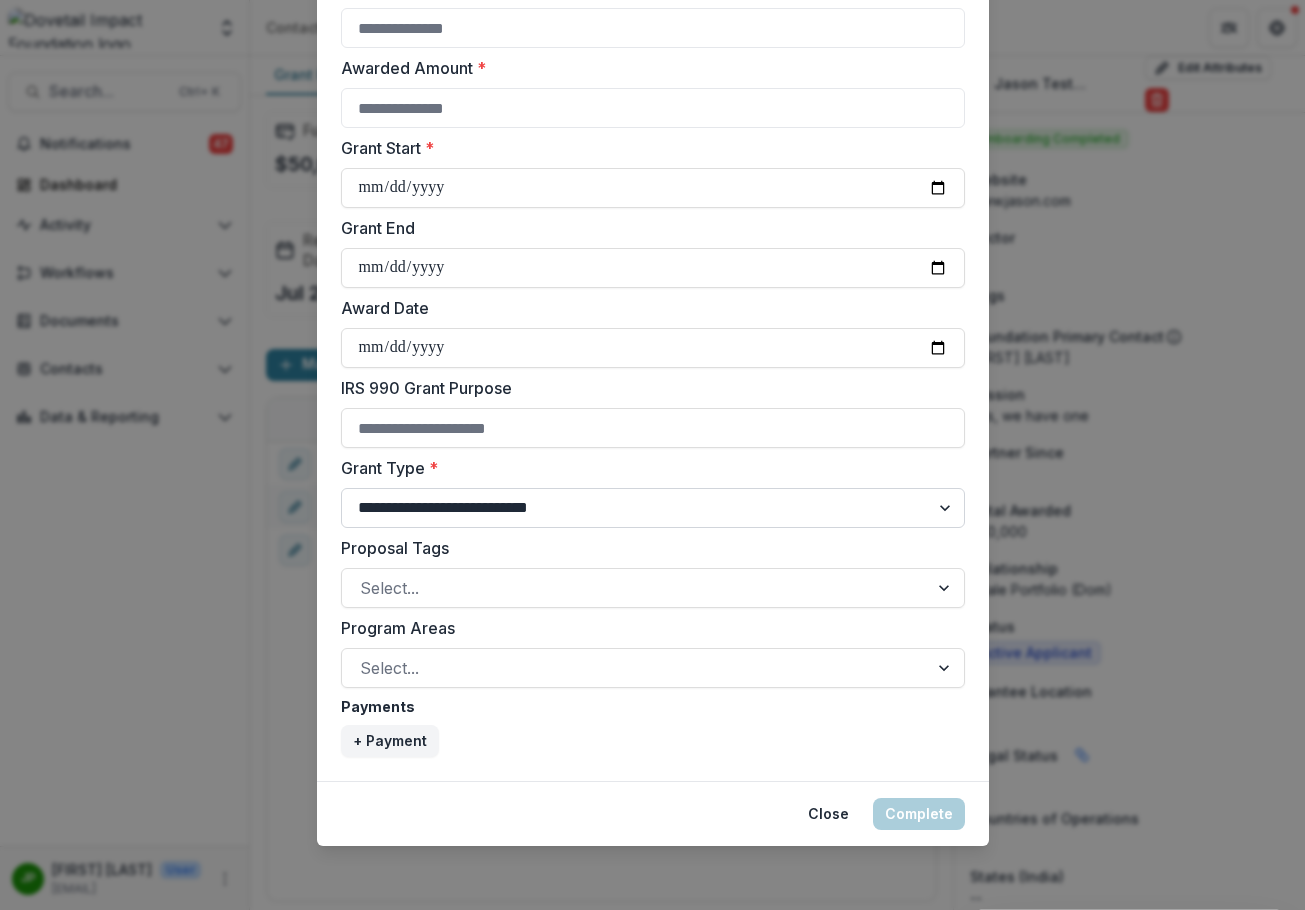 click on "**********" at bounding box center (653, 508) 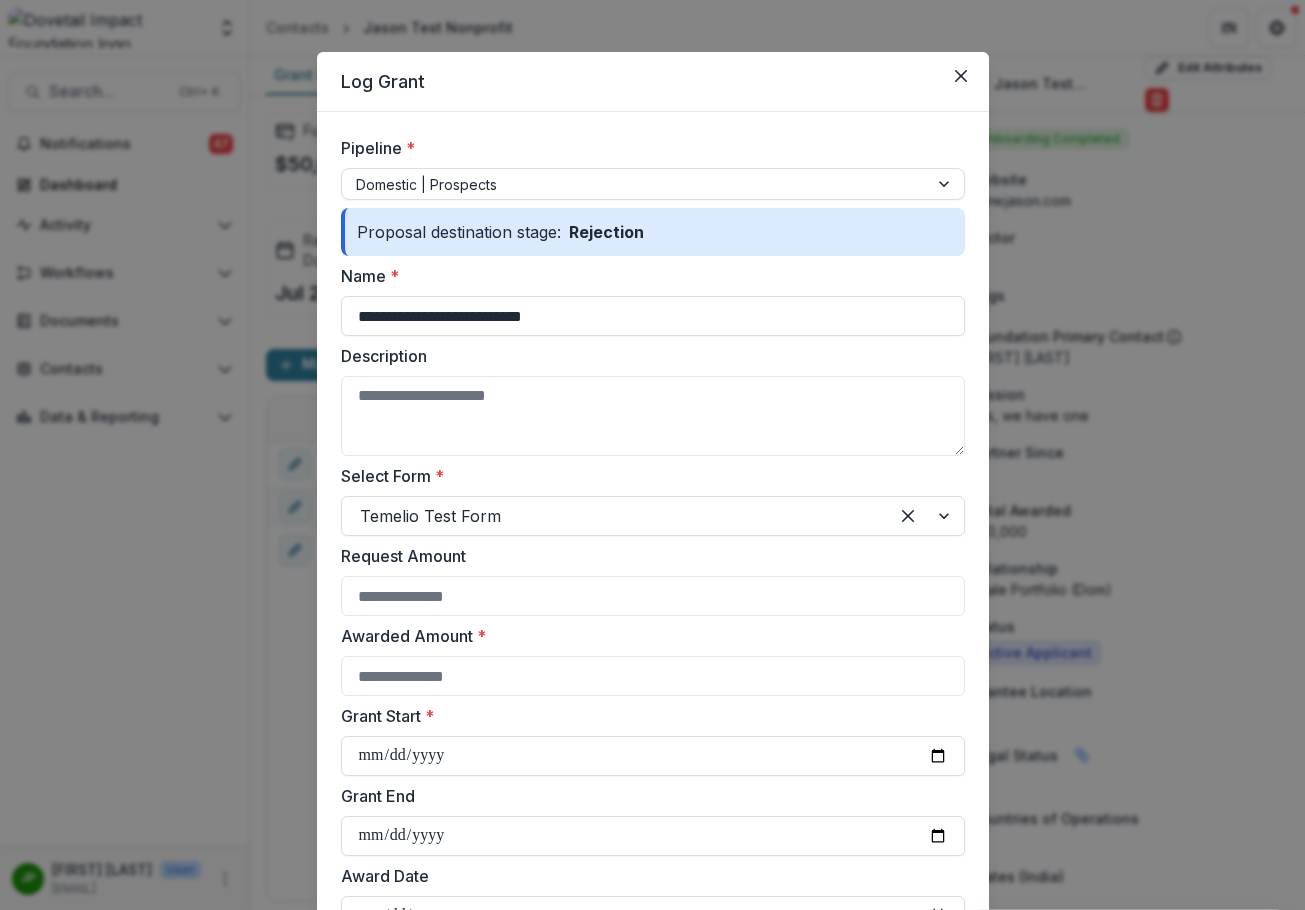 scroll, scrollTop: 0, scrollLeft: 0, axis: both 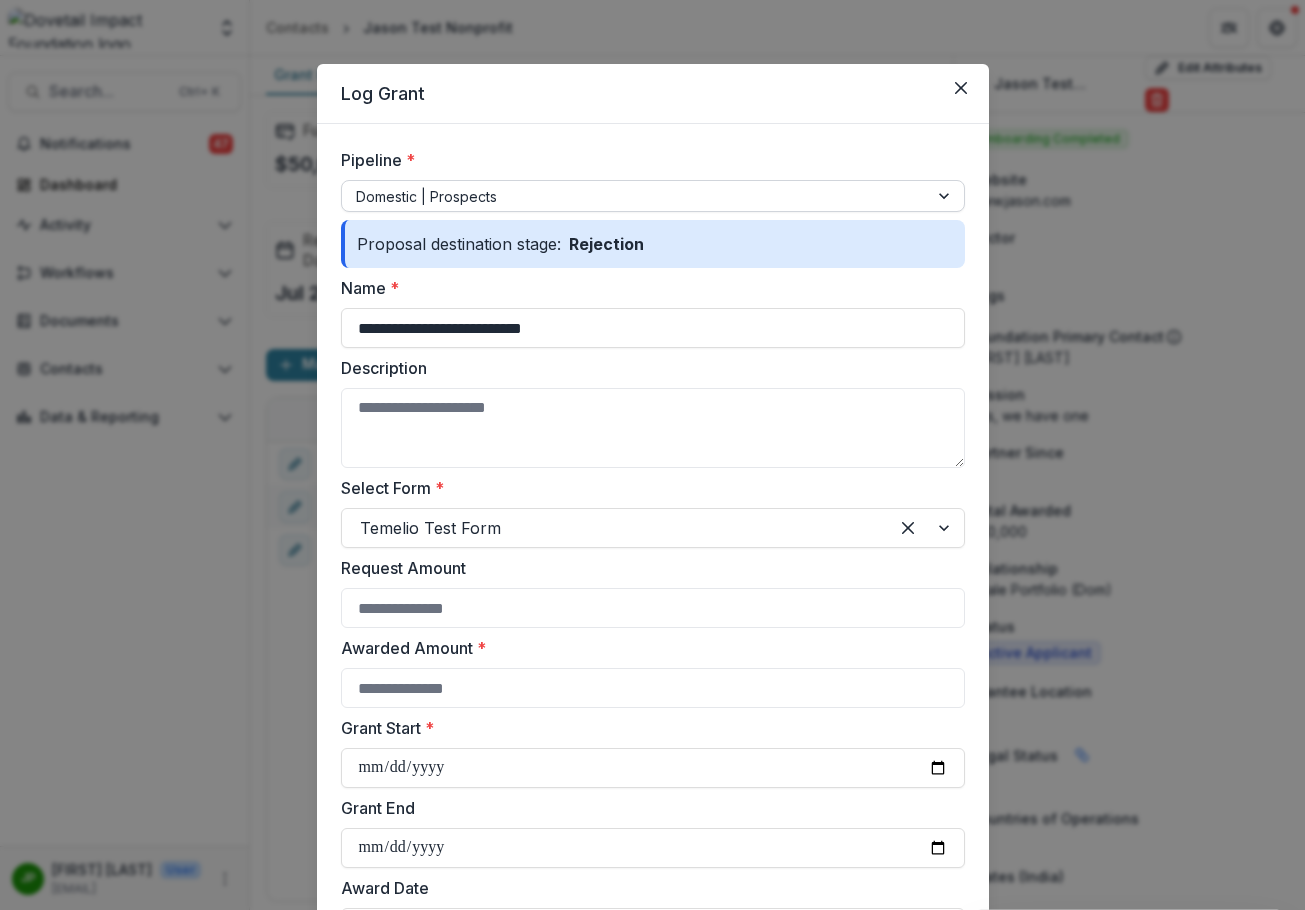 click at bounding box center (635, 196) 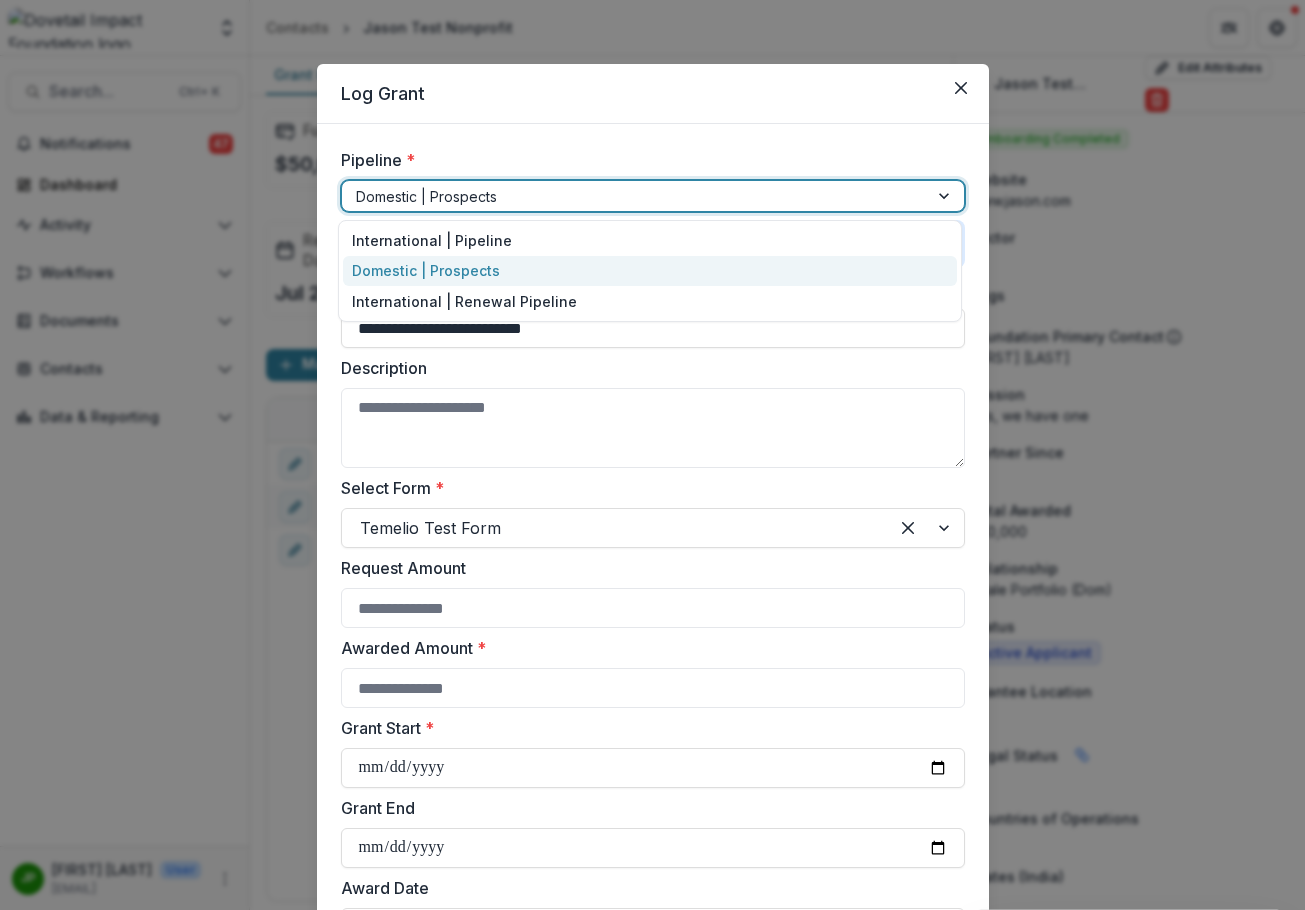 click on "Domestic | Prospects" at bounding box center [650, 271] 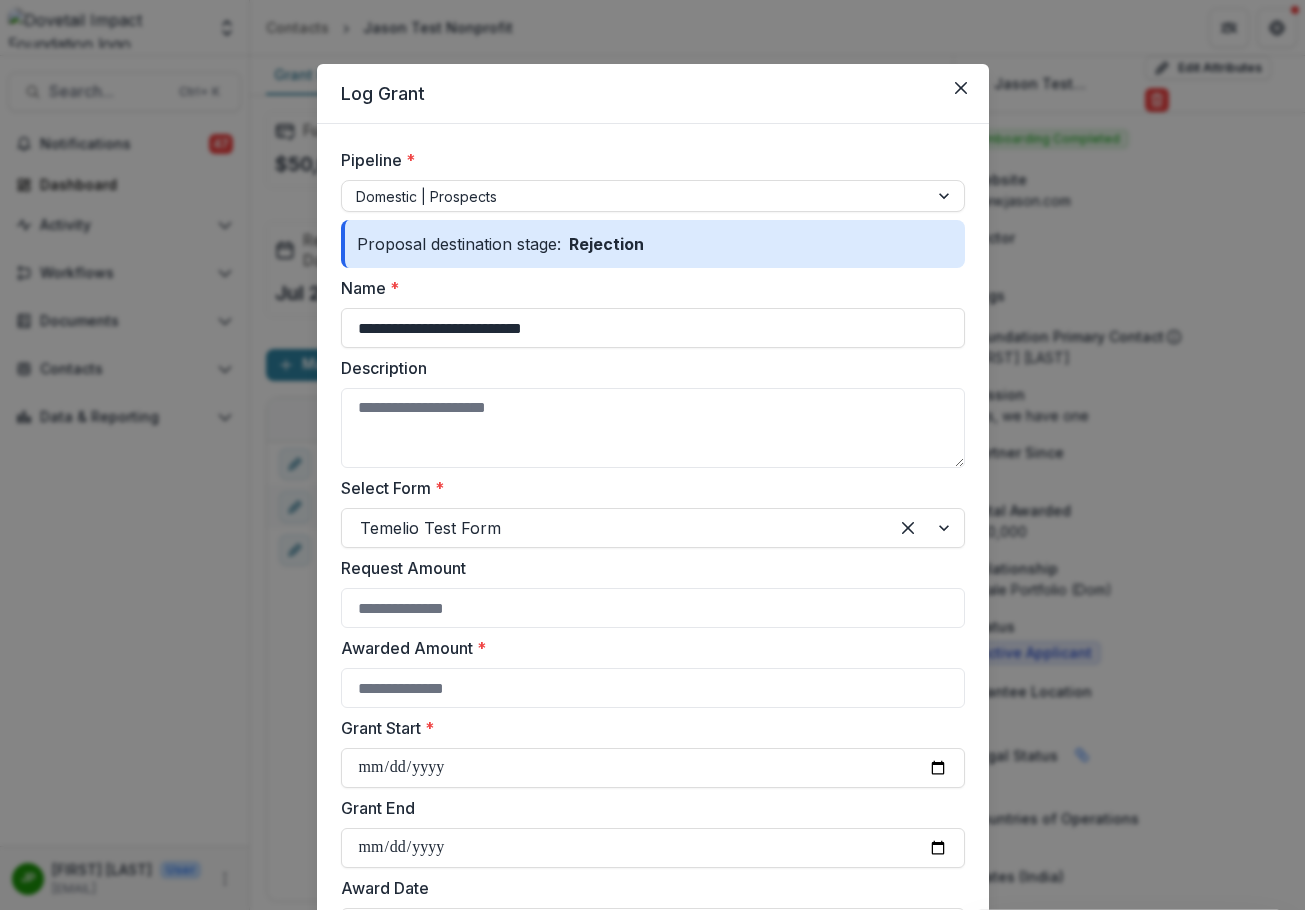 click on "Rejection" at bounding box center [606, 244] 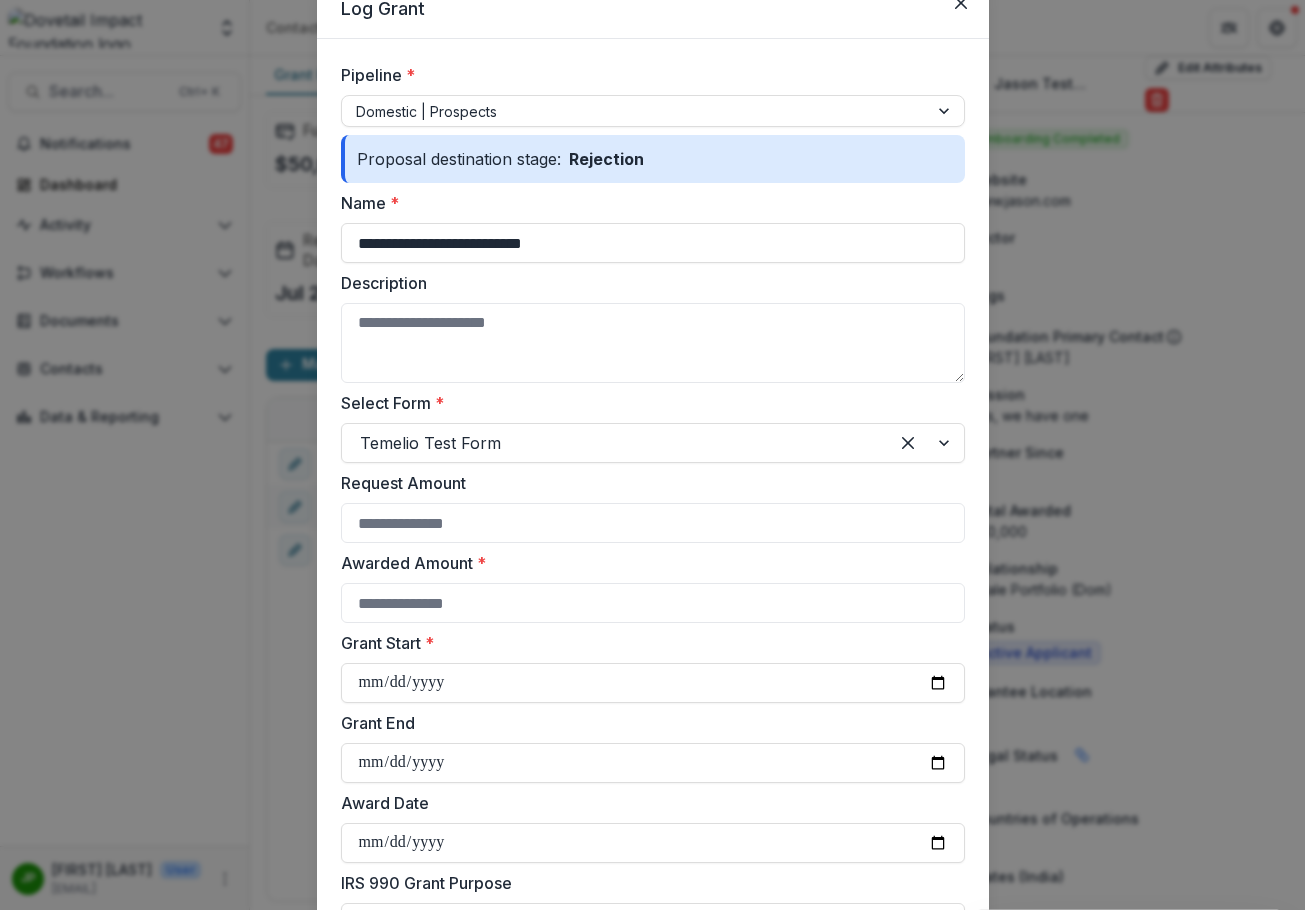 scroll, scrollTop: 0, scrollLeft: 0, axis: both 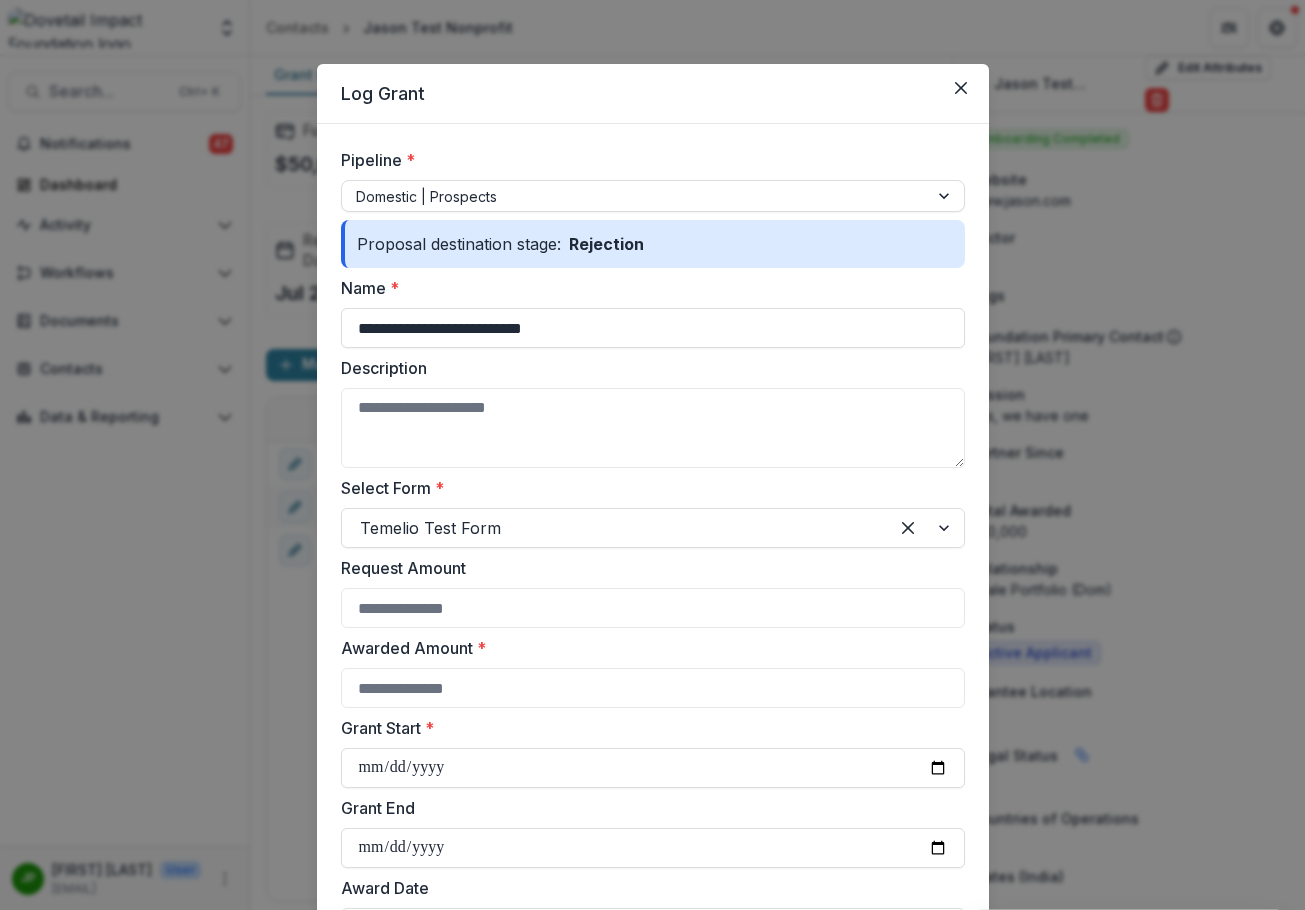 drag, startPoint x: 960, startPoint y: 81, endPoint x: 953, endPoint y: 94, distance: 14.764823 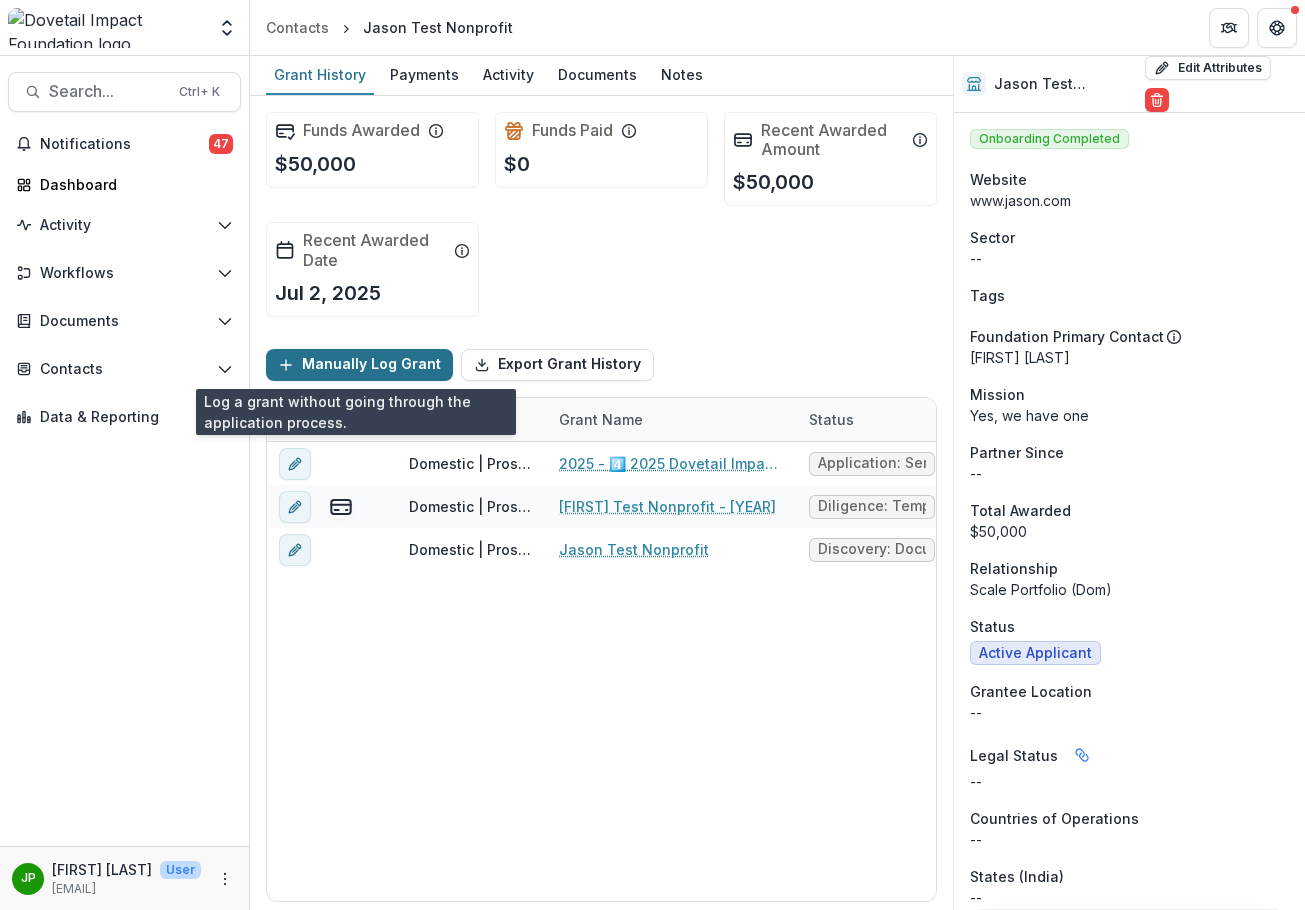 click on "Manually Log Grant" at bounding box center [359, 365] 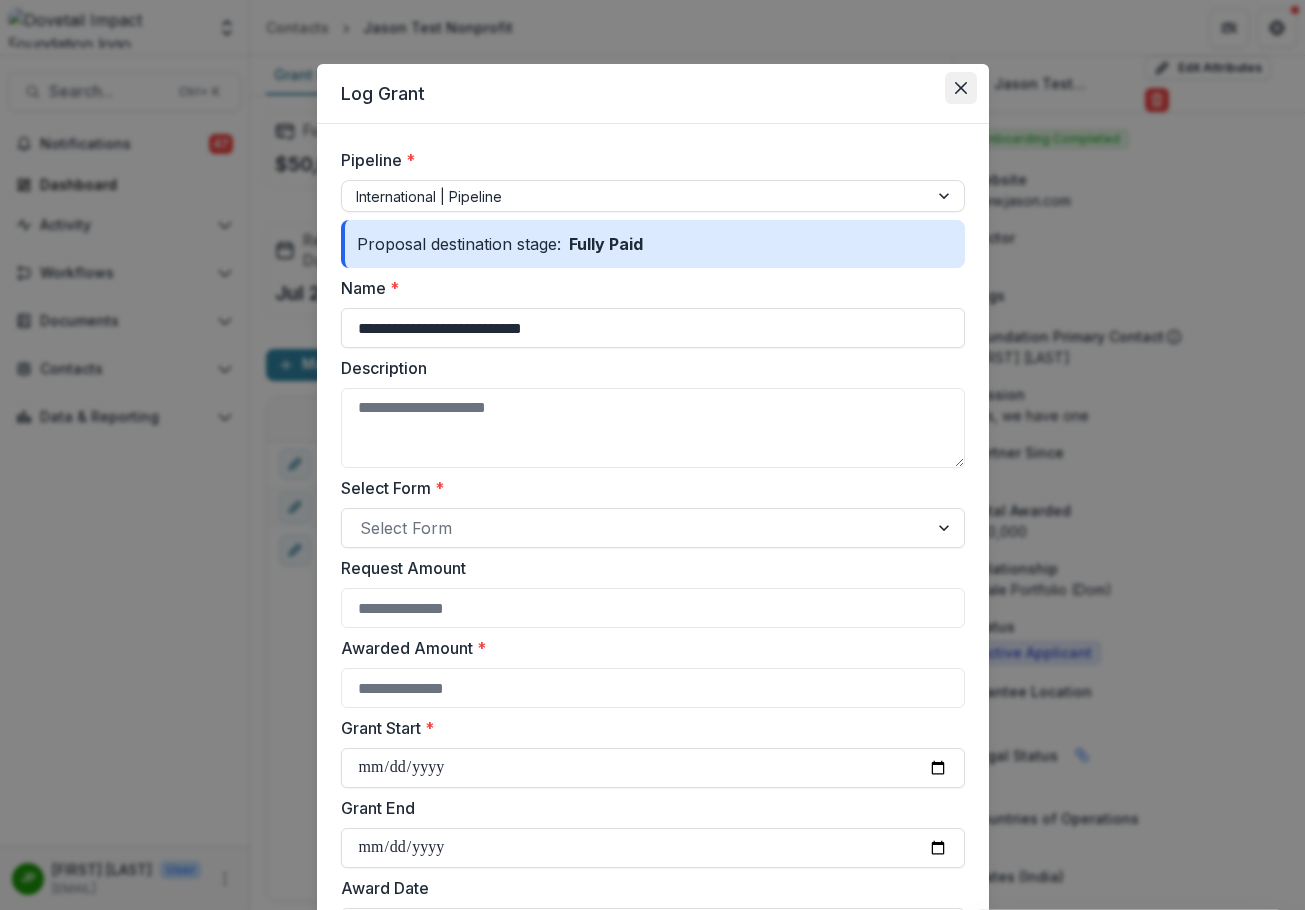 click 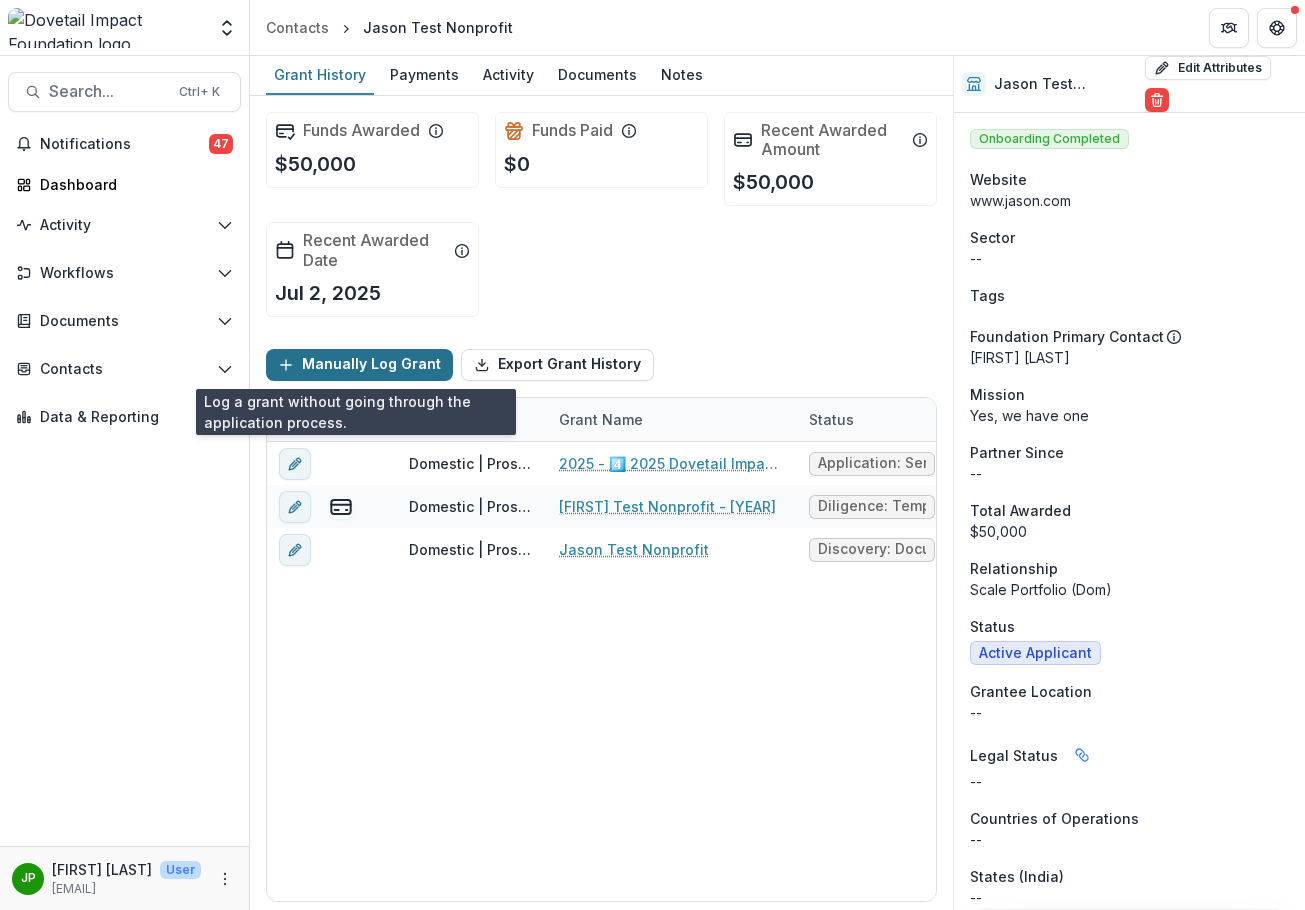click on "Manually Log Grant" at bounding box center [359, 365] 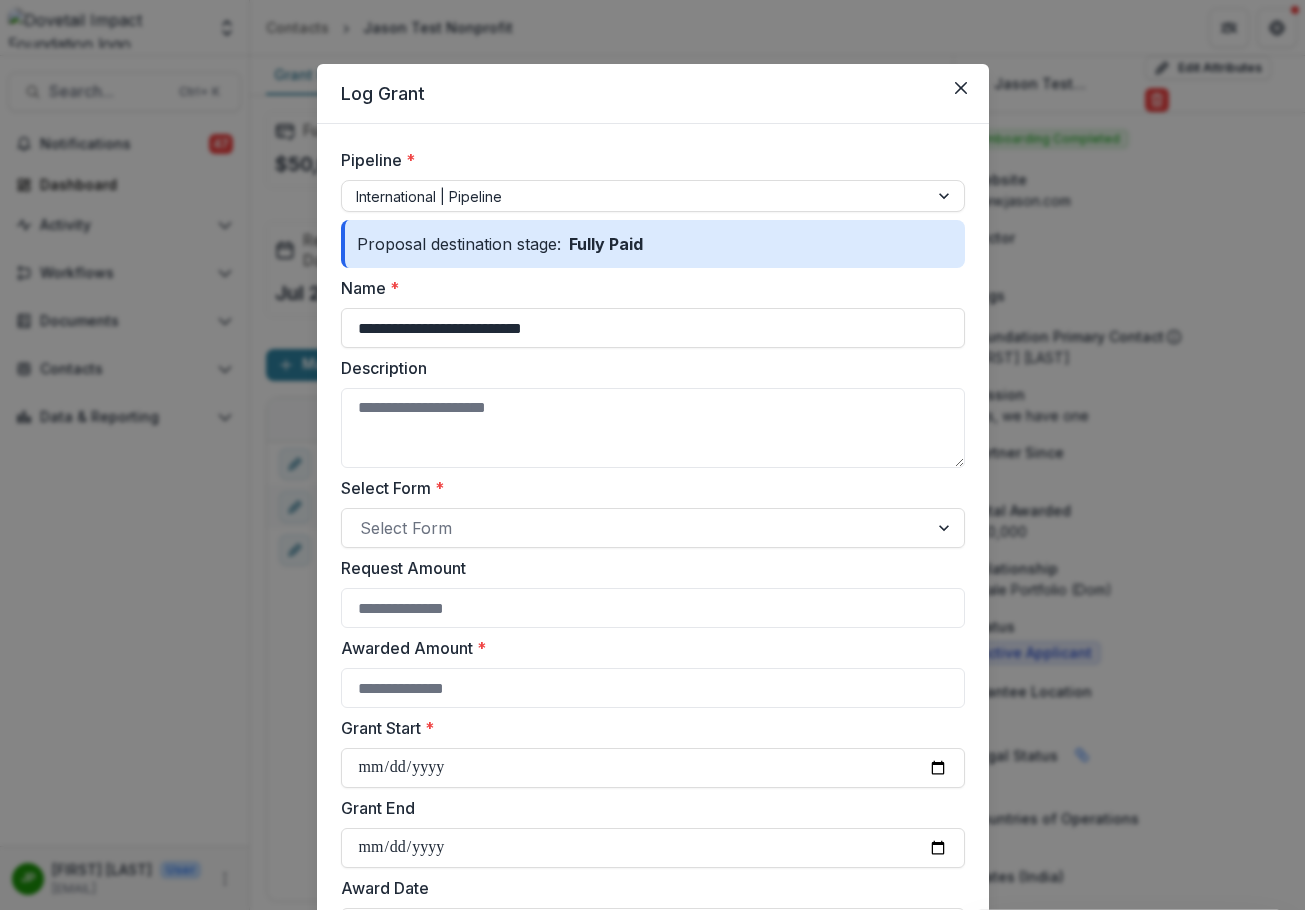 click on "Proposal destination stage: Fully Paid" at bounding box center (653, 244) 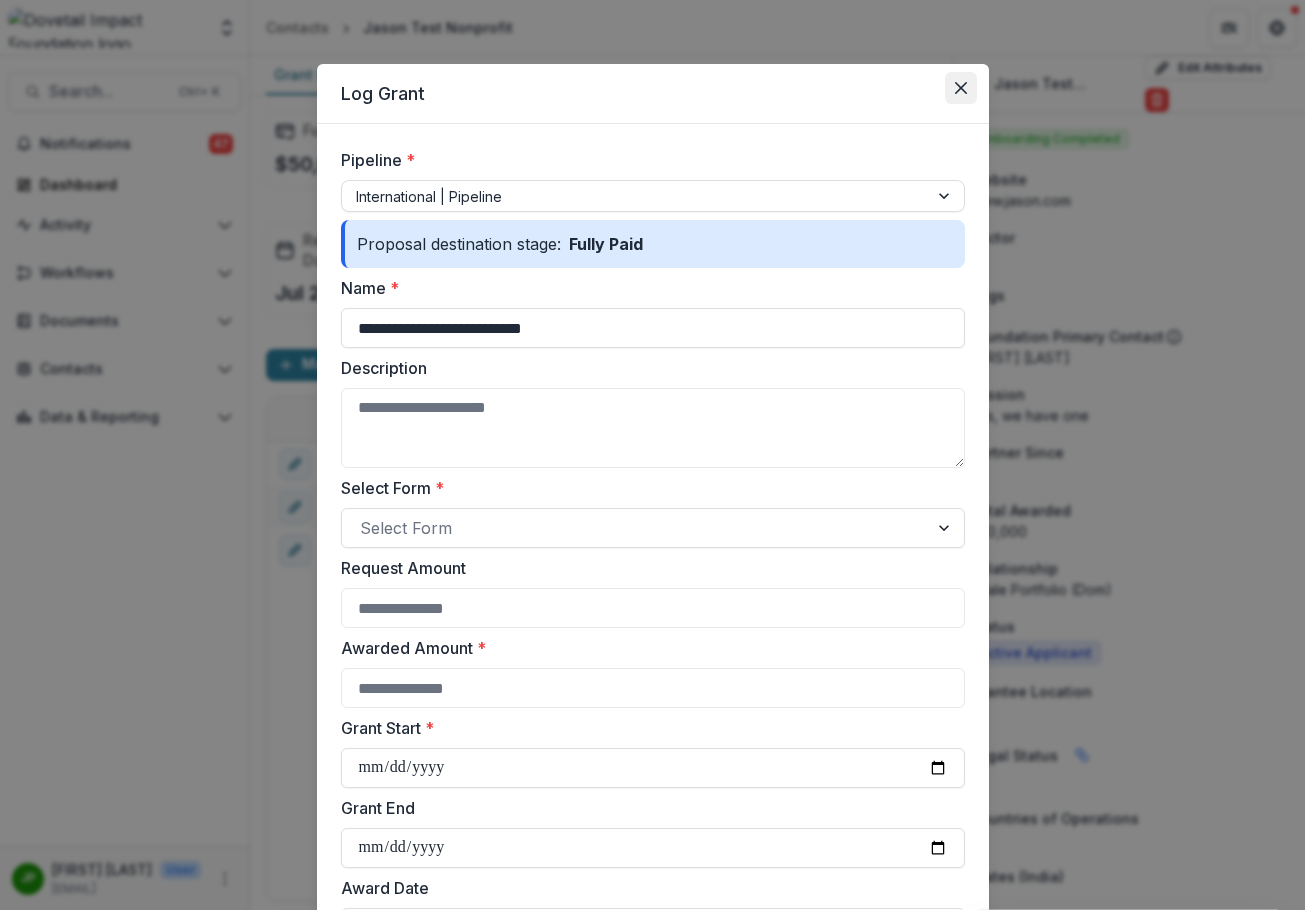click at bounding box center (961, 88) 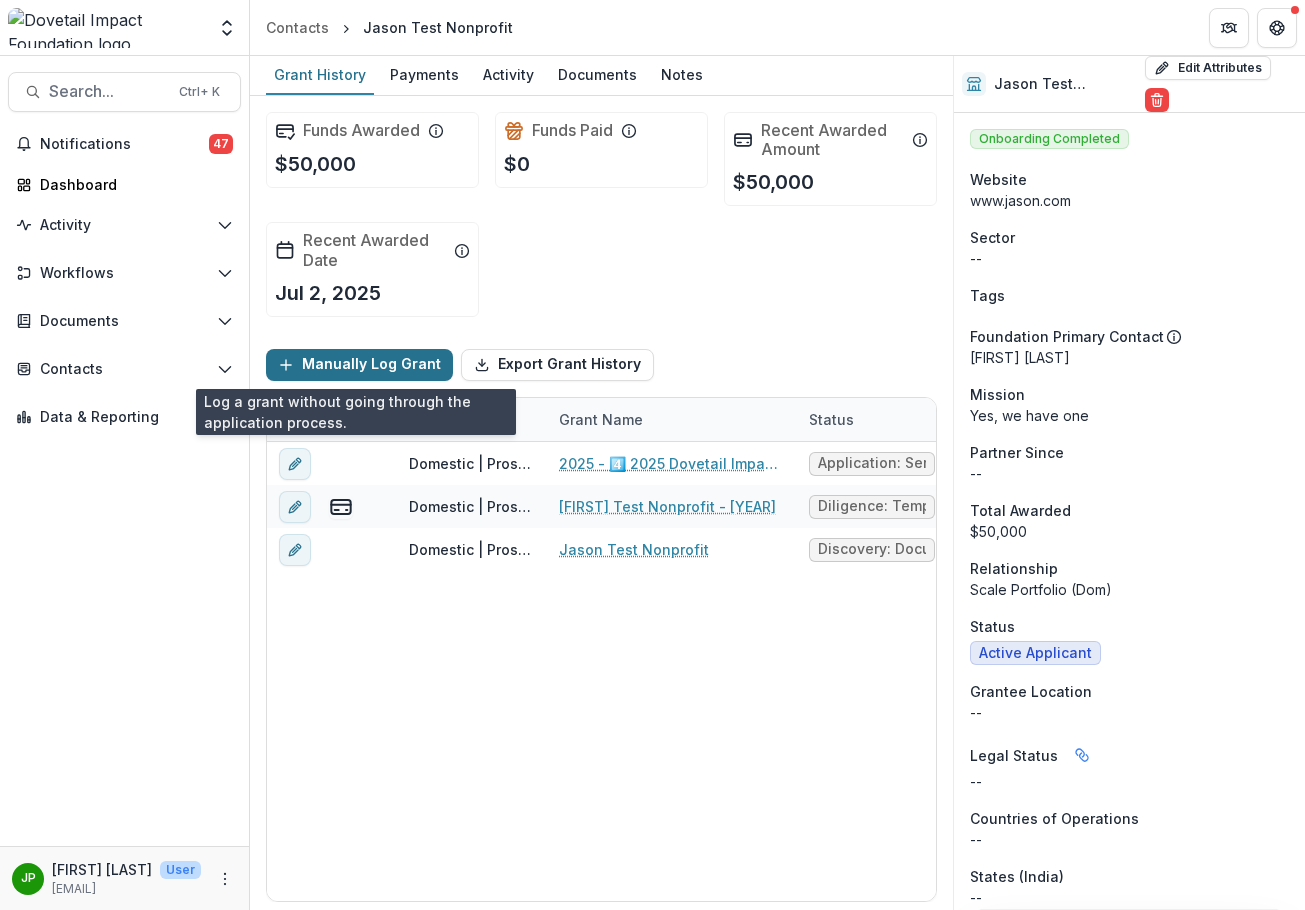 click on "Manually Log Grant" at bounding box center [359, 365] 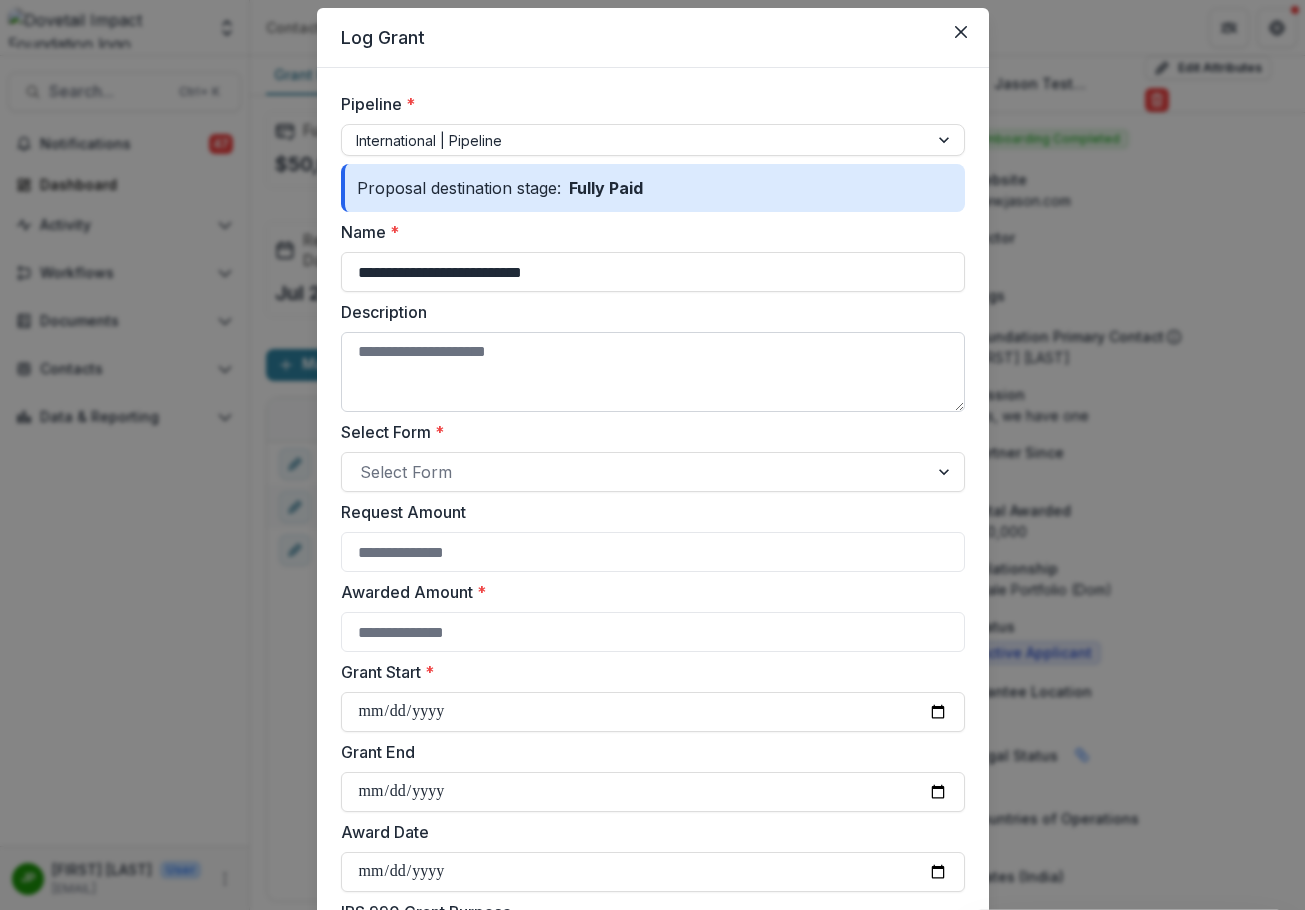 scroll, scrollTop: 100, scrollLeft: 0, axis: vertical 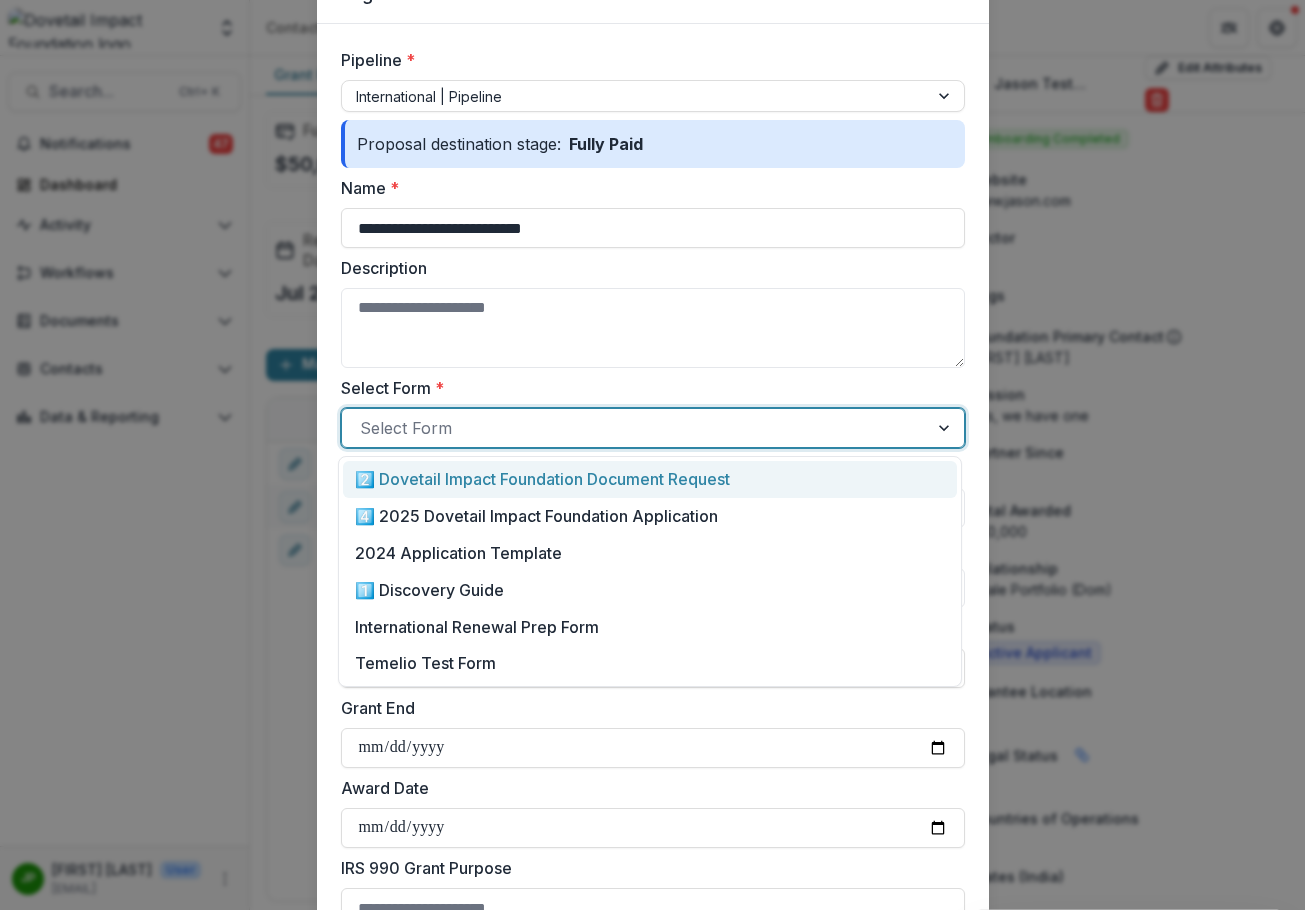 click at bounding box center [635, 428] 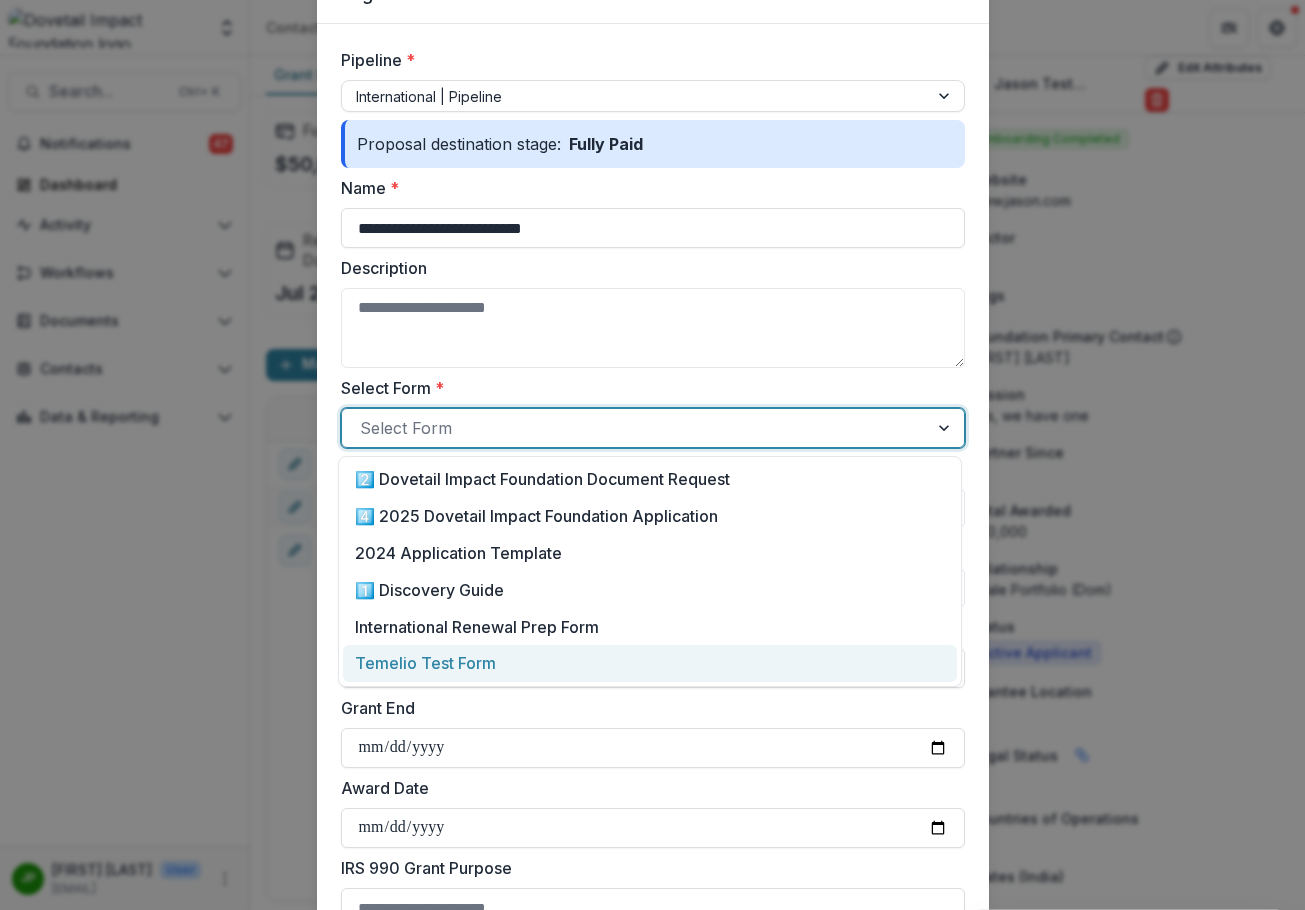 click on "Temelio Test Form" at bounding box center [425, 663] 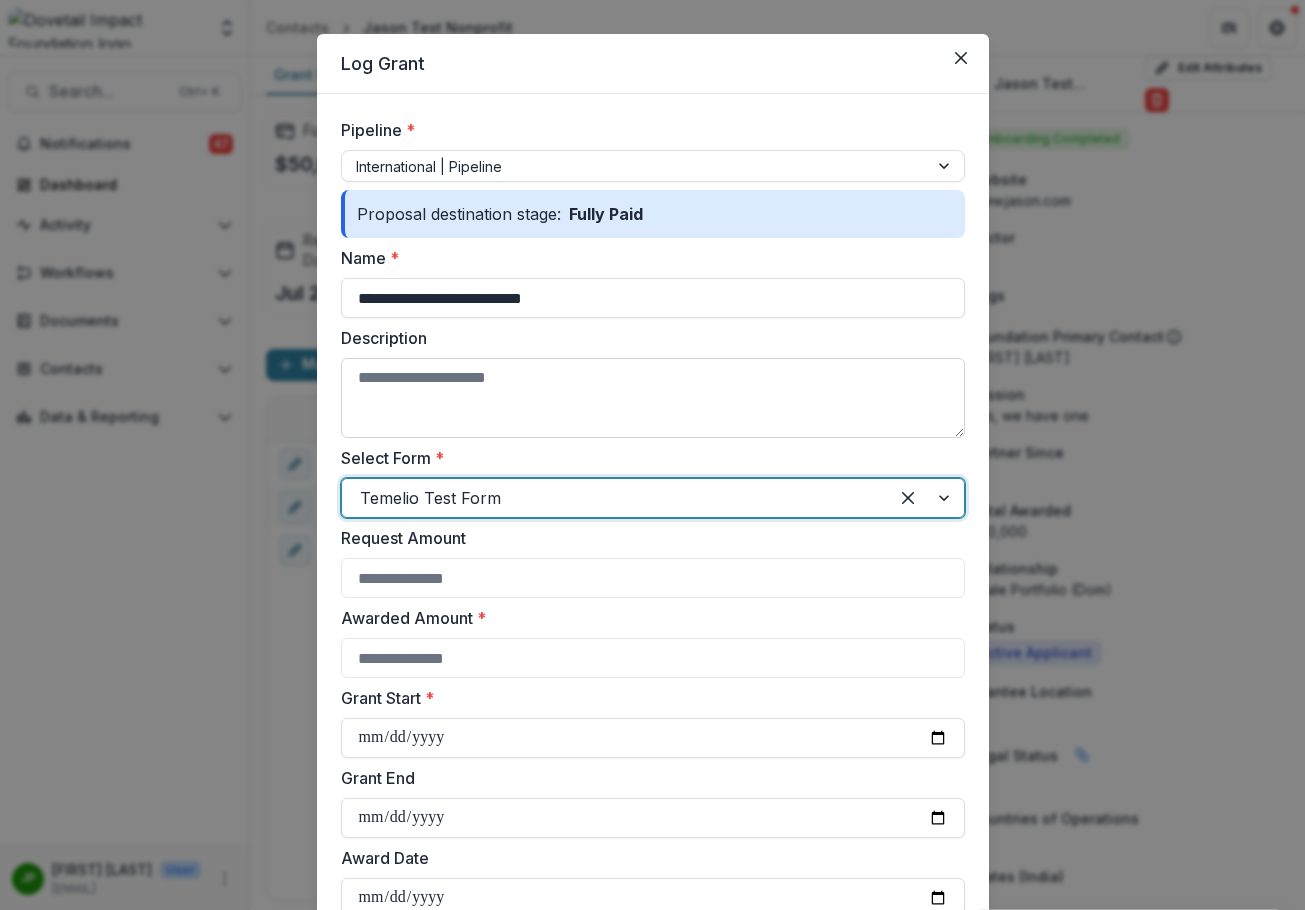 scroll, scrollTop: 0, scrollLeft: 0, axis: both 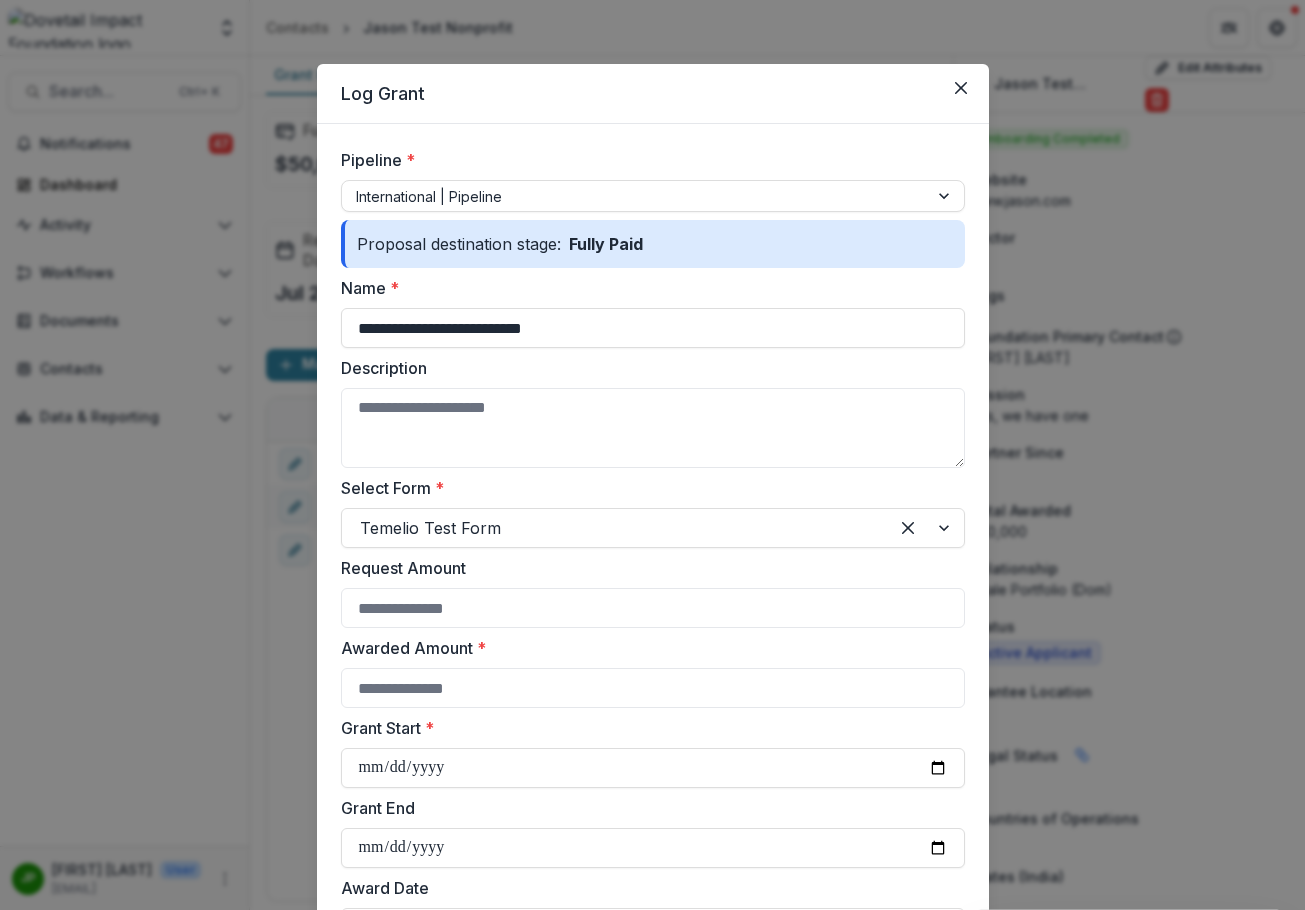 click on "Proposal destination stage: Fully Paid" at bounding box center (653, 244) 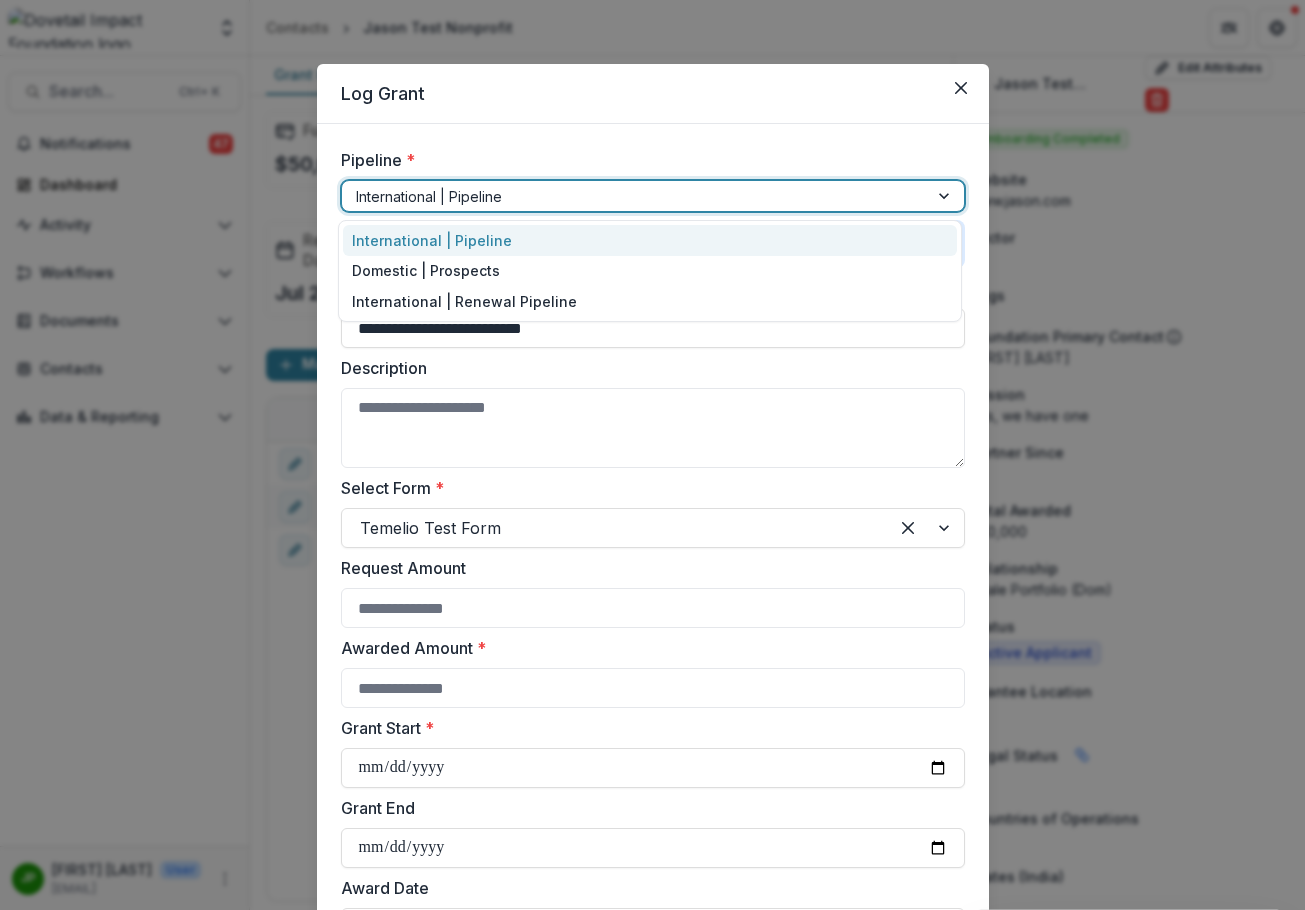 click at bounding box center (946, 196) 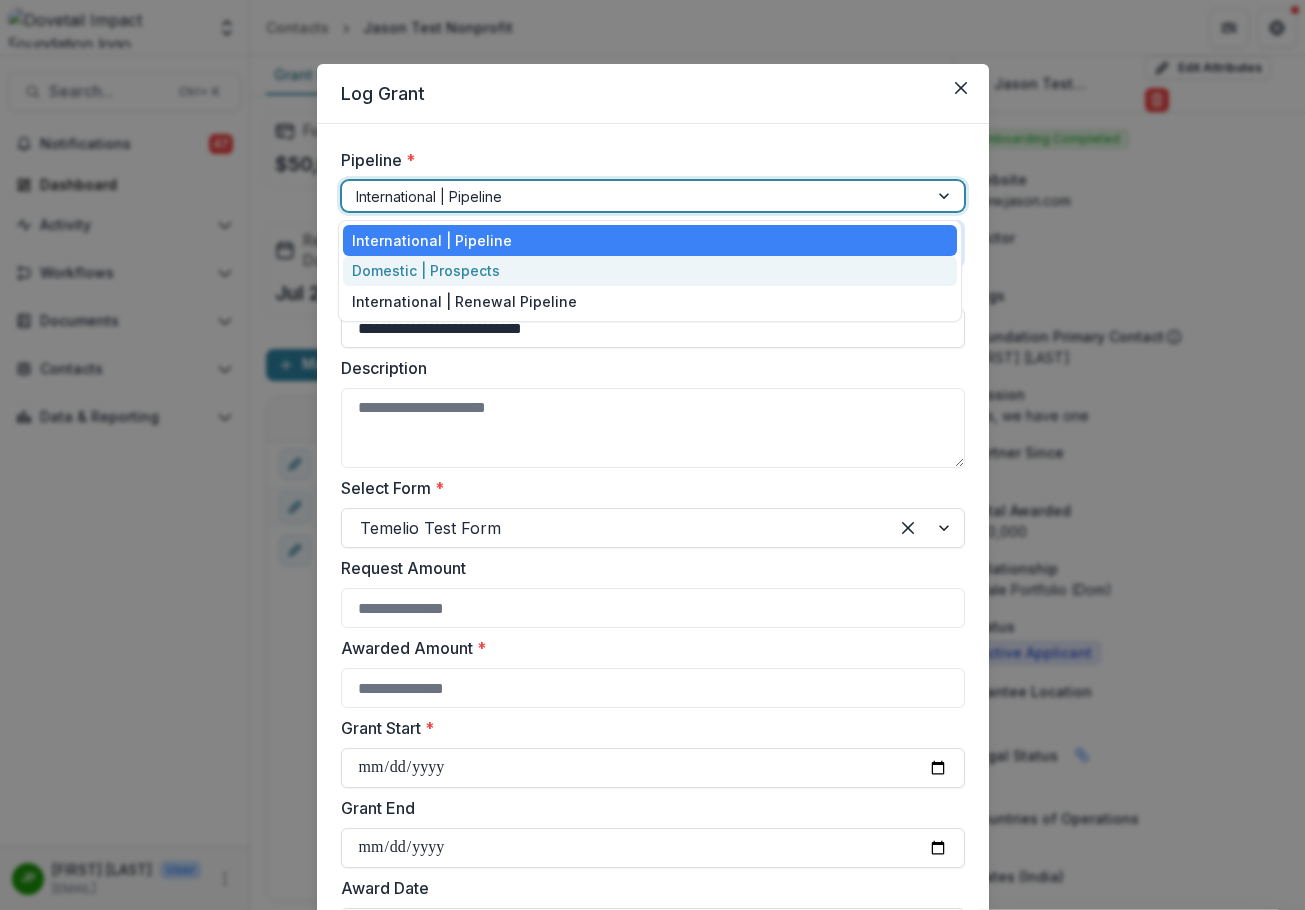 click on "Domestic | Prospects" at bounding box center (650, 271) 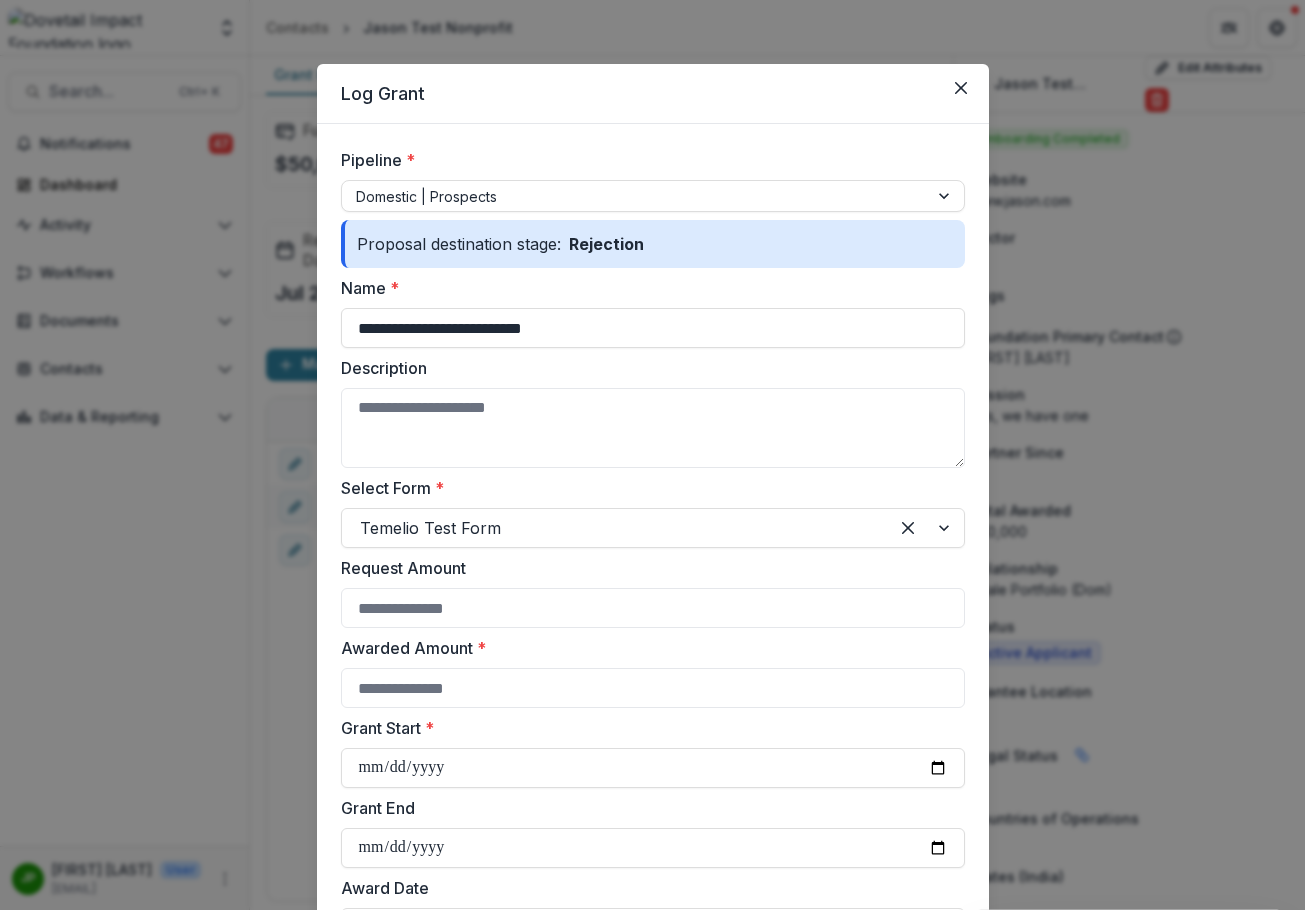 click on "Rejection" at bounding box center [606, 244] 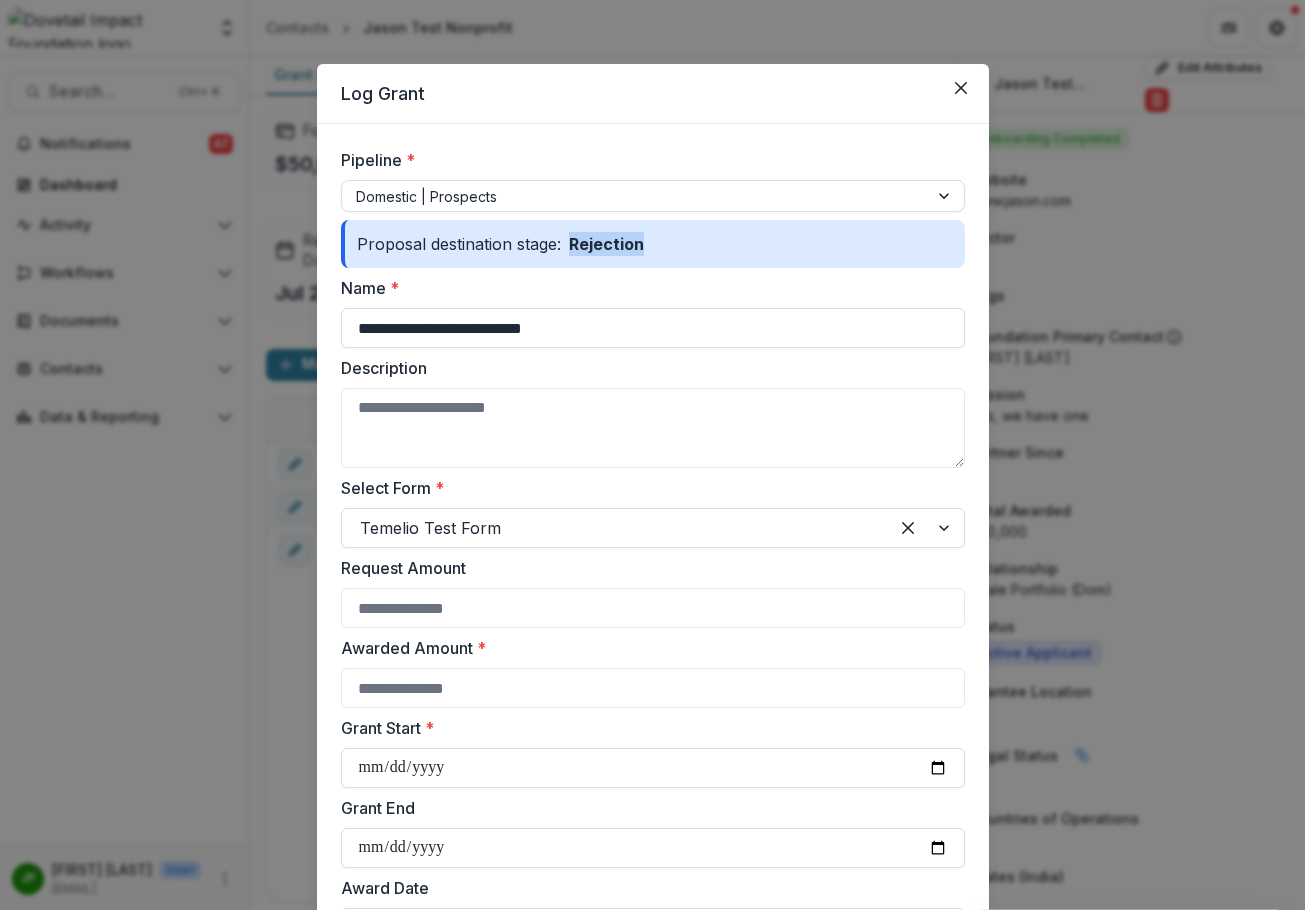 click on "Rejection" at bounding box center (606, 244) 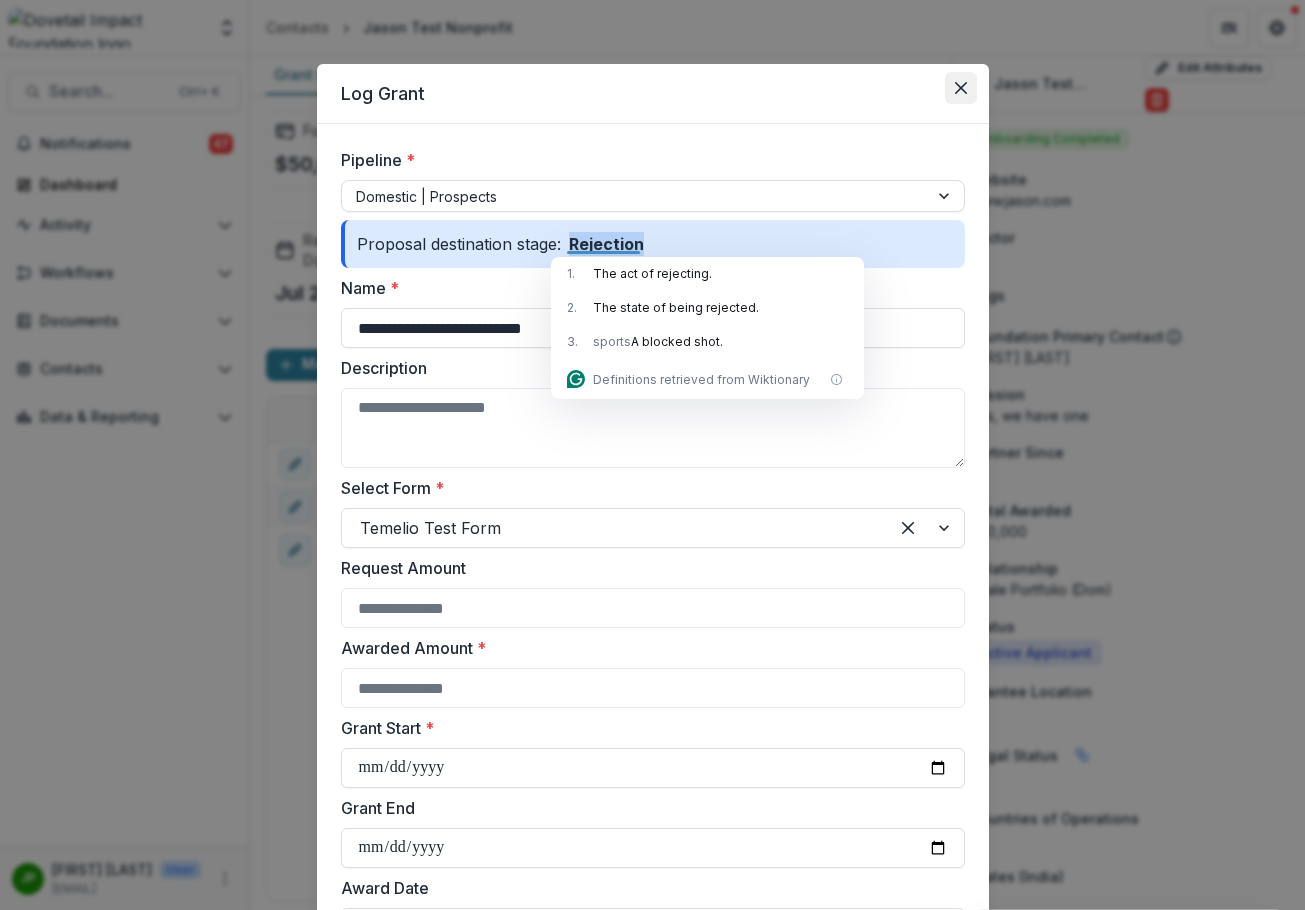 click at bounding box center [961, 88] 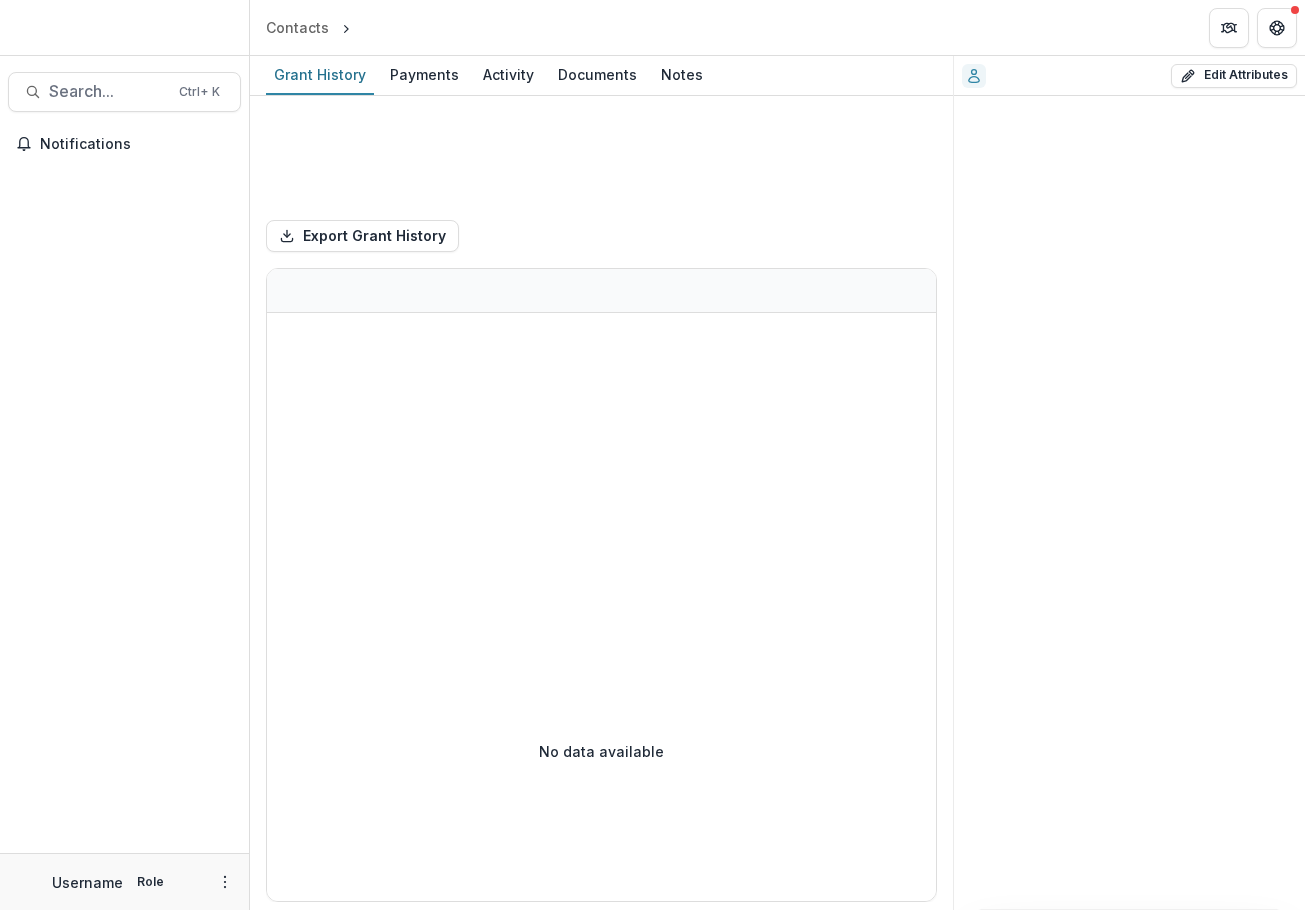 scroll, scrollTop: 0, scrollLeft: 0, axis: both 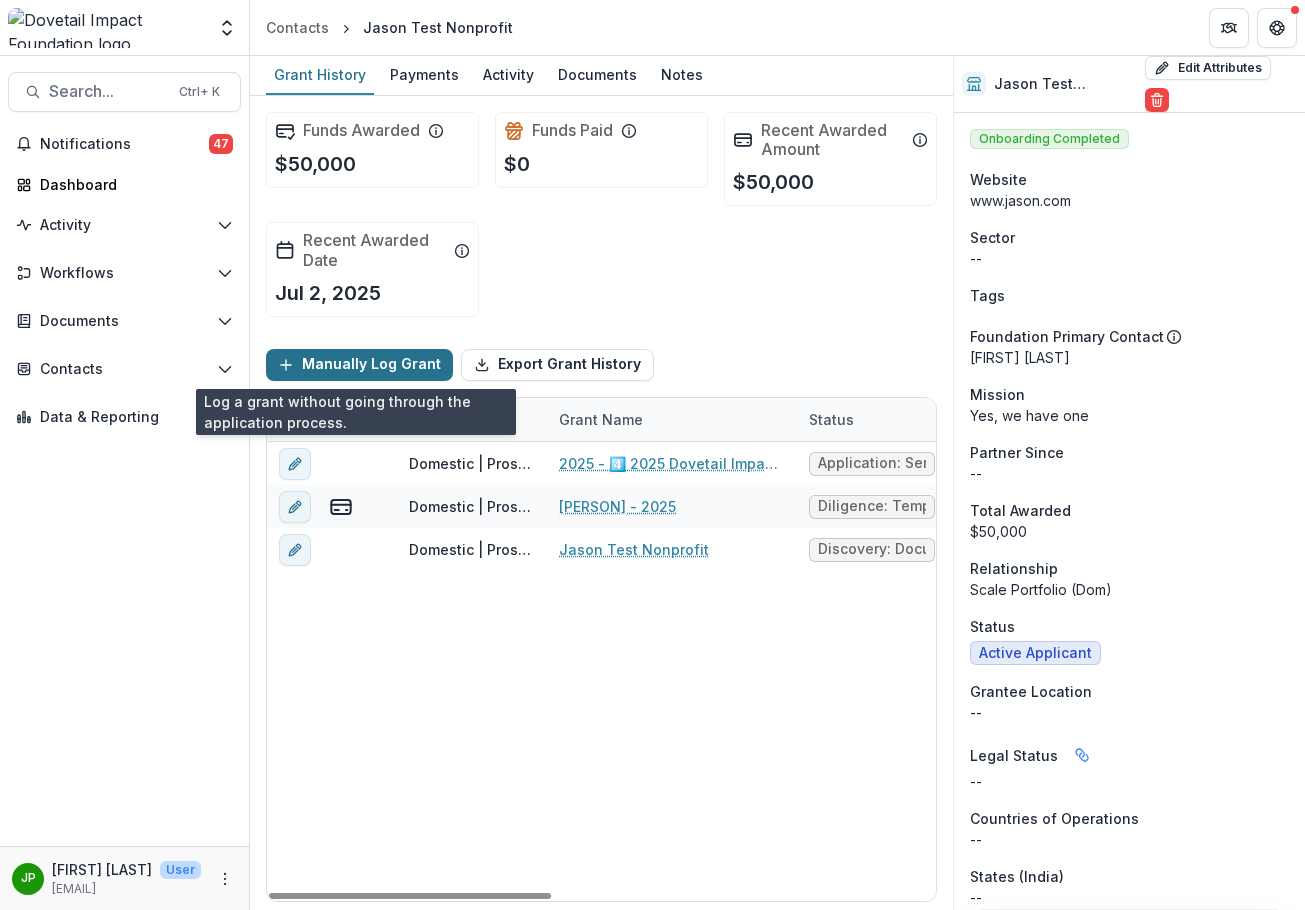 click on "Manually Log Grant" at bounding box center [359, 365] 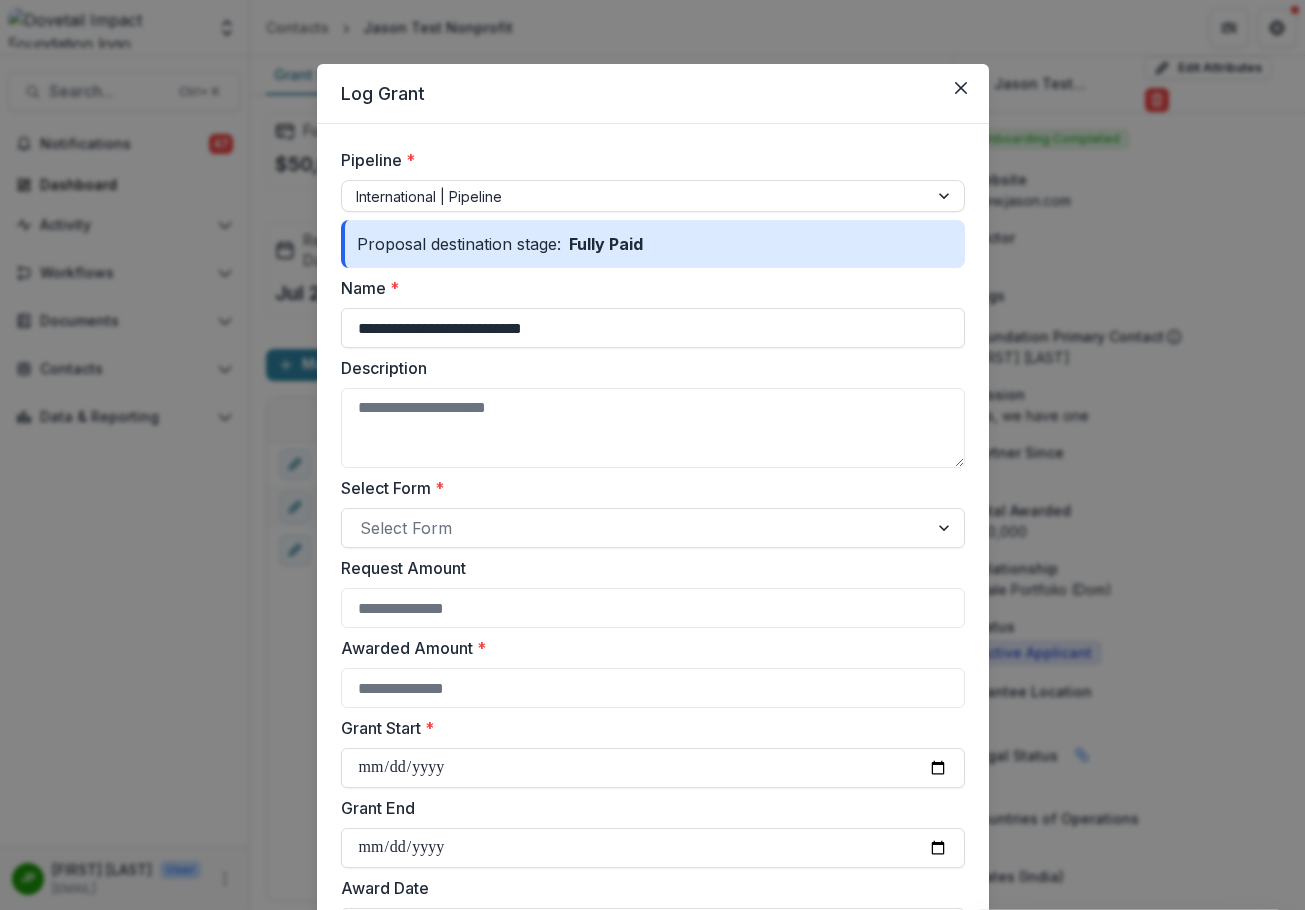 click on "Proposal destination stage: Fully Paid" at bounding box center (653, 244) 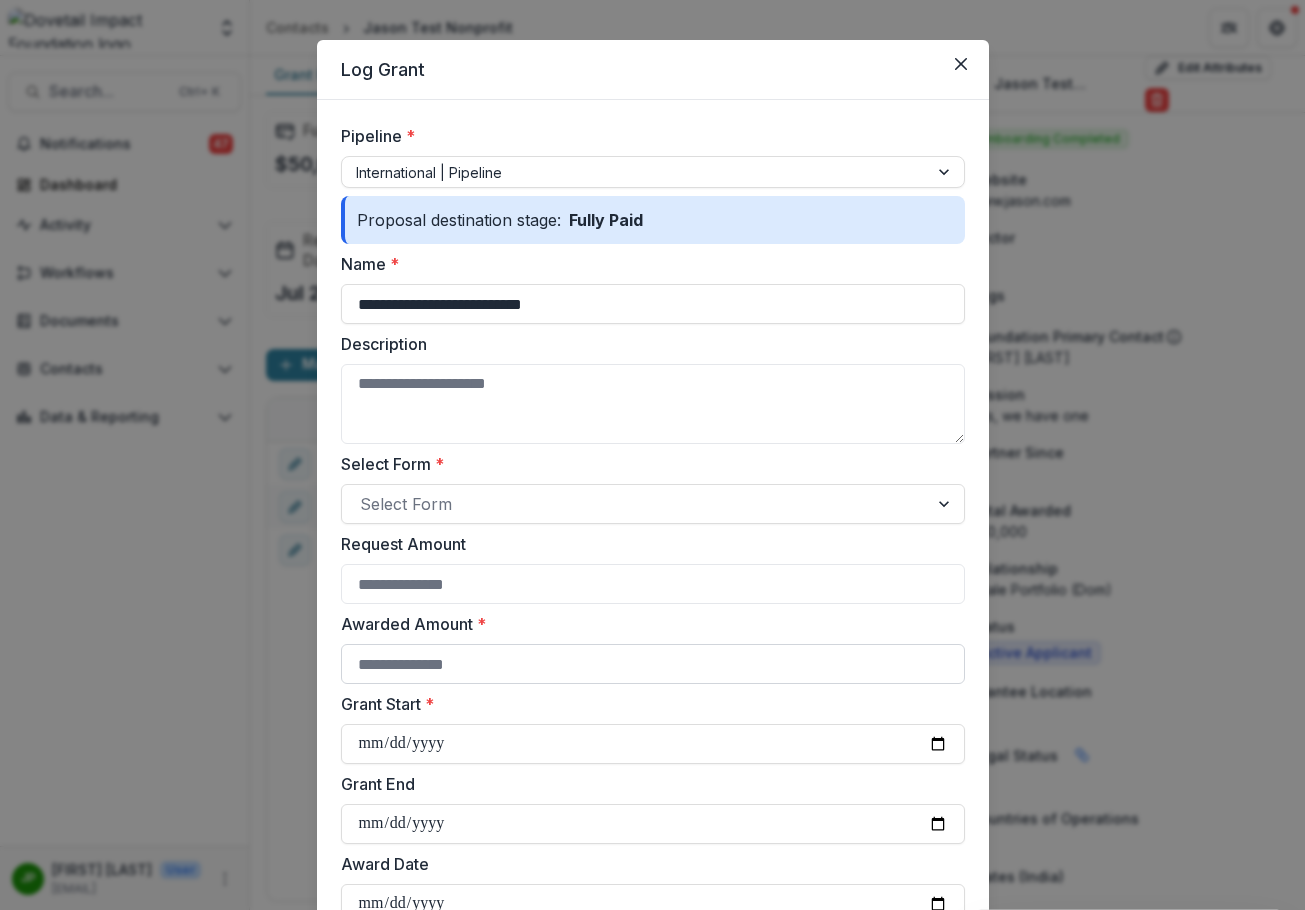 scroll, scrollTop: 0, scrollLeft: 0, axis: both 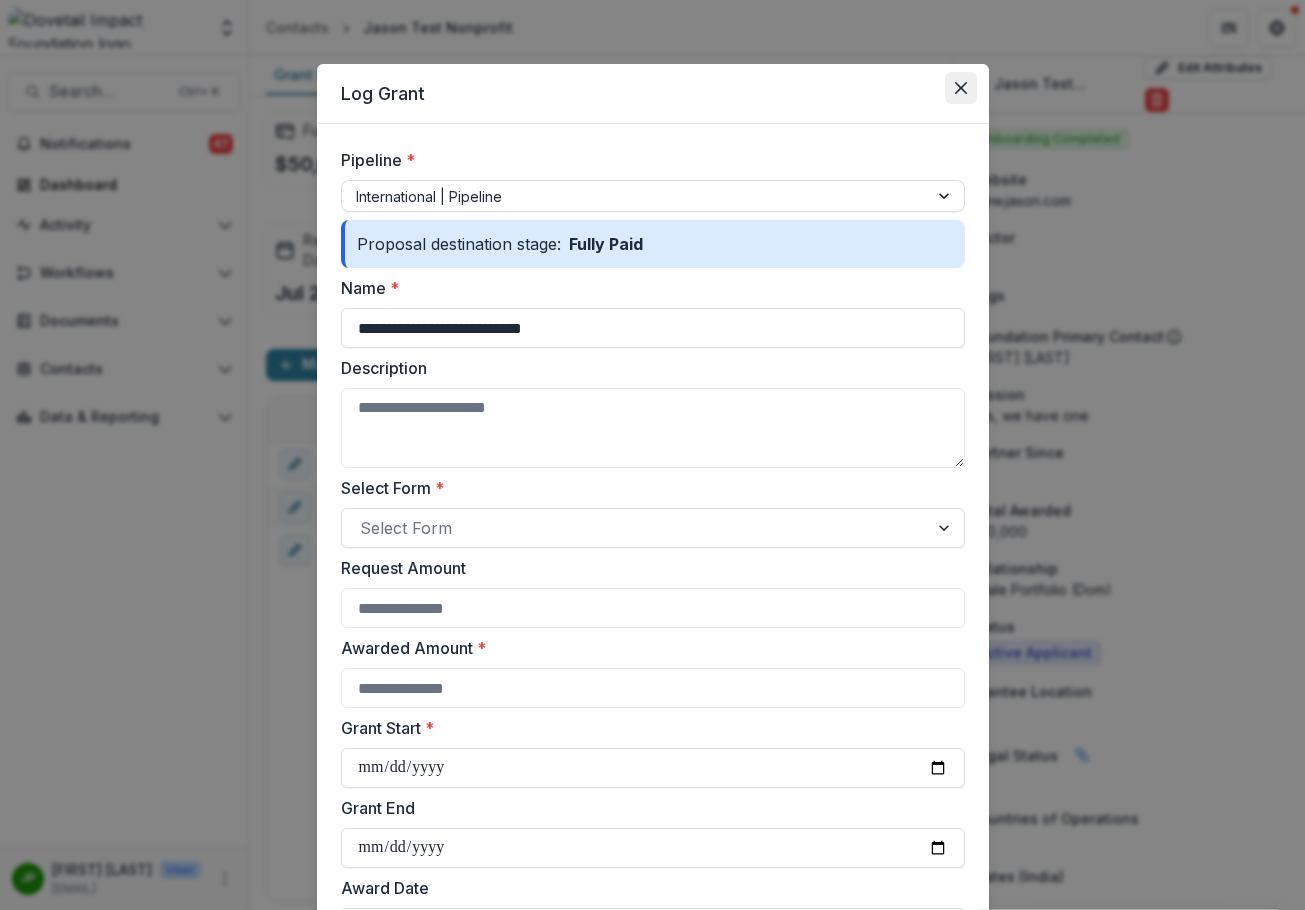 click 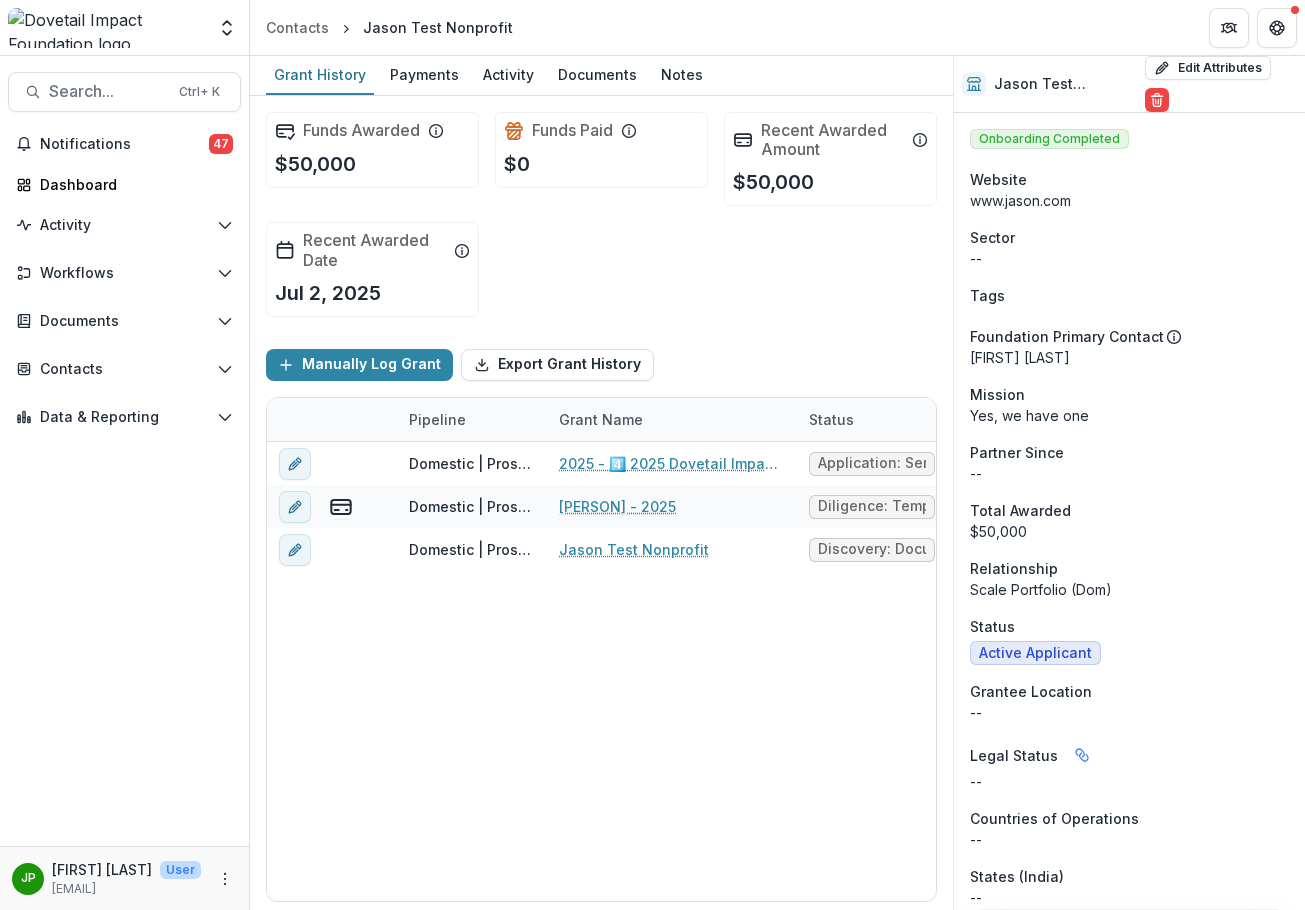 drag, startPoint x: 286, startPoint y: 363, endPoint x: 346, endPoint y: 415, distance: 79.397736 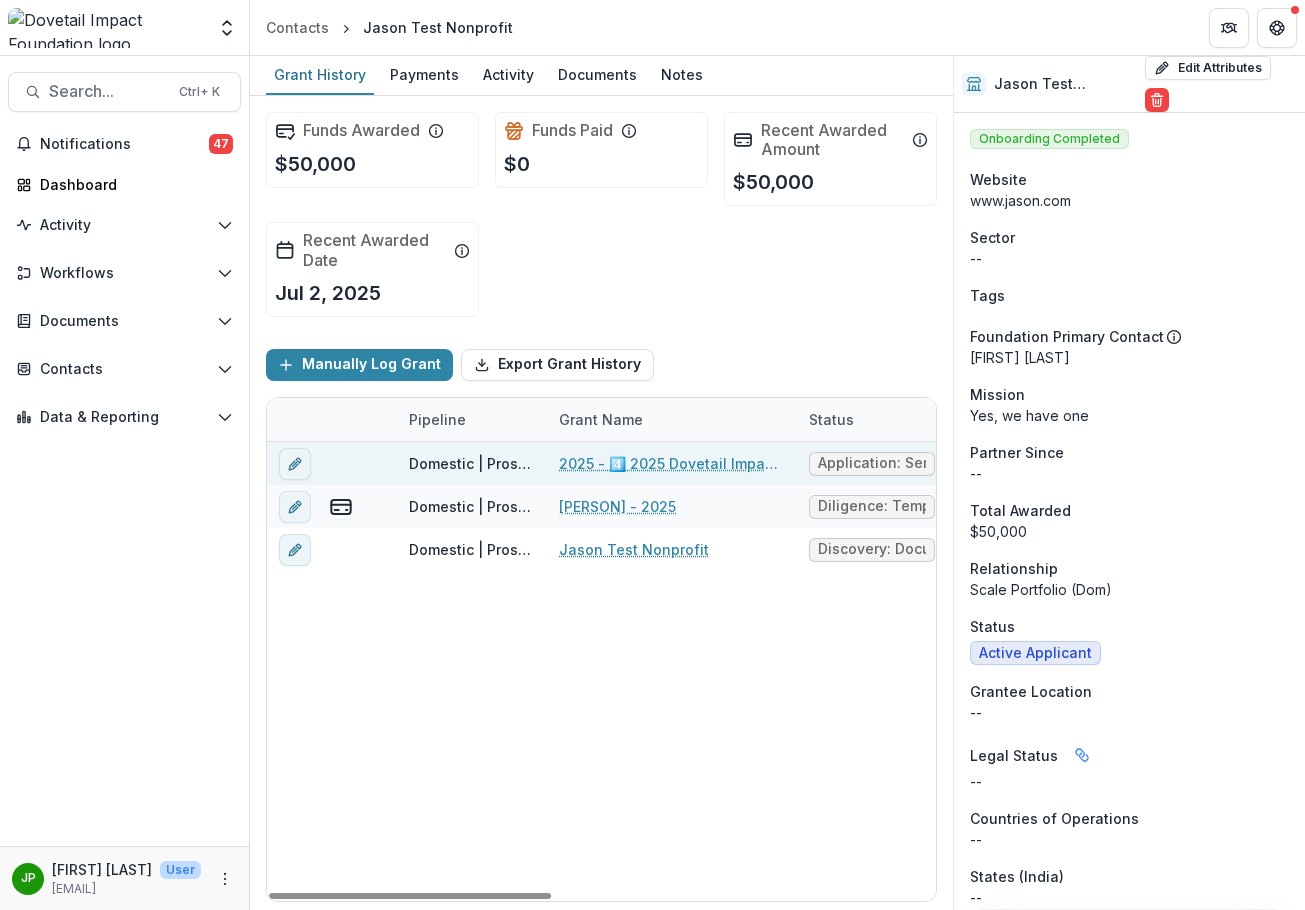 click on "Domestic | Prospects" at bounding box center (472, 463) 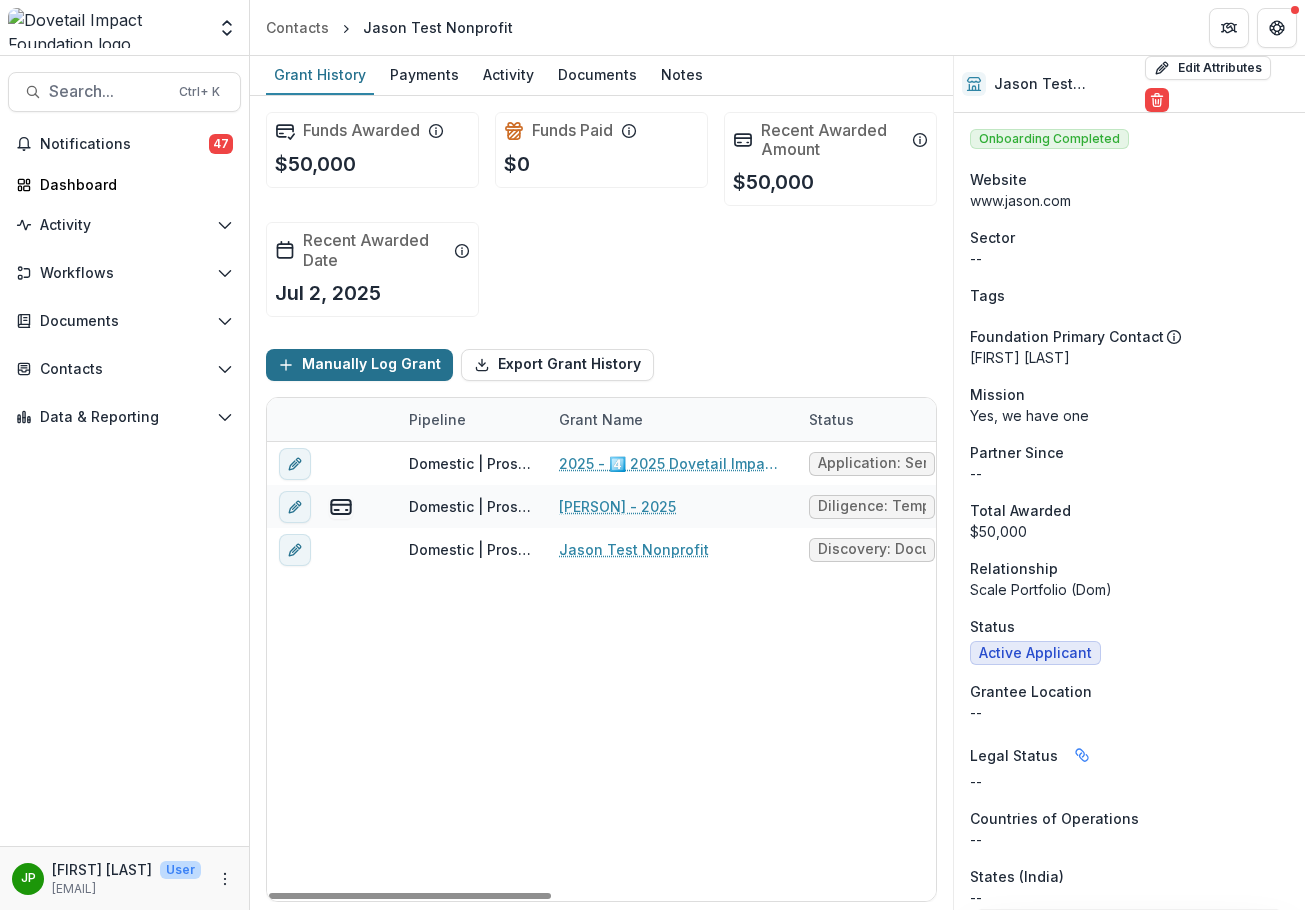 click on "Manually Log Grant" at bounding box center [359, 365] 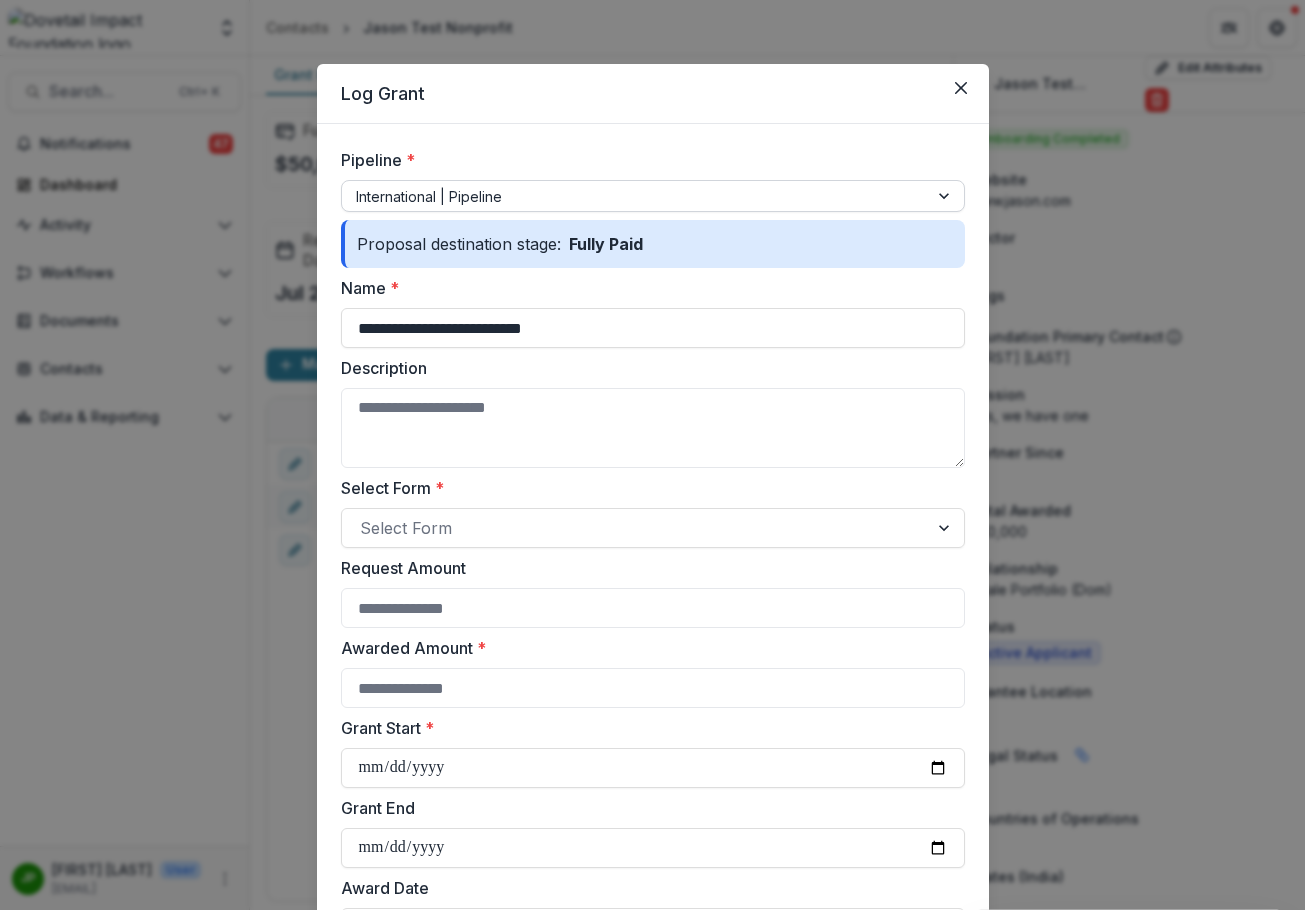 click at bounding box center (635, 196) 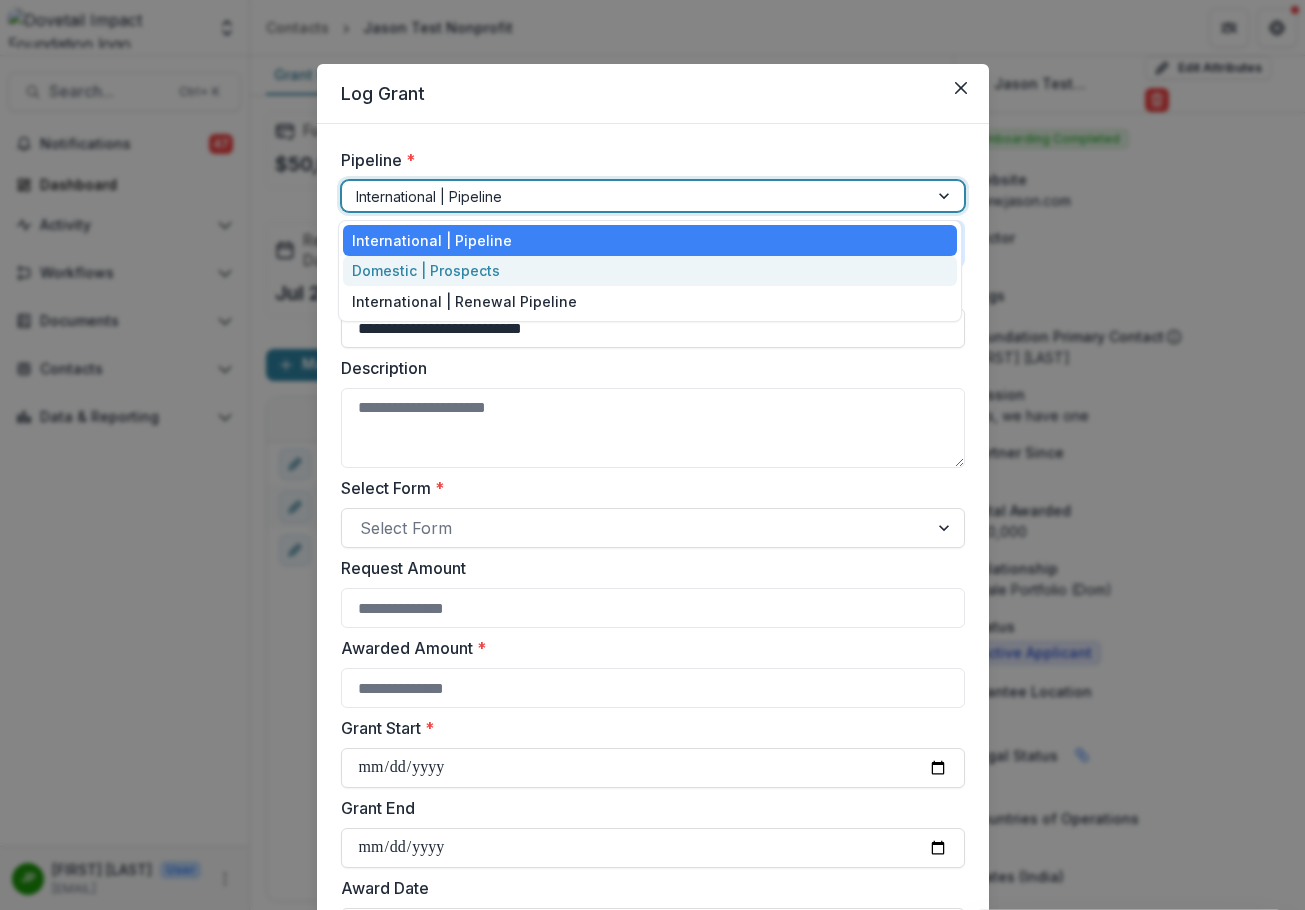click on "Domestic | Prospects" at bounding box center [650, 271] 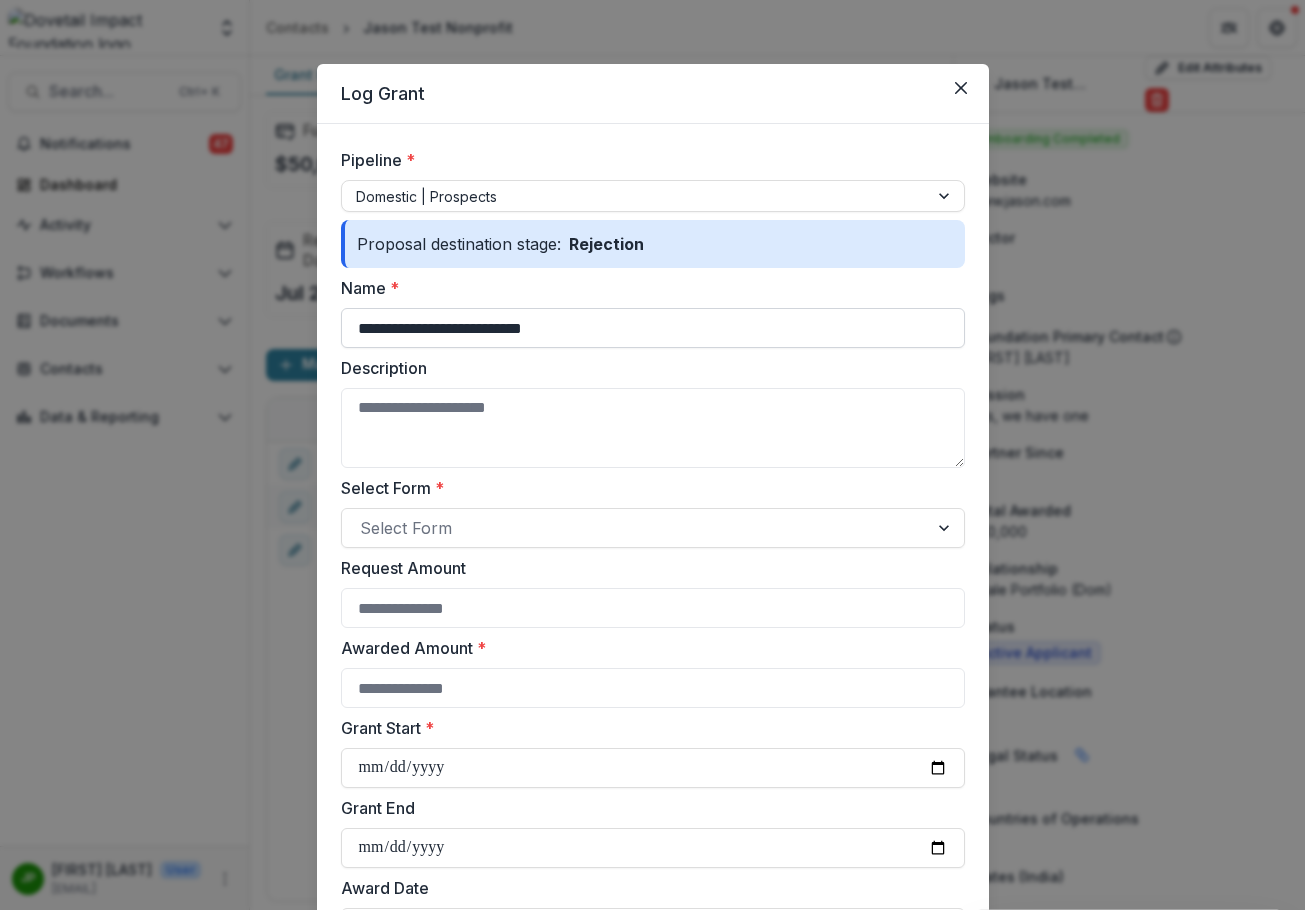 click on "**********" at bounding box center (653, 328) 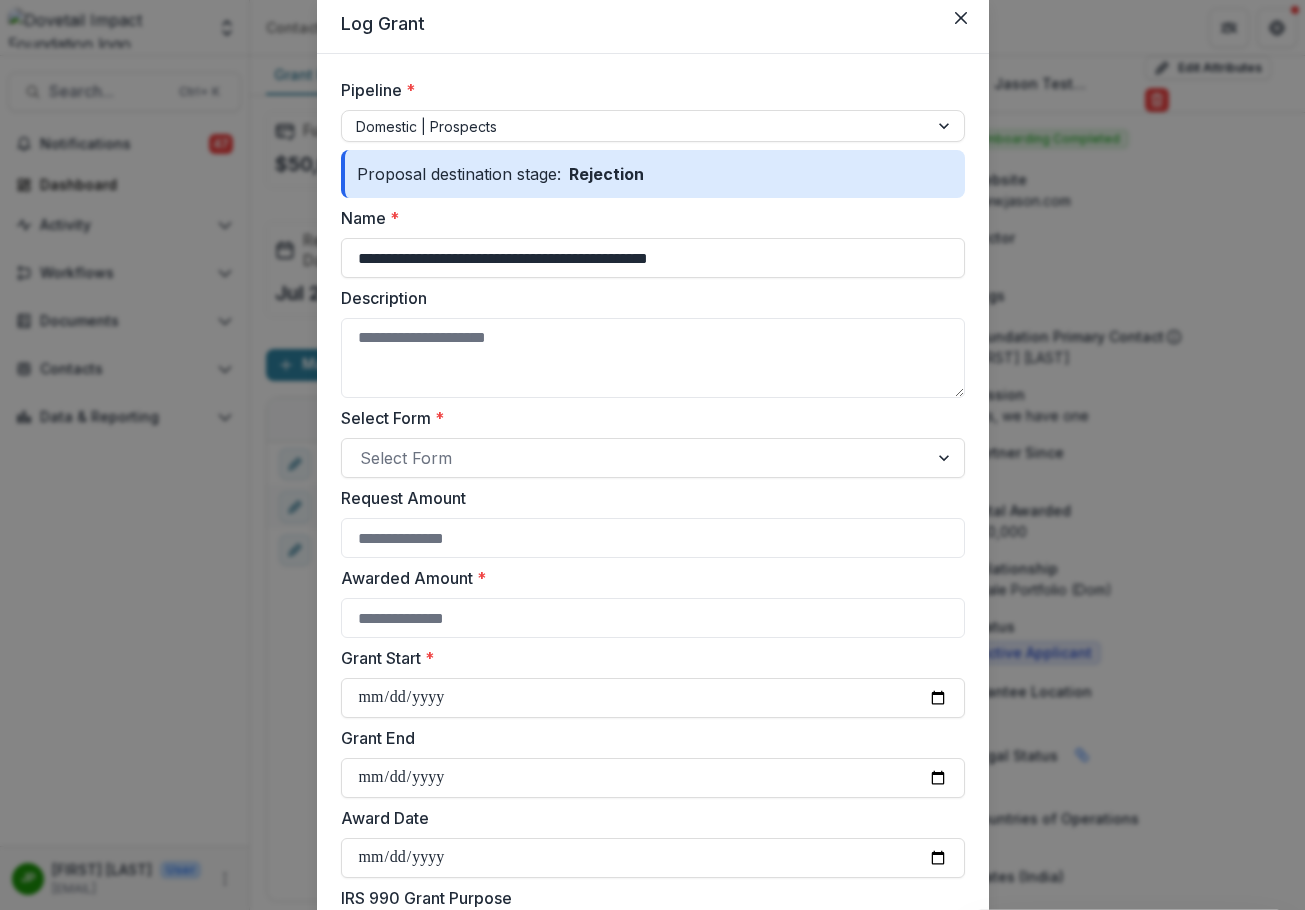 scroll, scrollTop: 100, scrollLeft: 0, axis: vertical 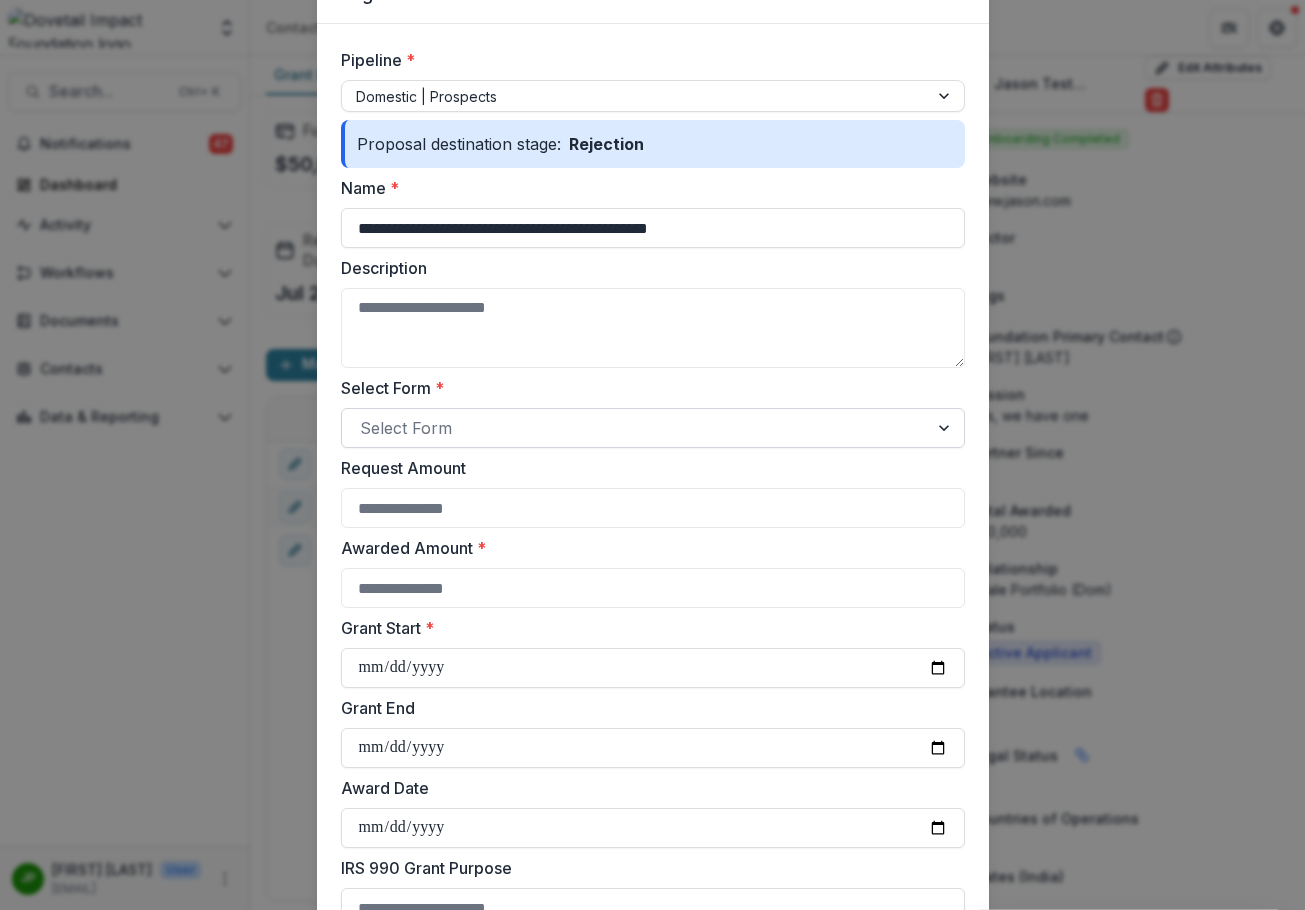 type on "**********" 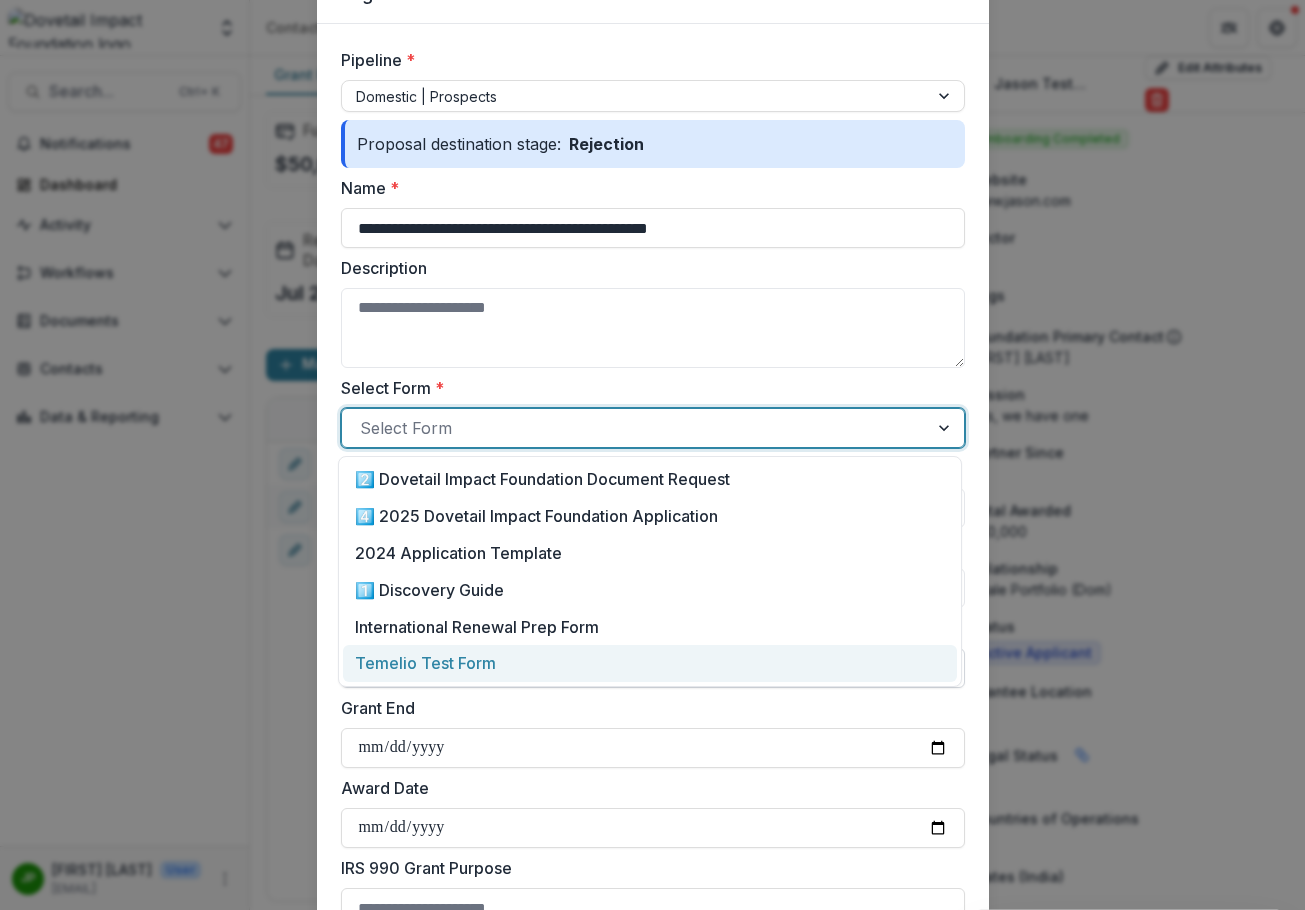 click on "Temelio Test Form" at bounding box center (425, 663) 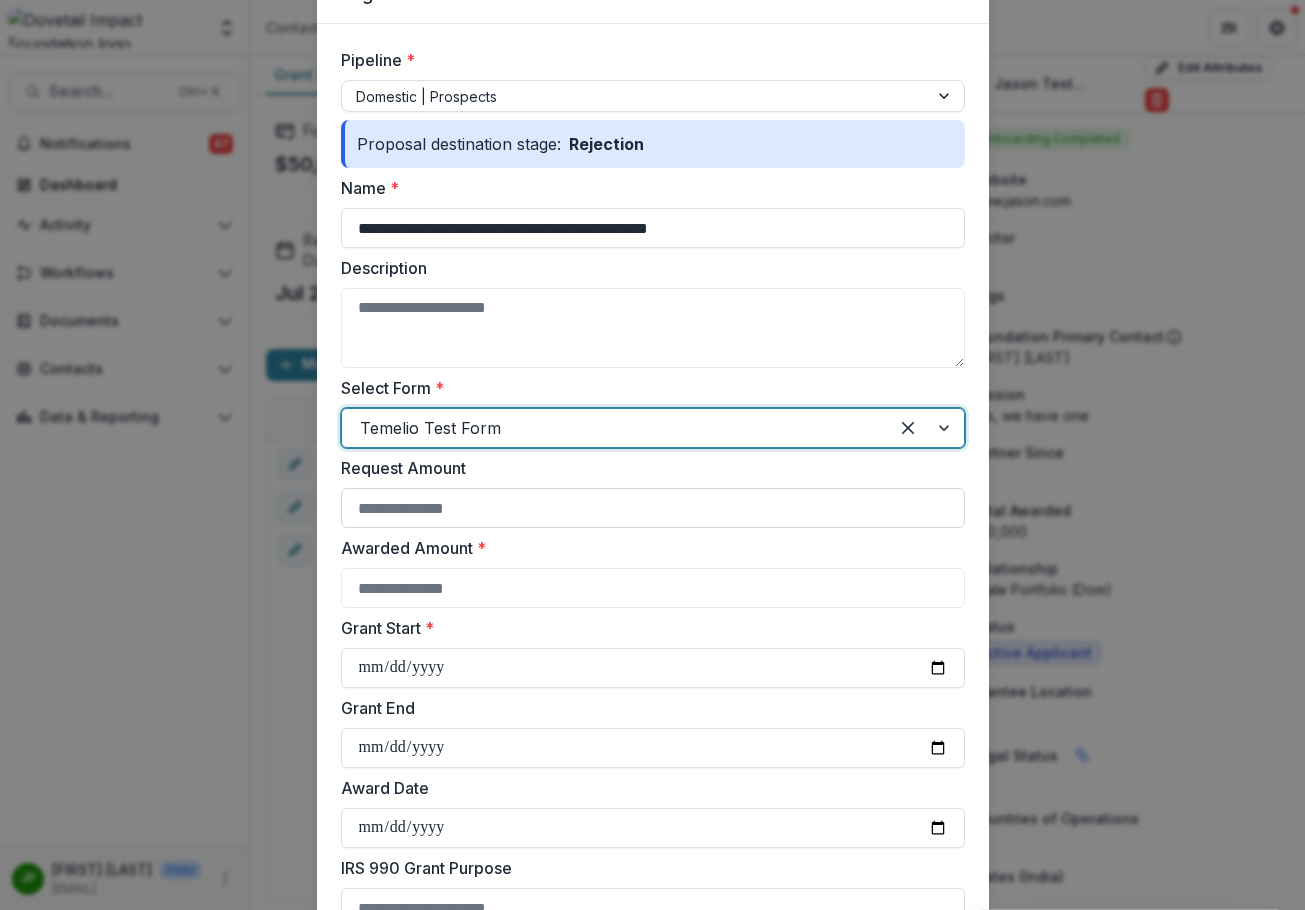 click on "Request Amount" at bounding box center [653, 508] 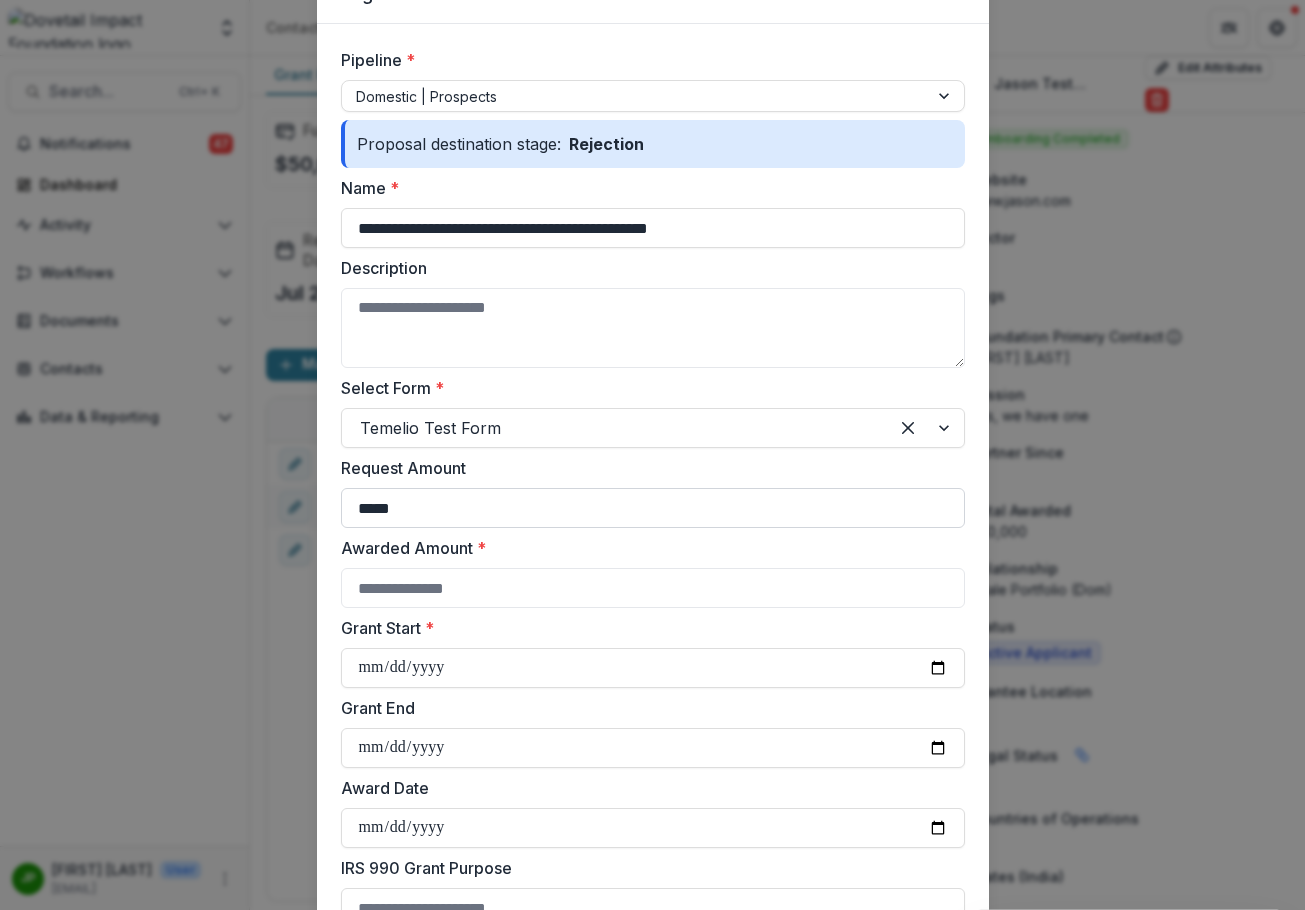 type on "*****" 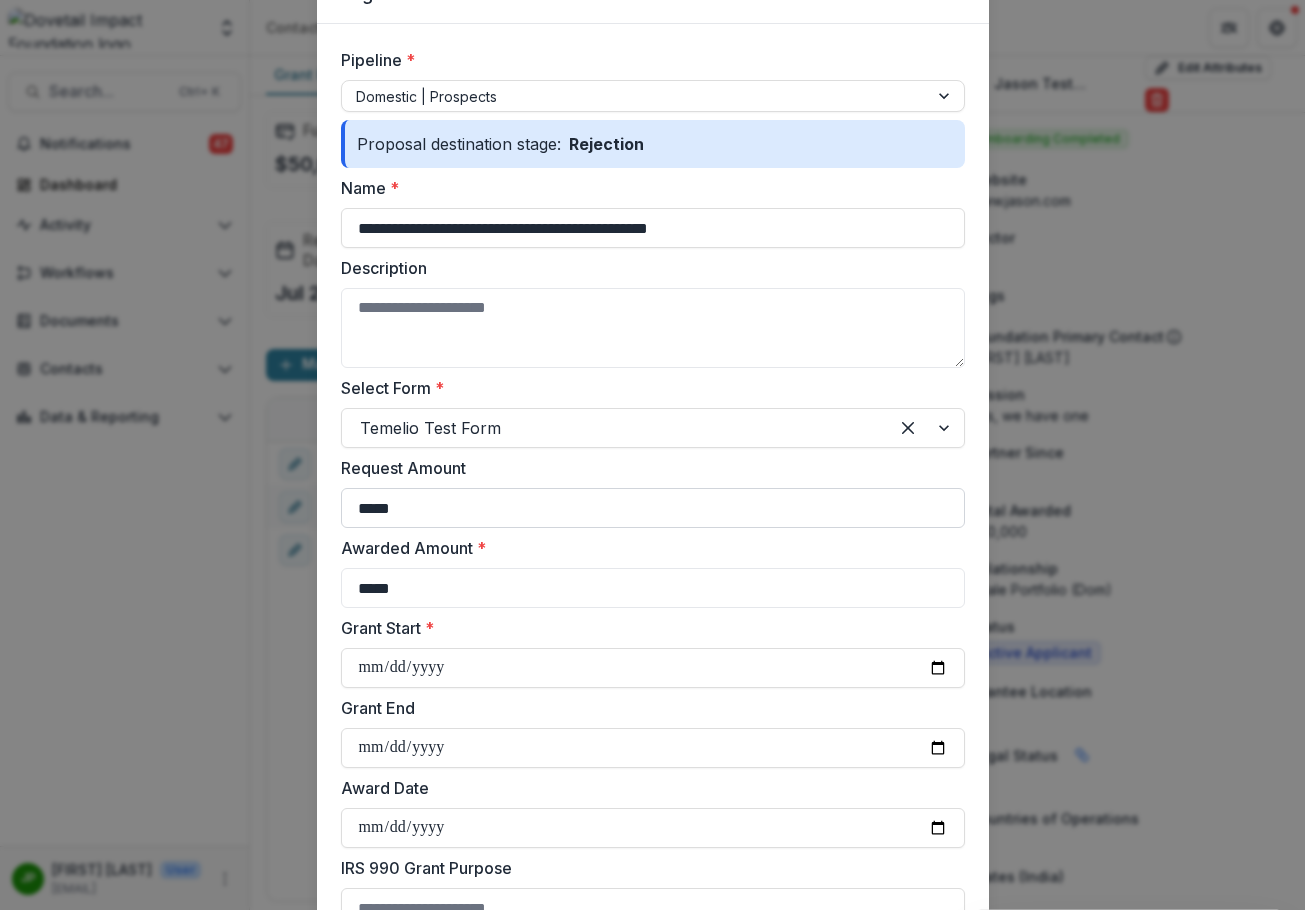 type on "*****" 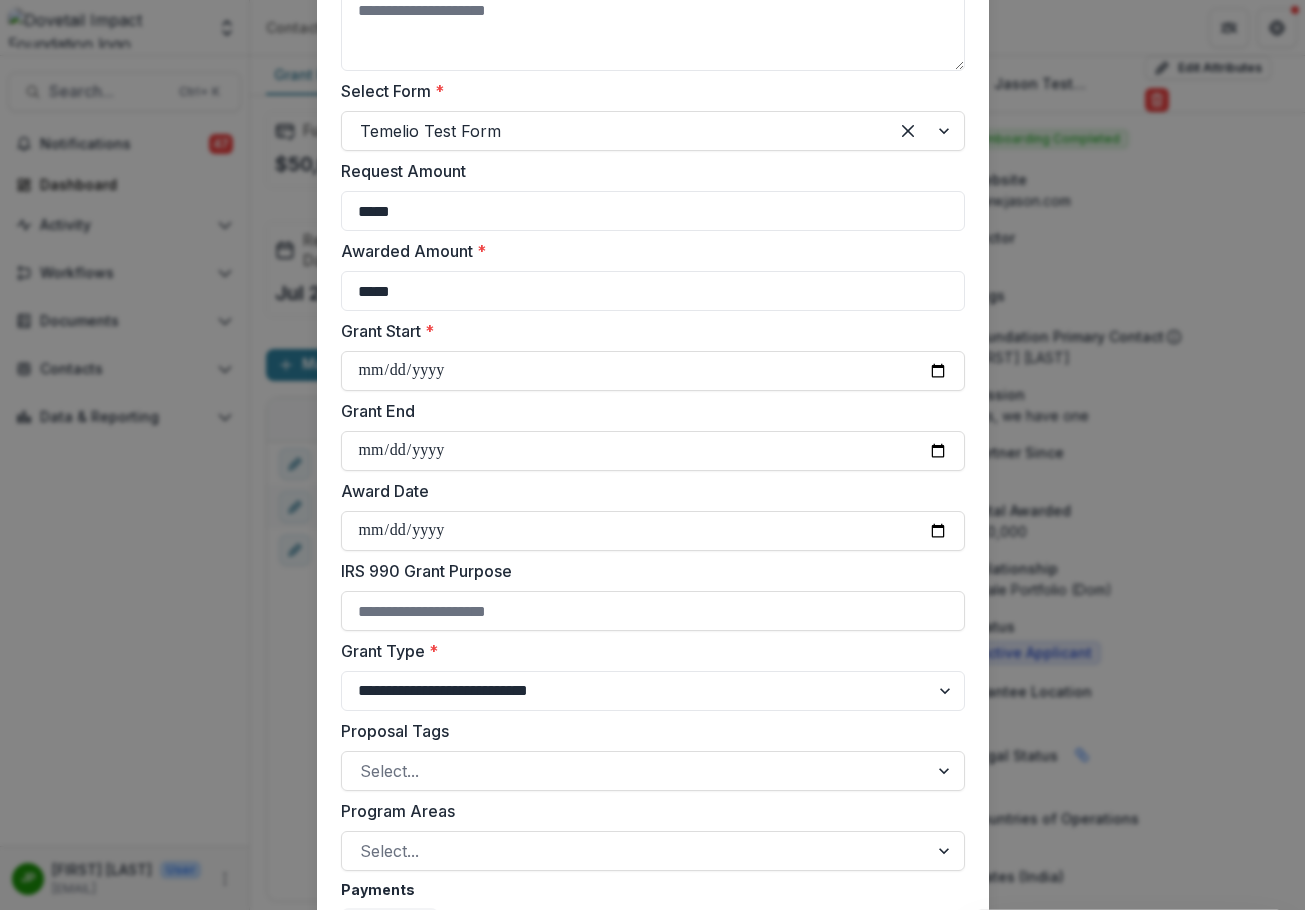 scroll, scrollTop: 400, scrollLeft: 0, axis: vertical 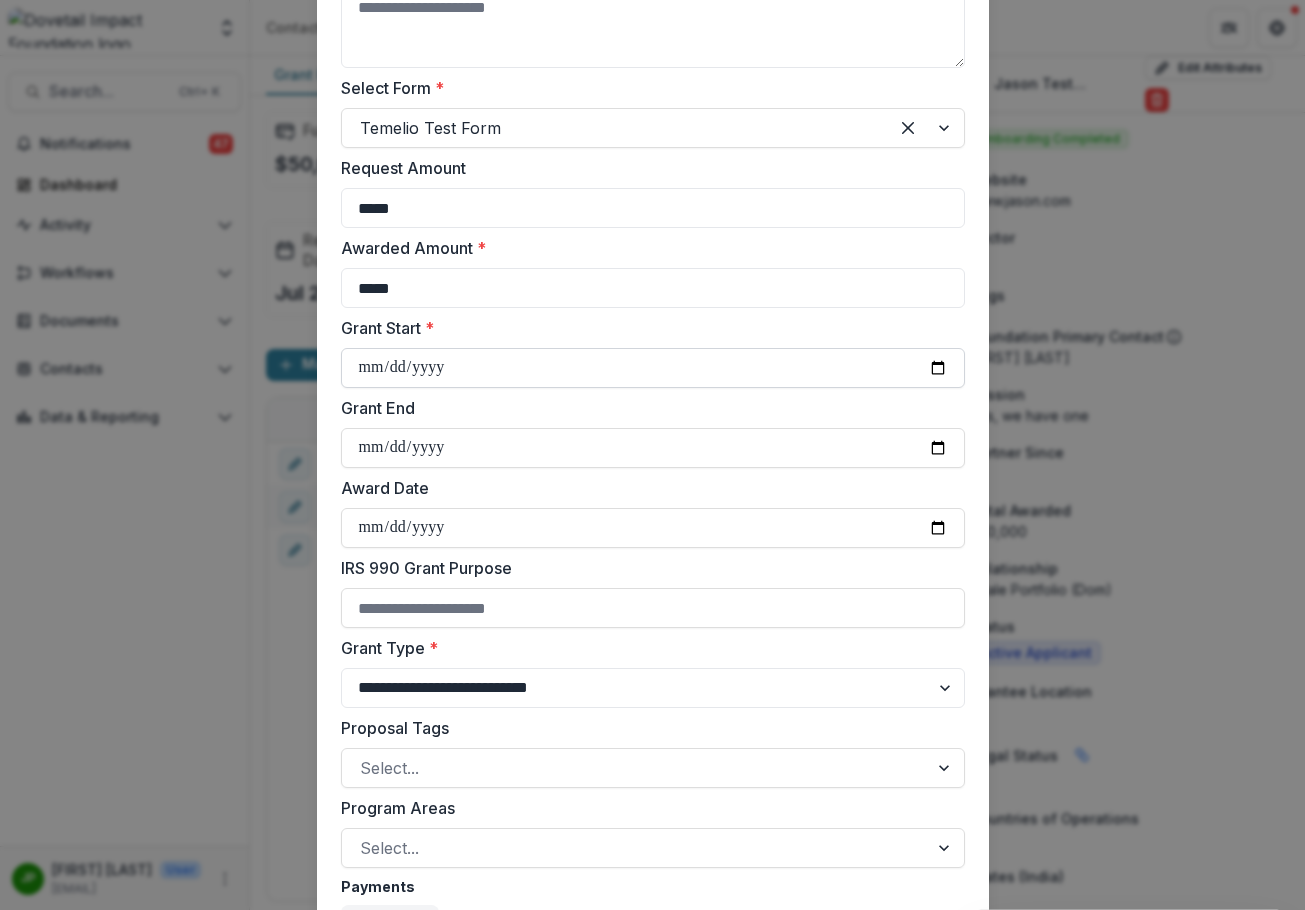 click on "Grant Start *" at bounding box center (653, 368) 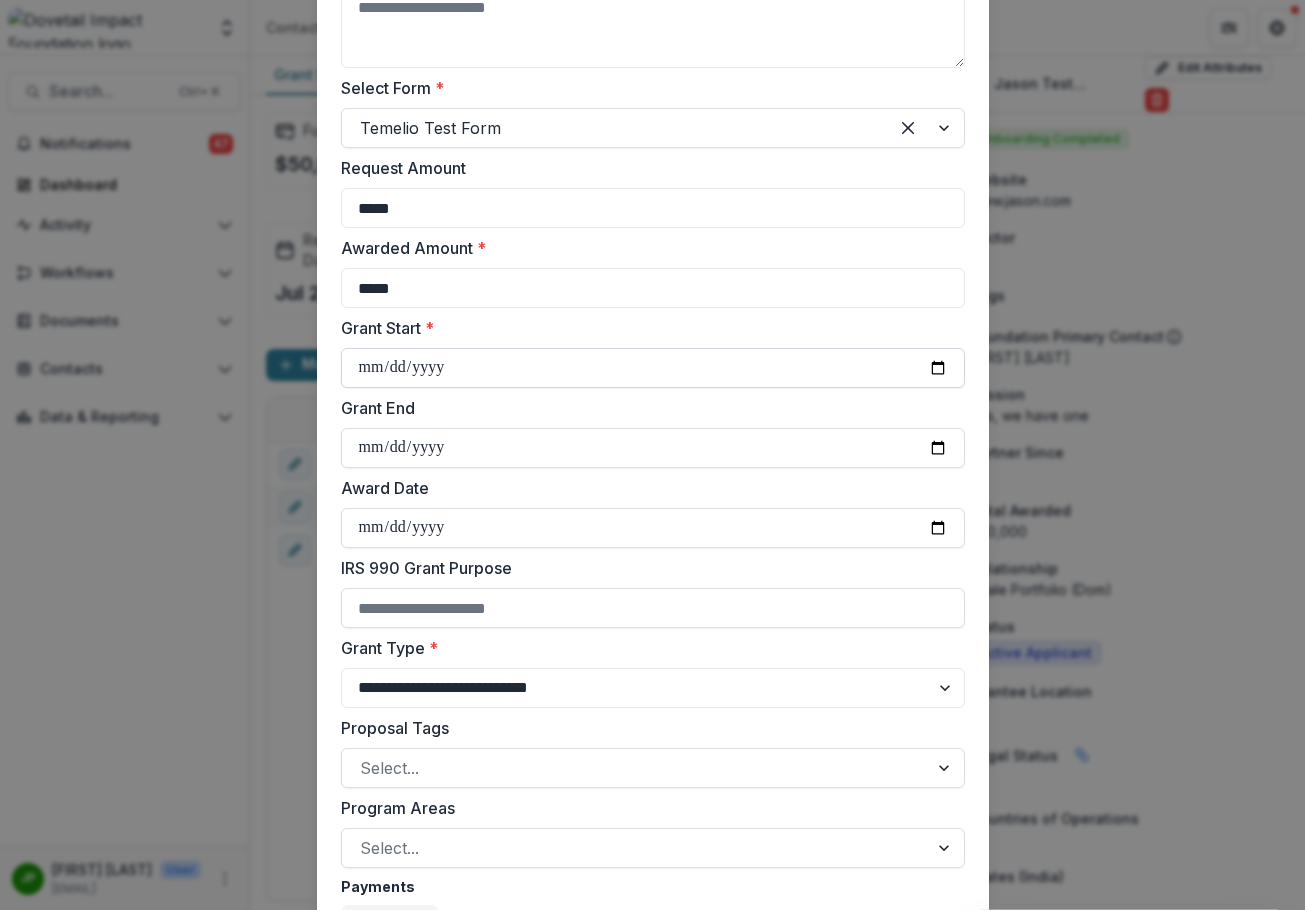 type on "**********" 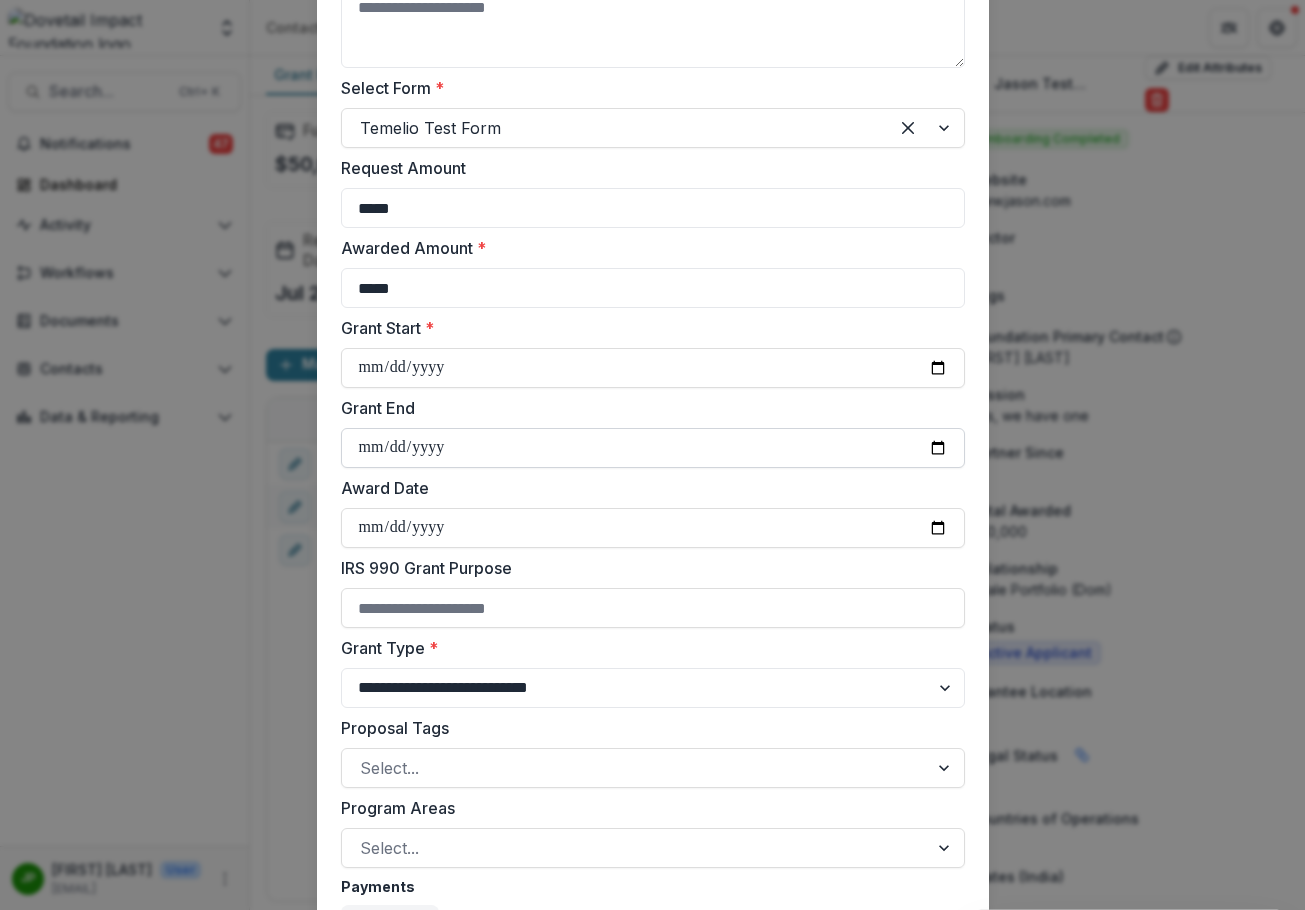 click on "Grant End" at bounding box center [653, 448] 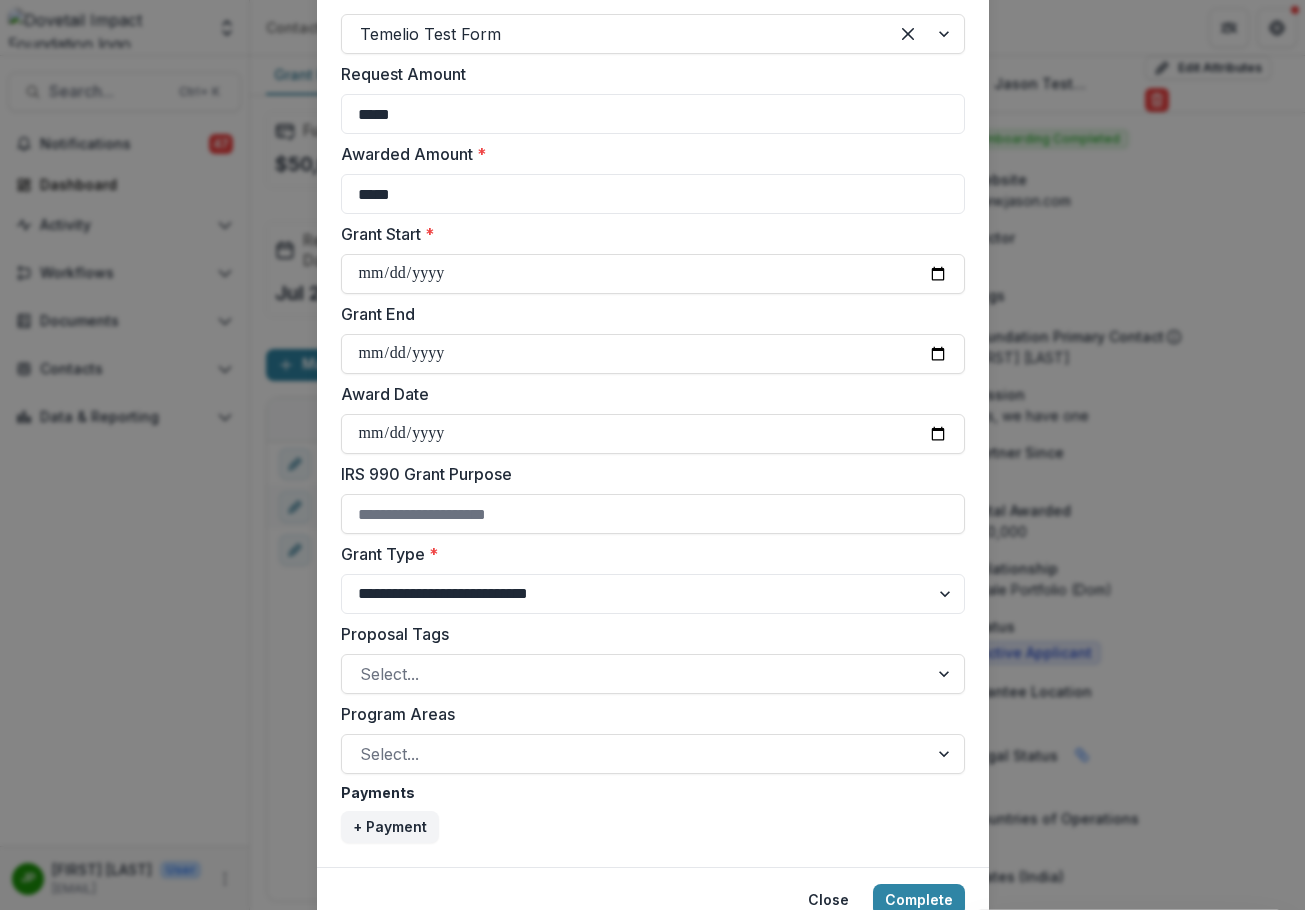 scroll, scrollTop: 580, scrollLeft: 0, axis: vertical 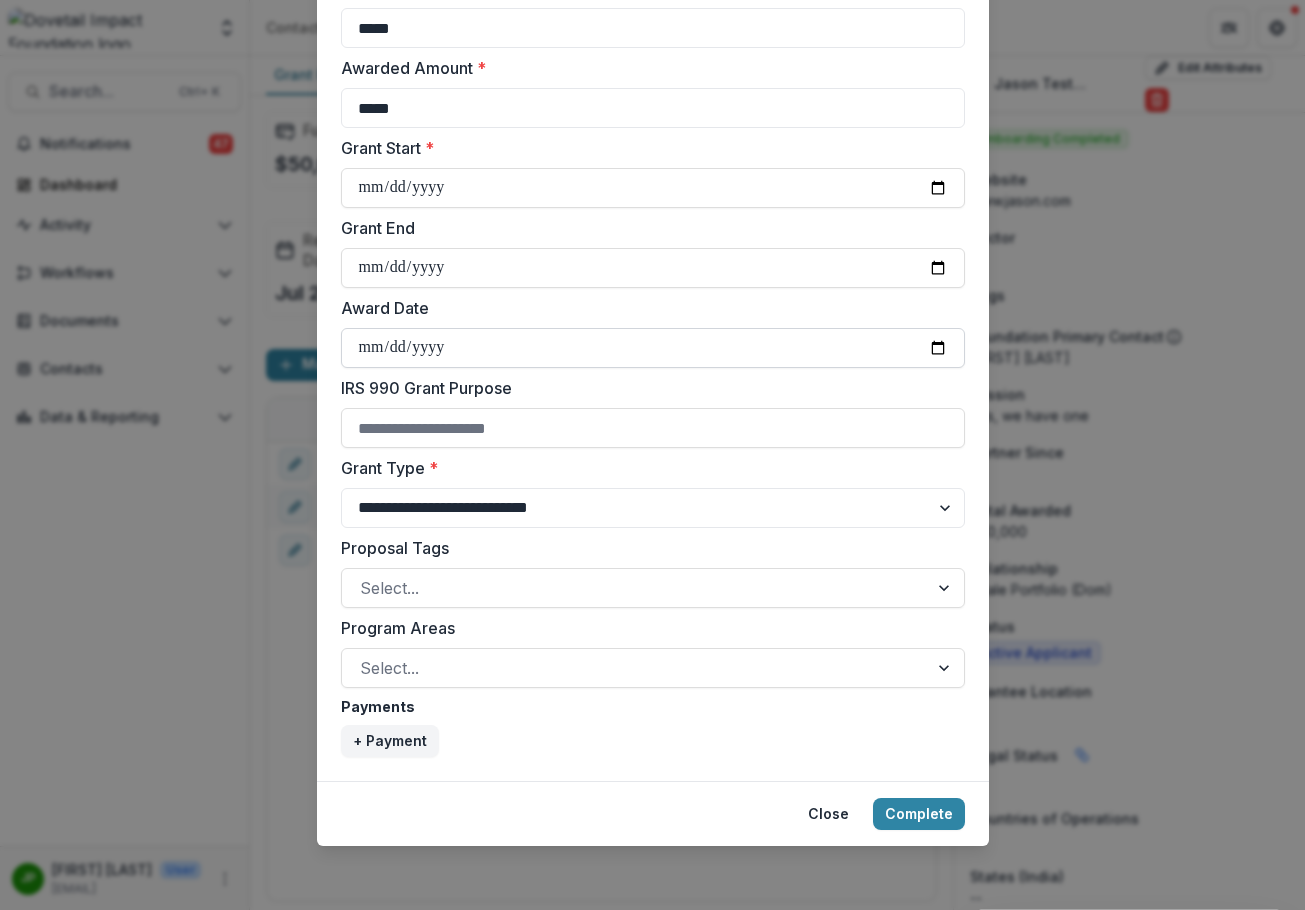click on "Award Date" at bounding box center [653, 348] 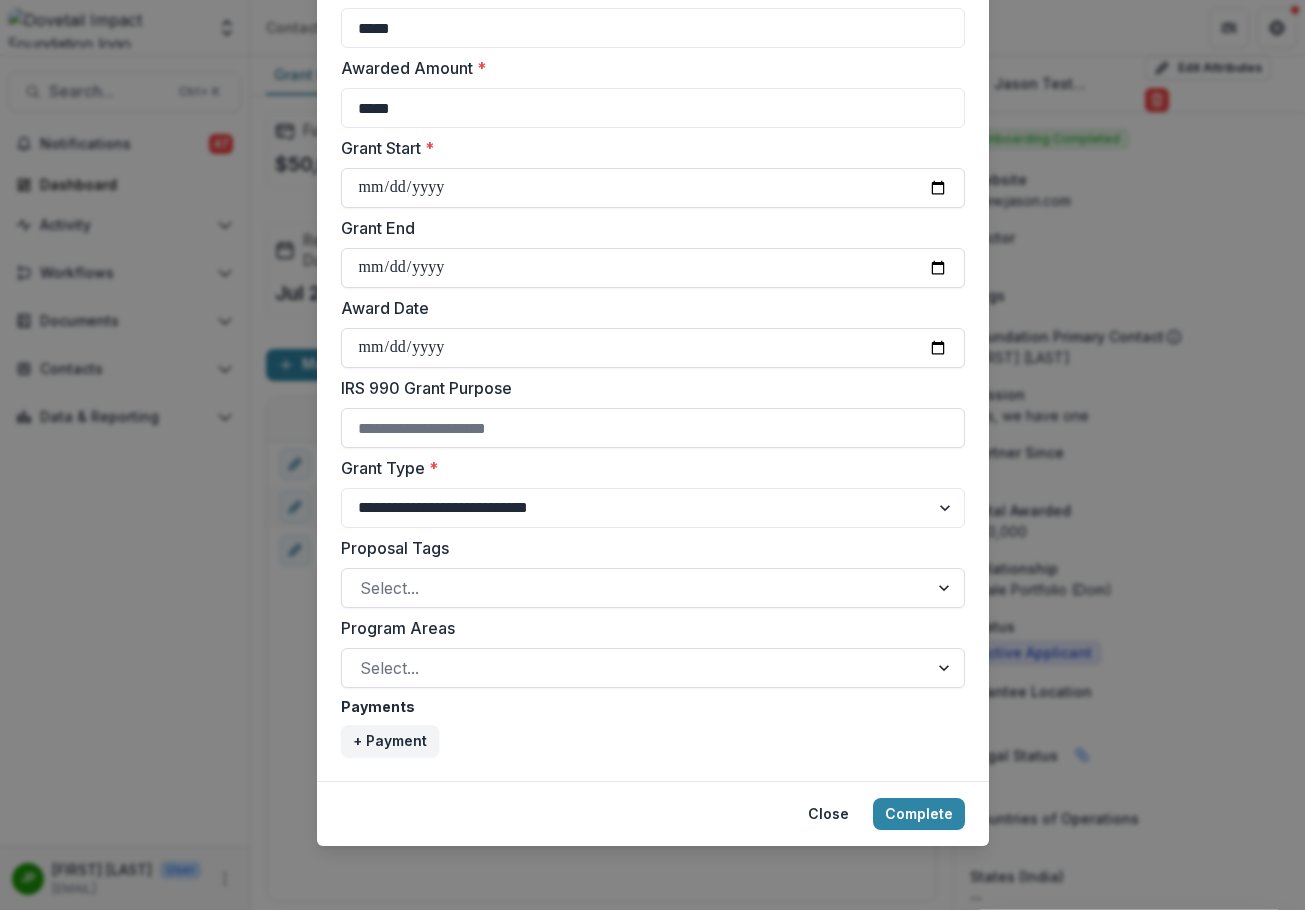 type on "**********" 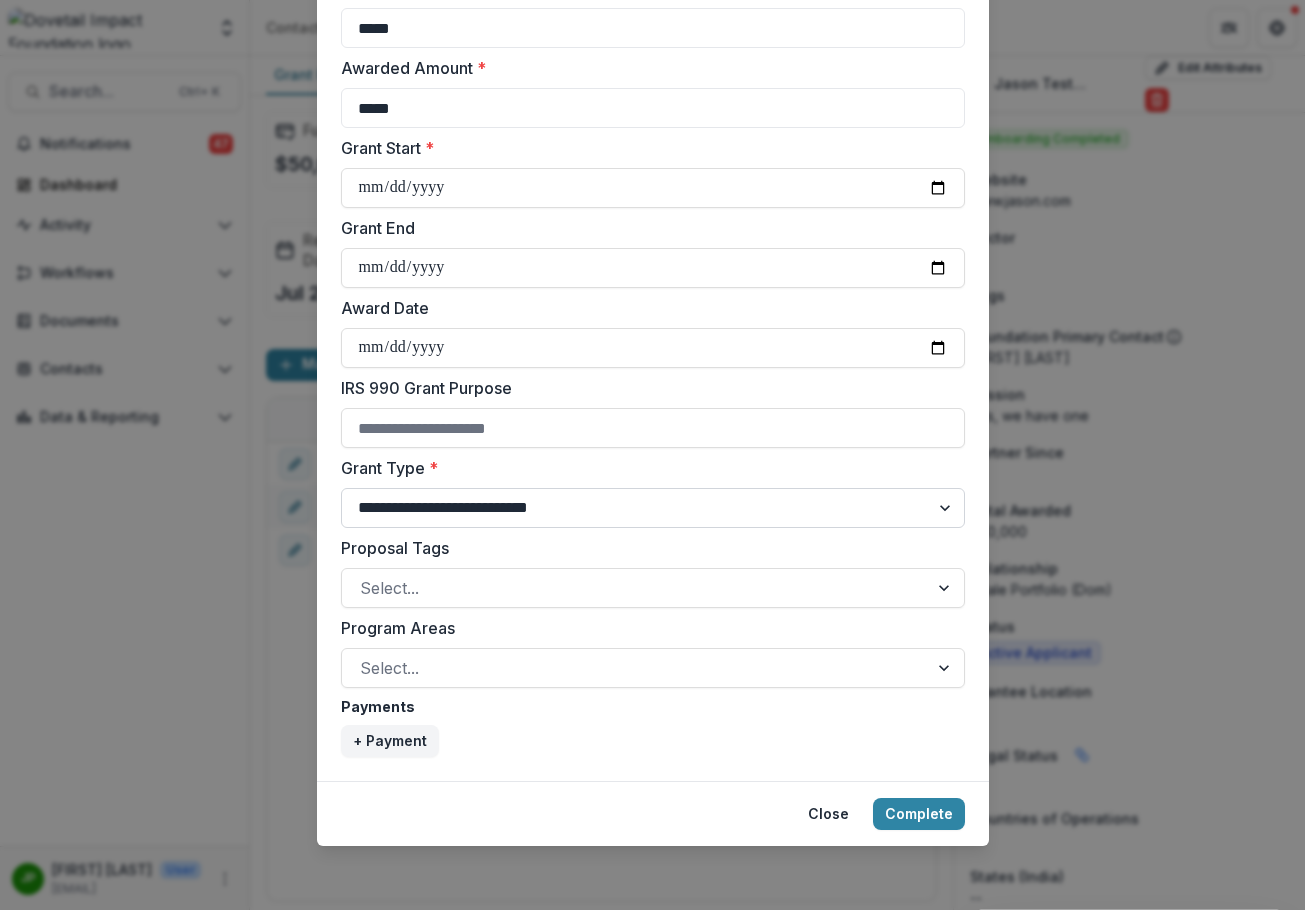 click on "**********" at bounding box center (653, 508) 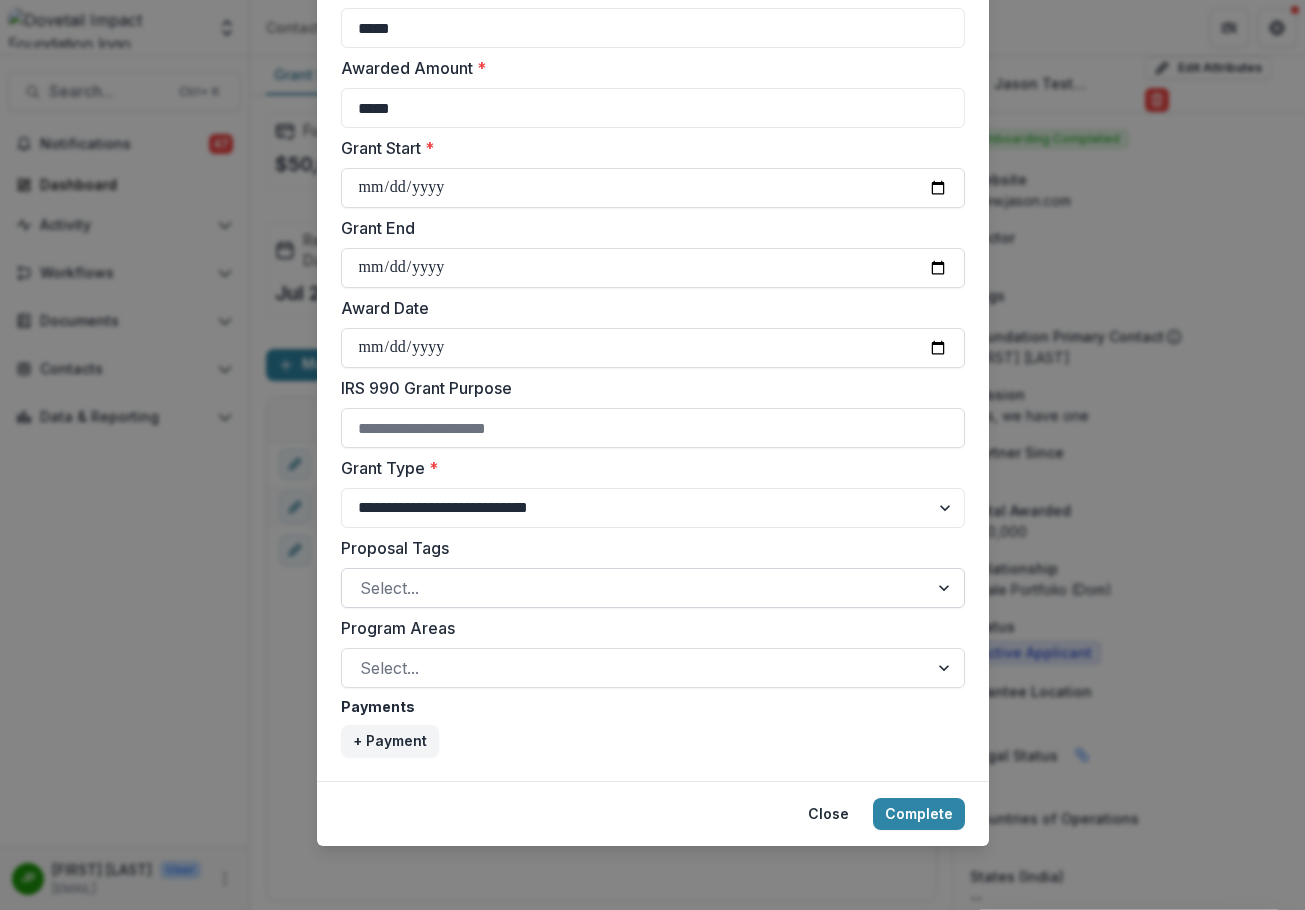 click at bounding box center [635, 588] 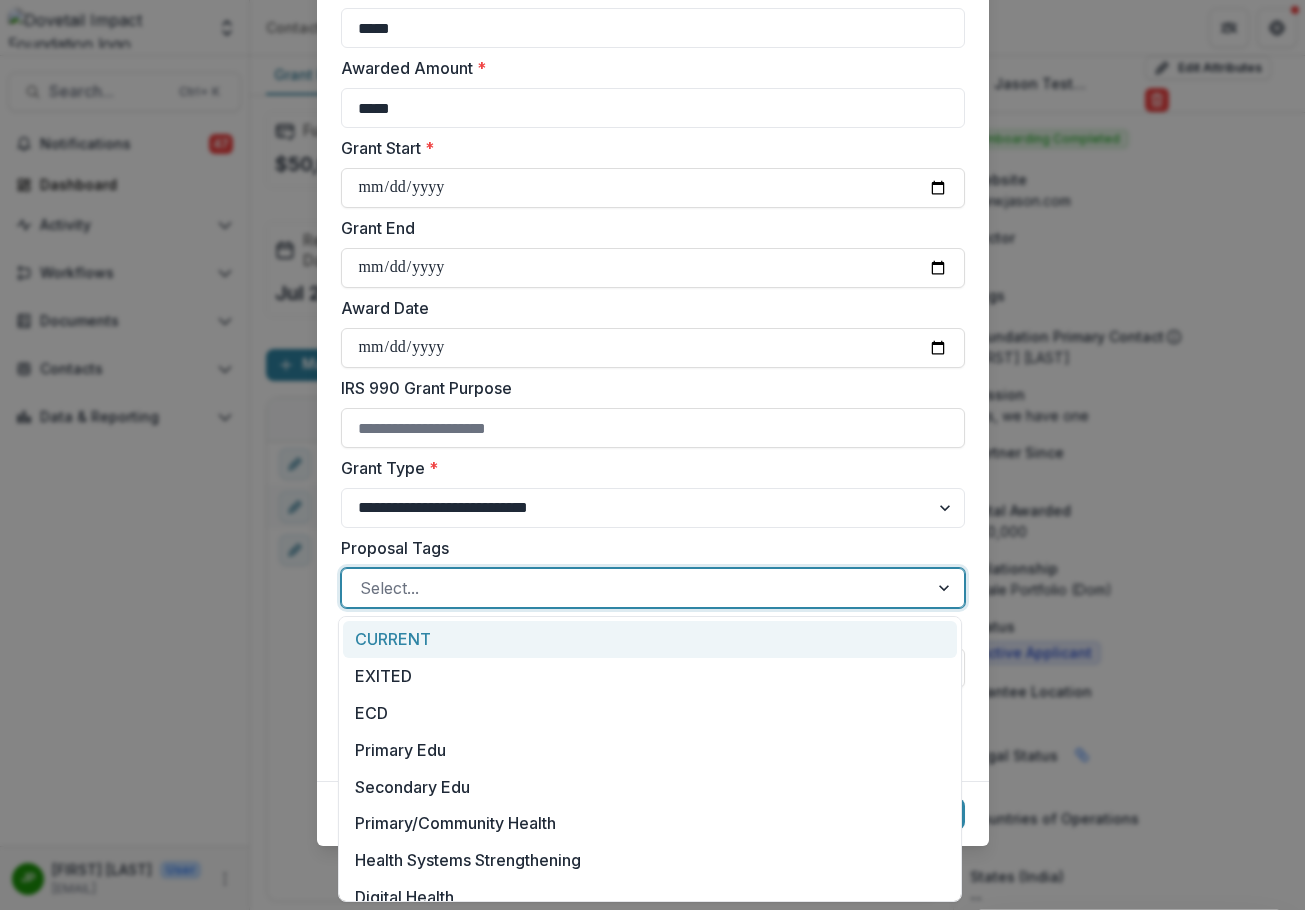 type on "*" 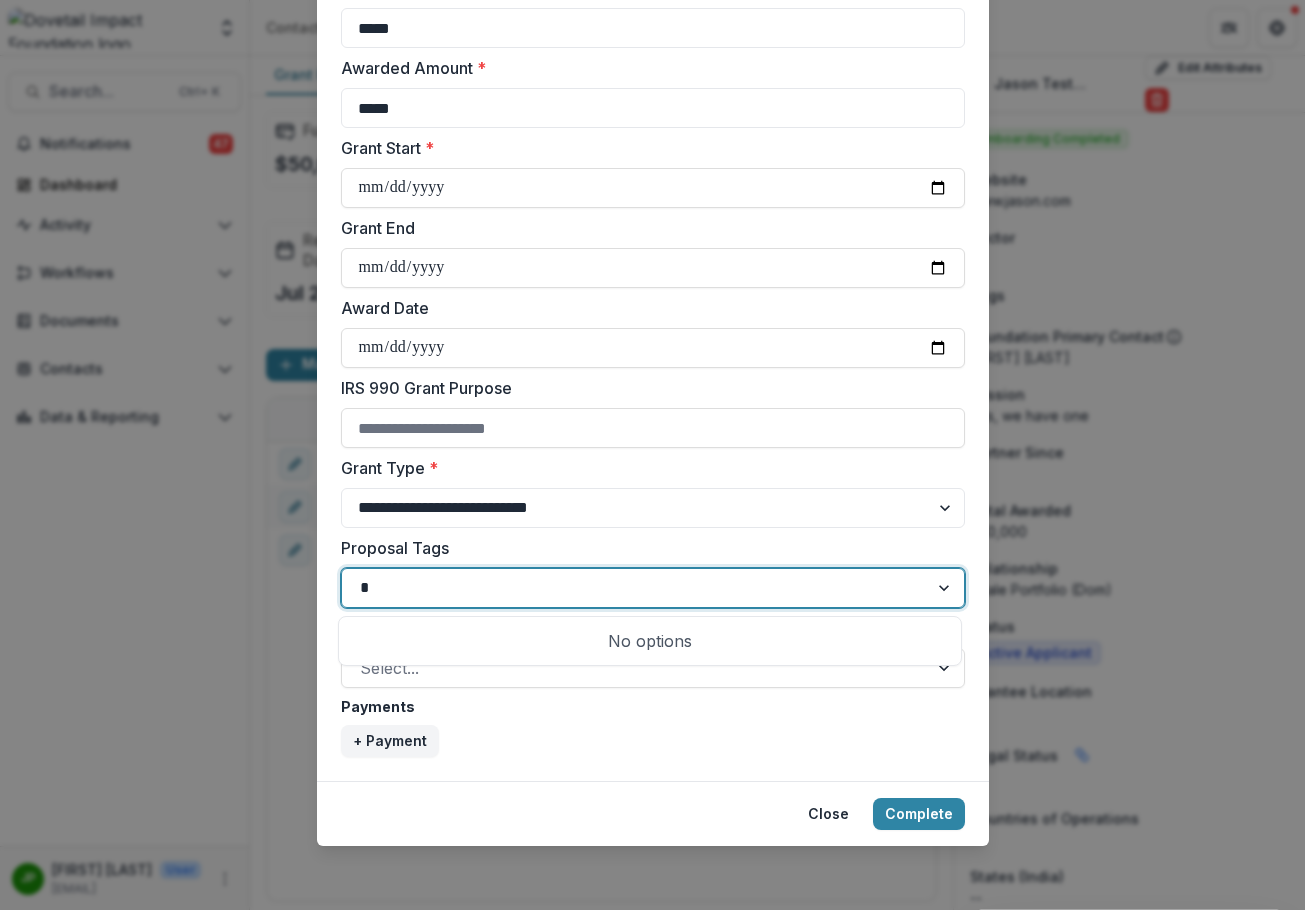 type 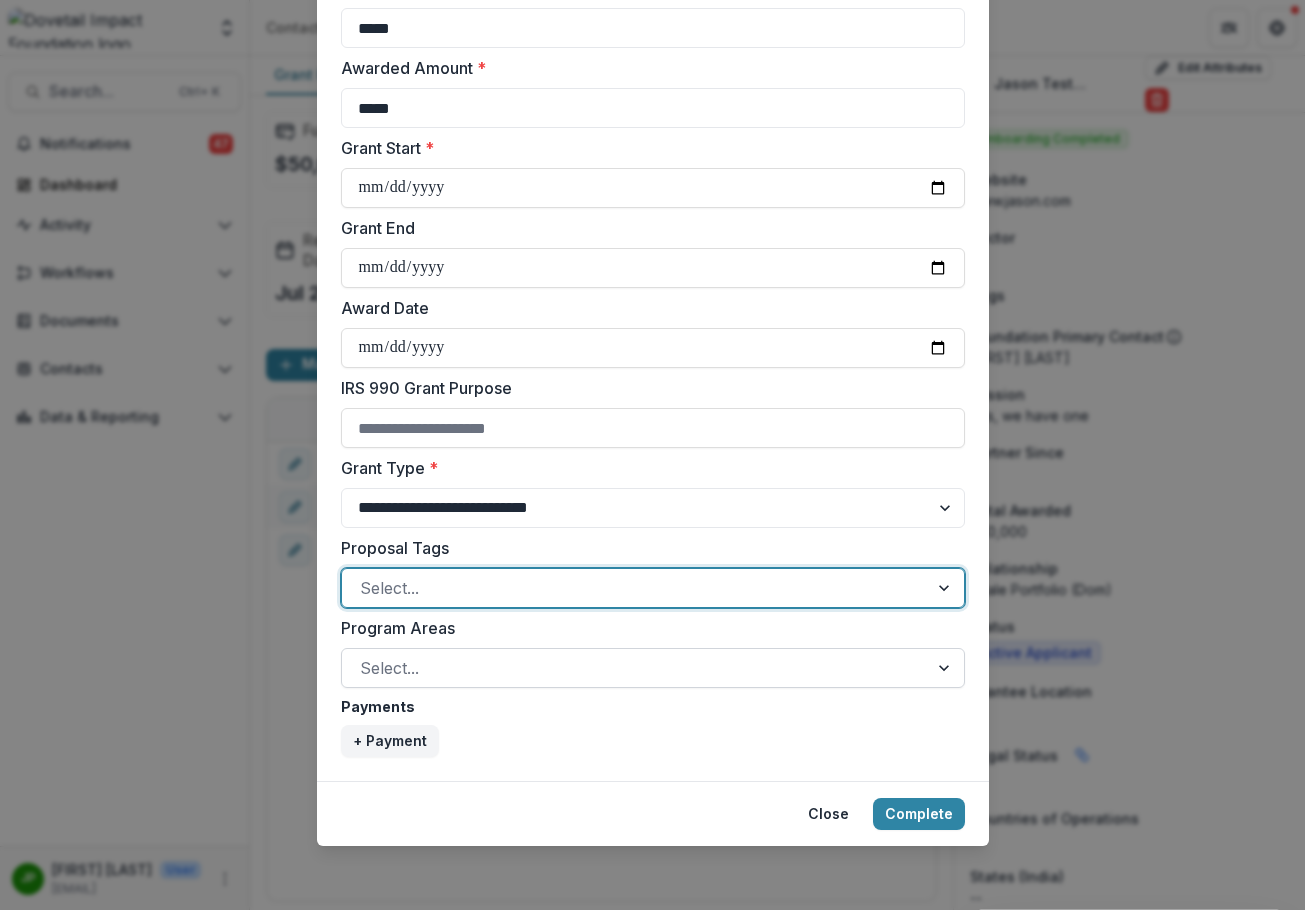 click at bounding box center (635, 668) 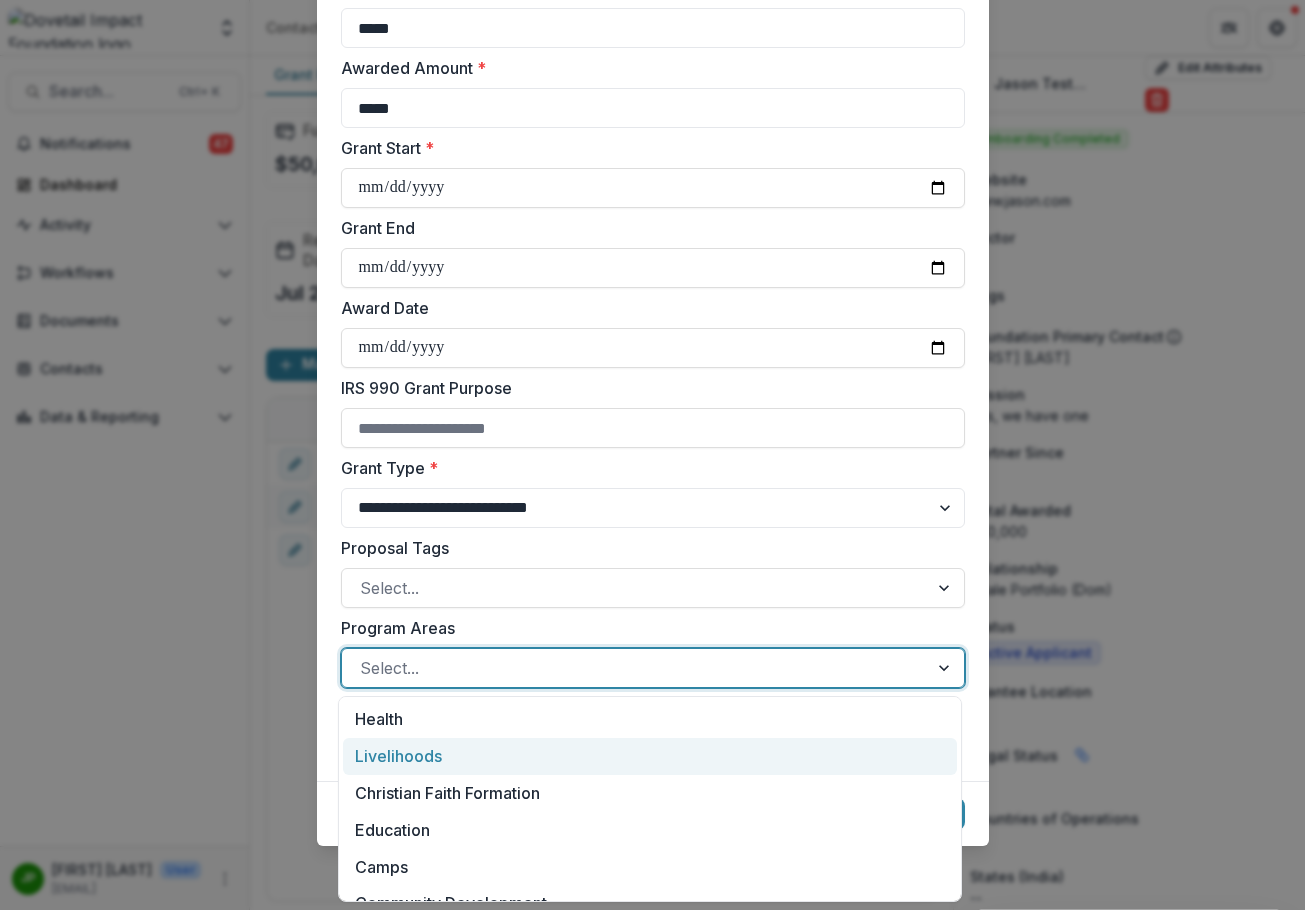 scroll, scrollTop: 100, scrollLeft: 0, axis: vertical 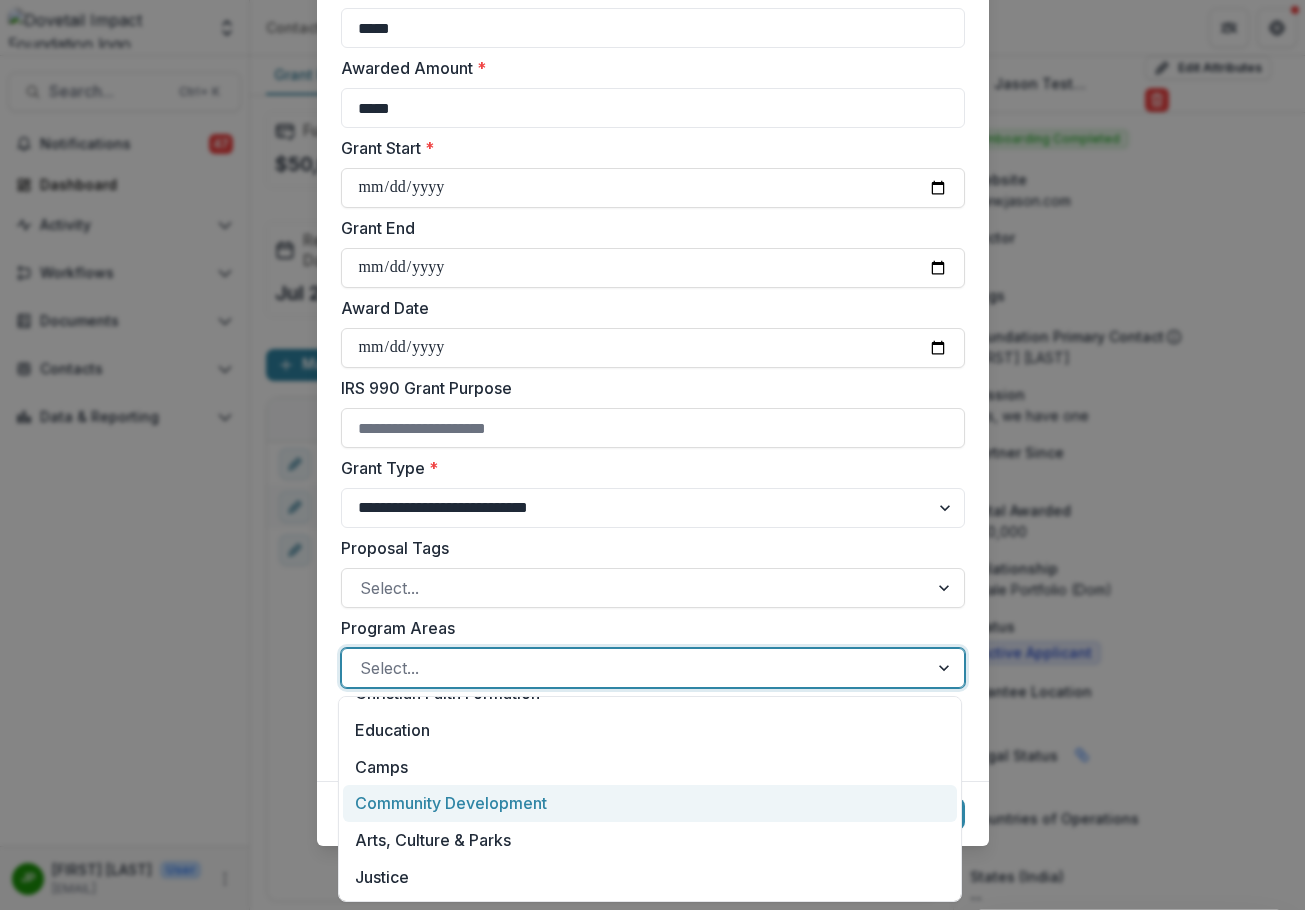 click on "Community Development" at bounding box center [650, 803] 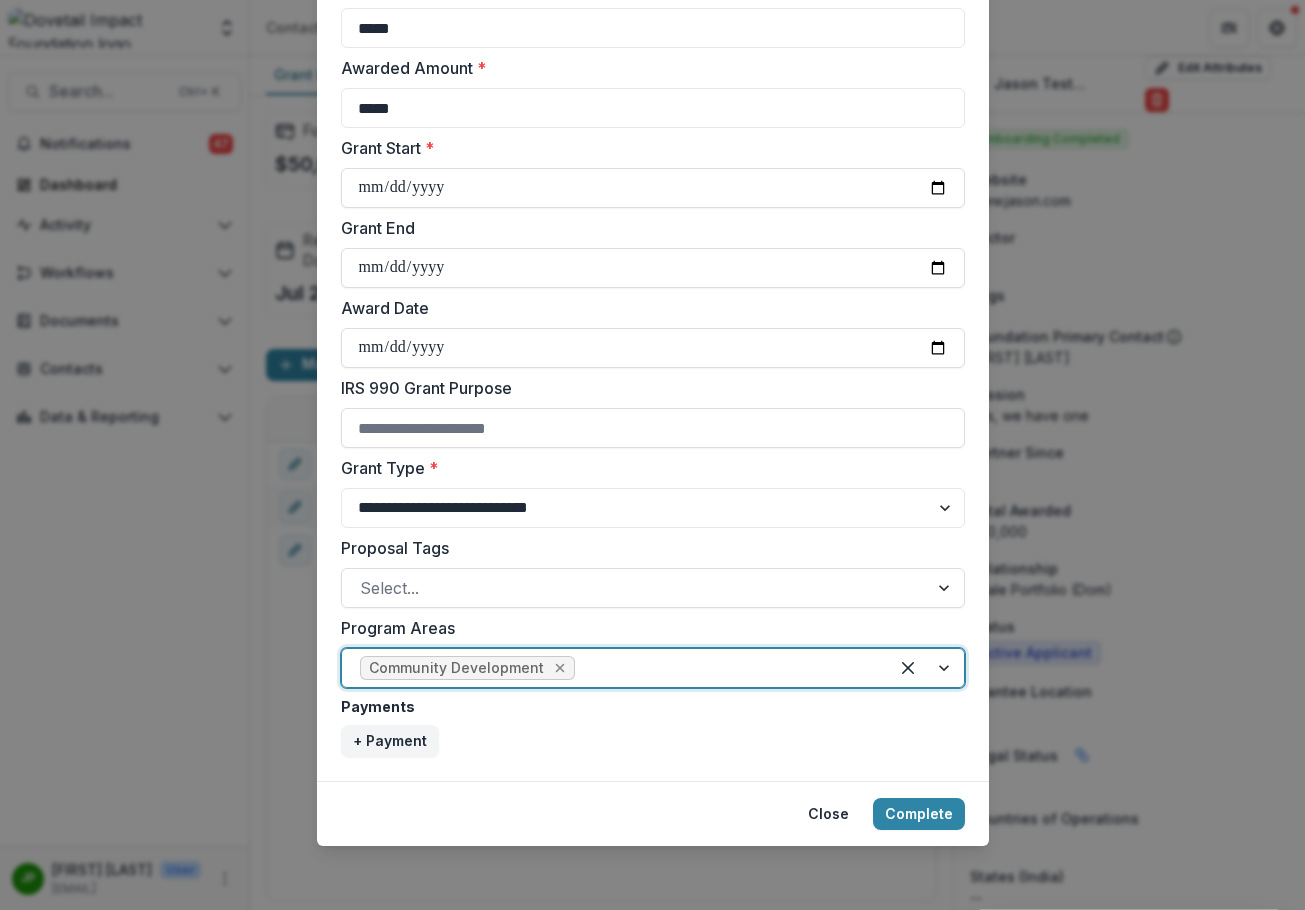 click 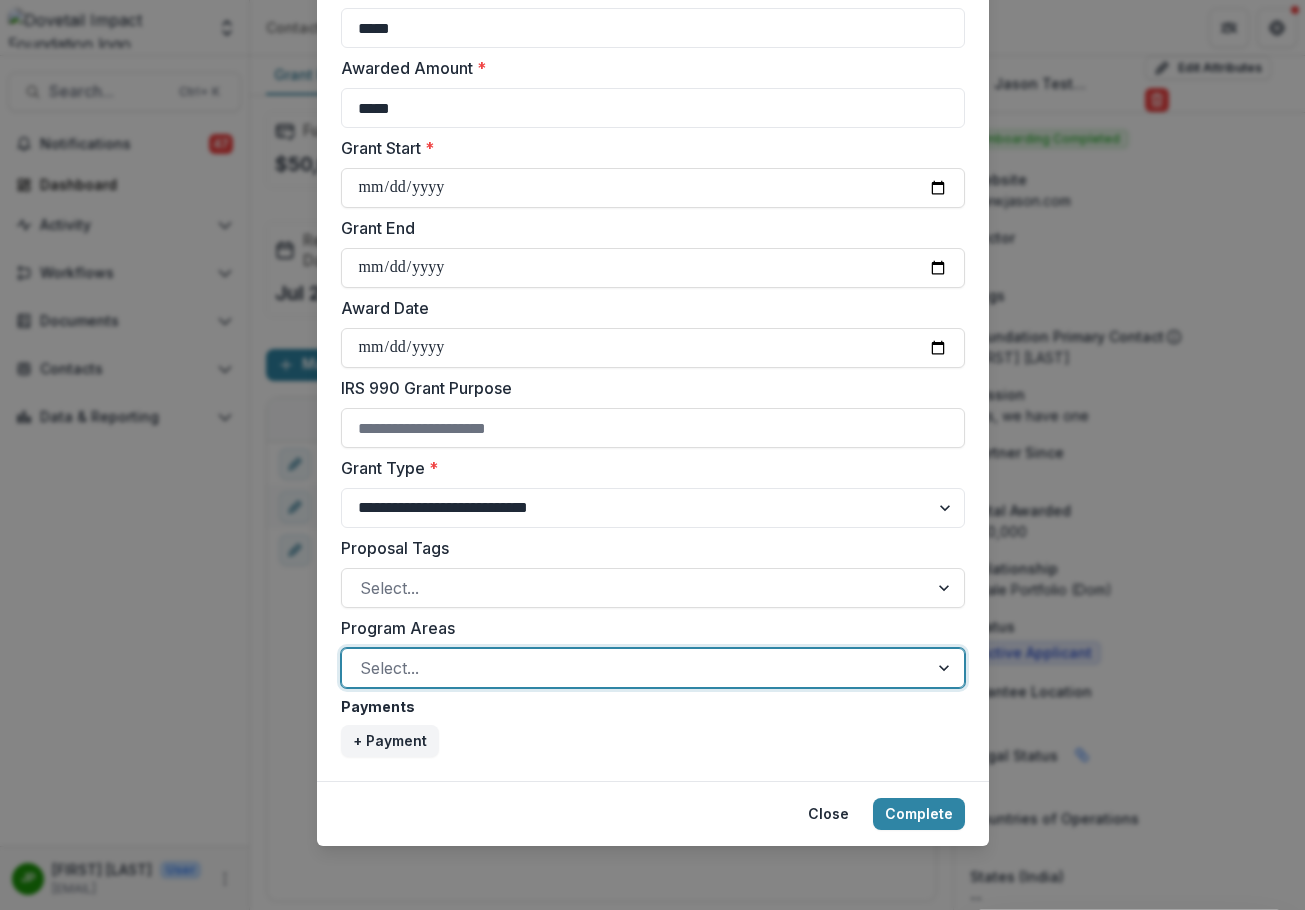 click at bounding box center [635, 668] 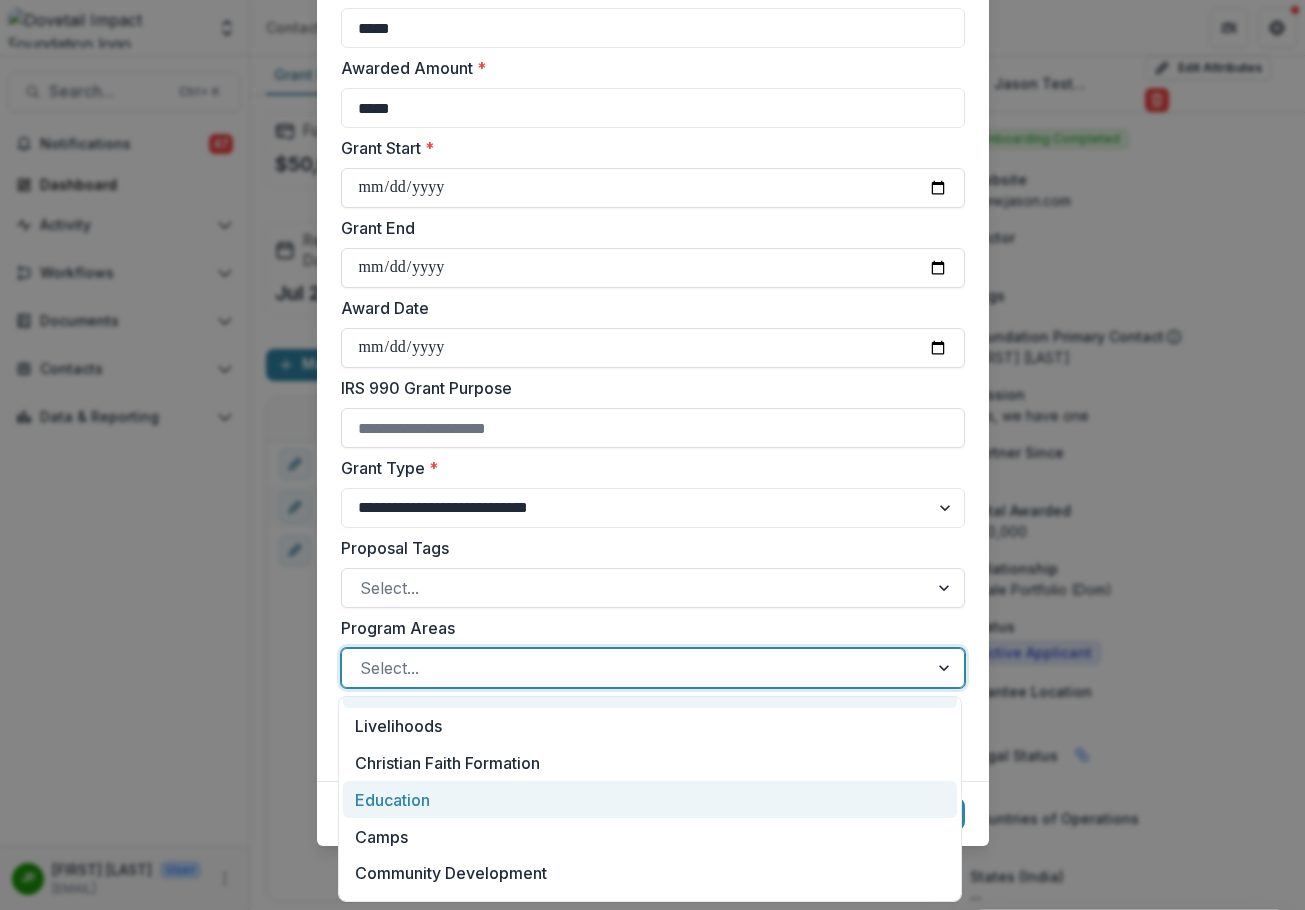 scroll, scrollTop: 0, scrollLeft: 0, axis: both 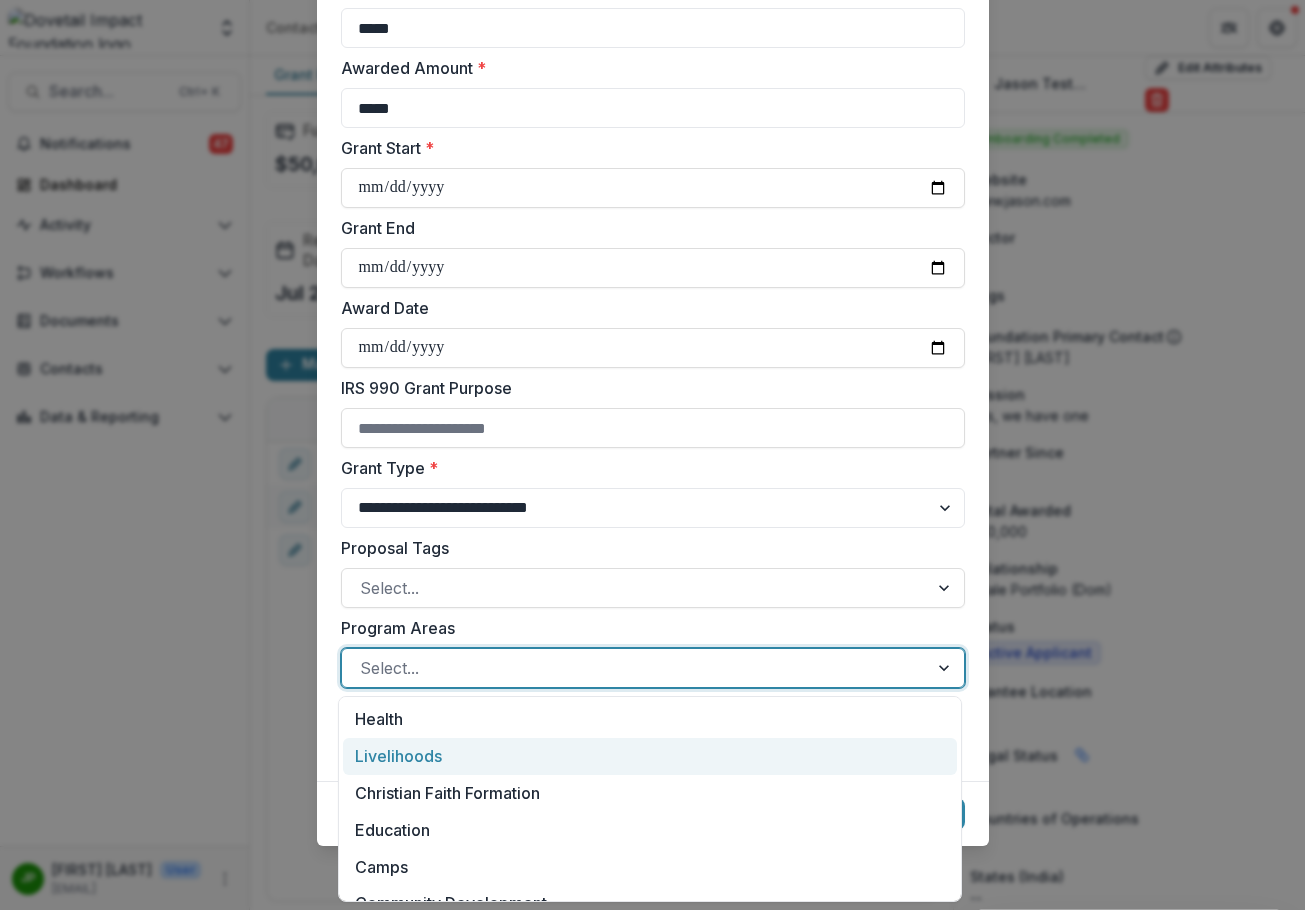 click on "Livelihoods" at bounding box center (650, 756) 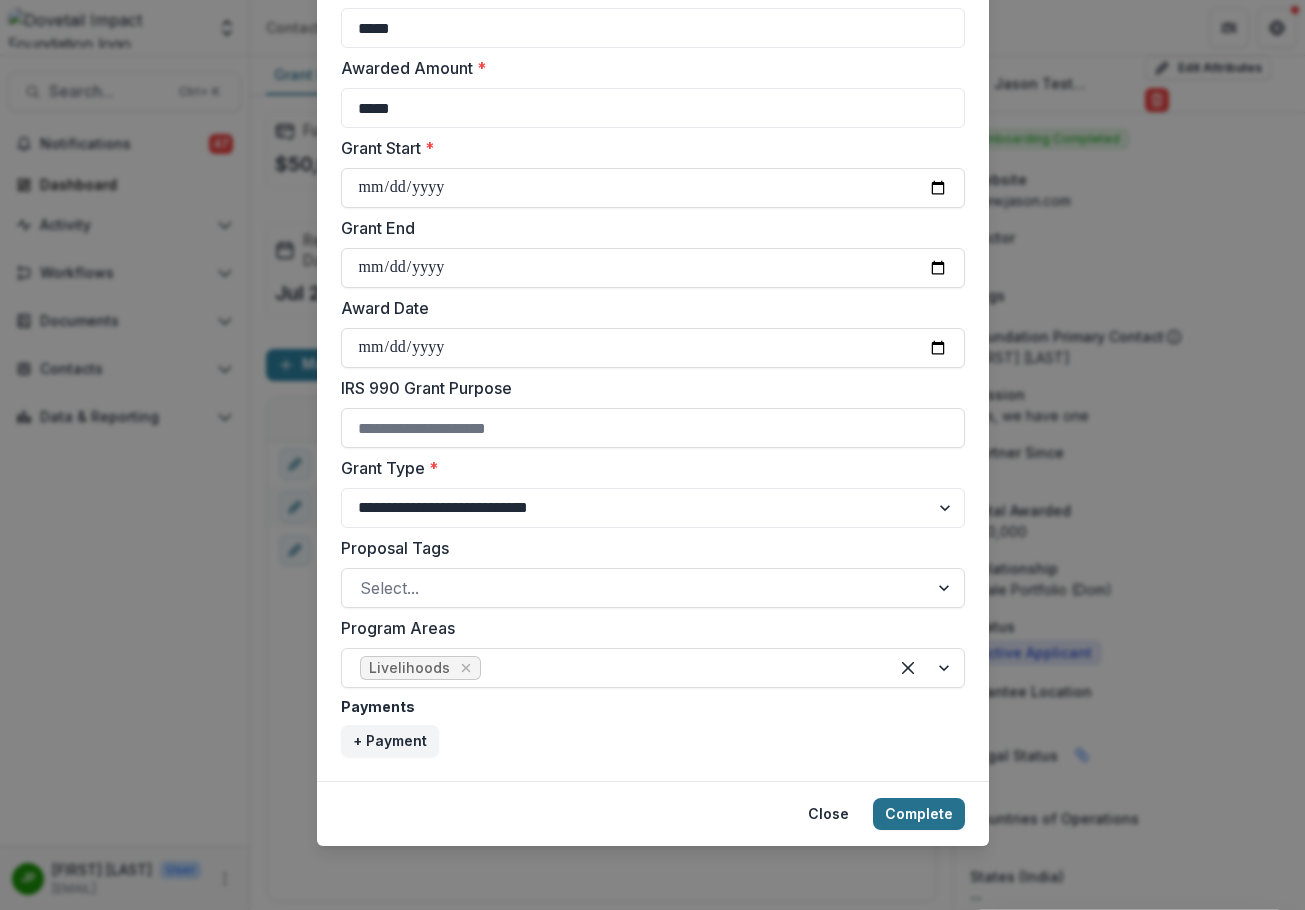 click on "Complete" at bounding box center (919, 814) 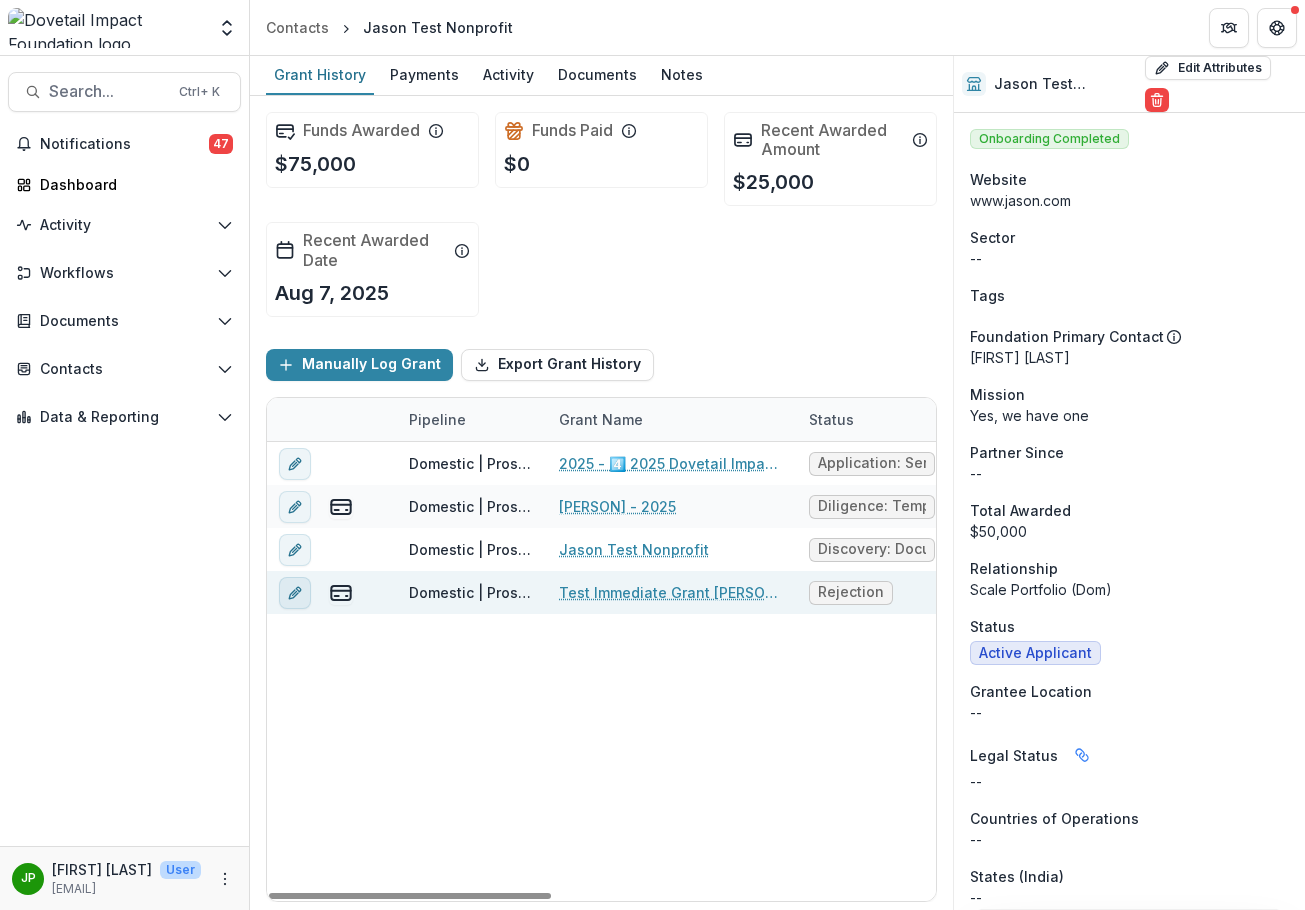 click 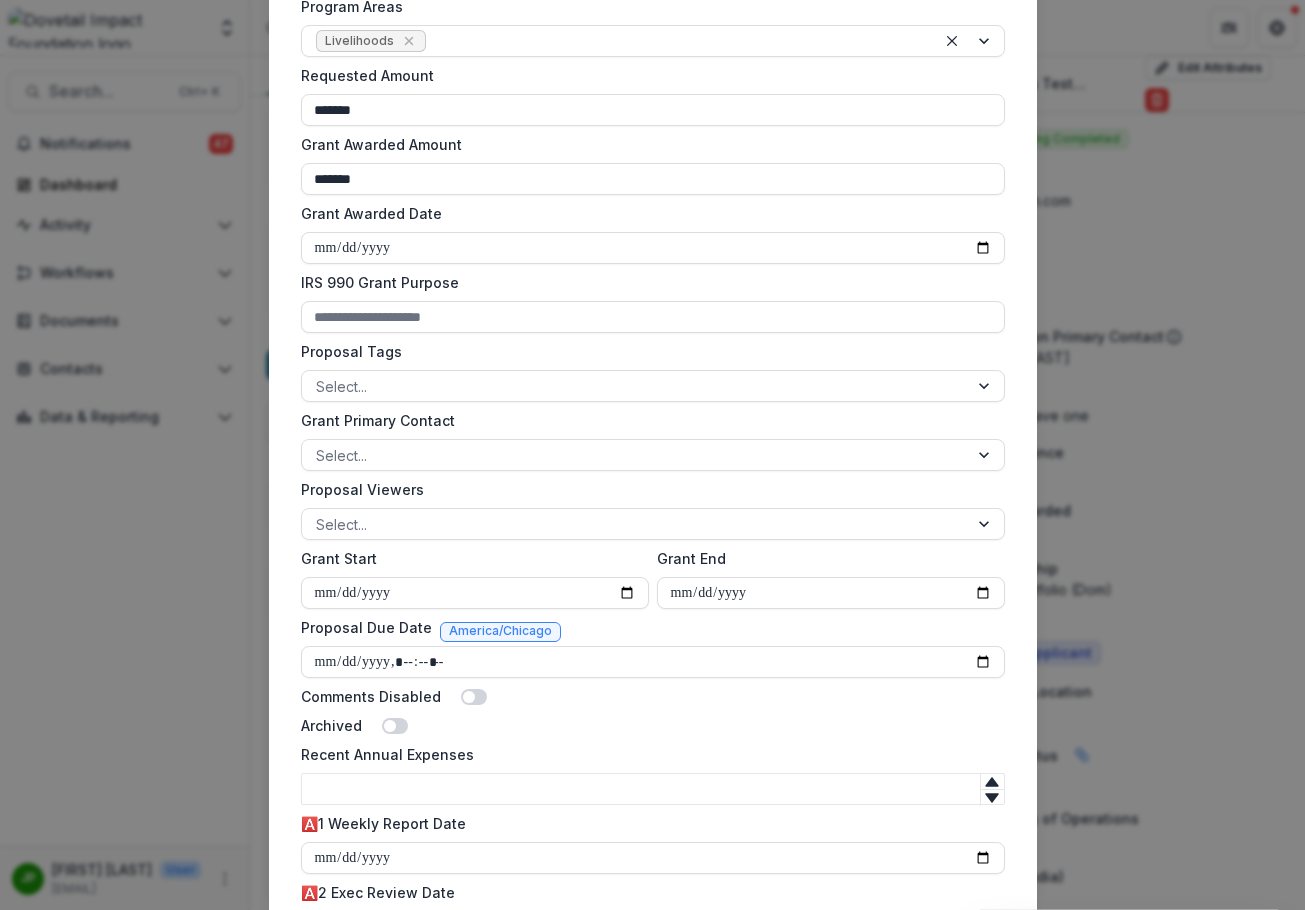 scroll, scrollTop: 800, scrollLeft: 0, axis: vertical 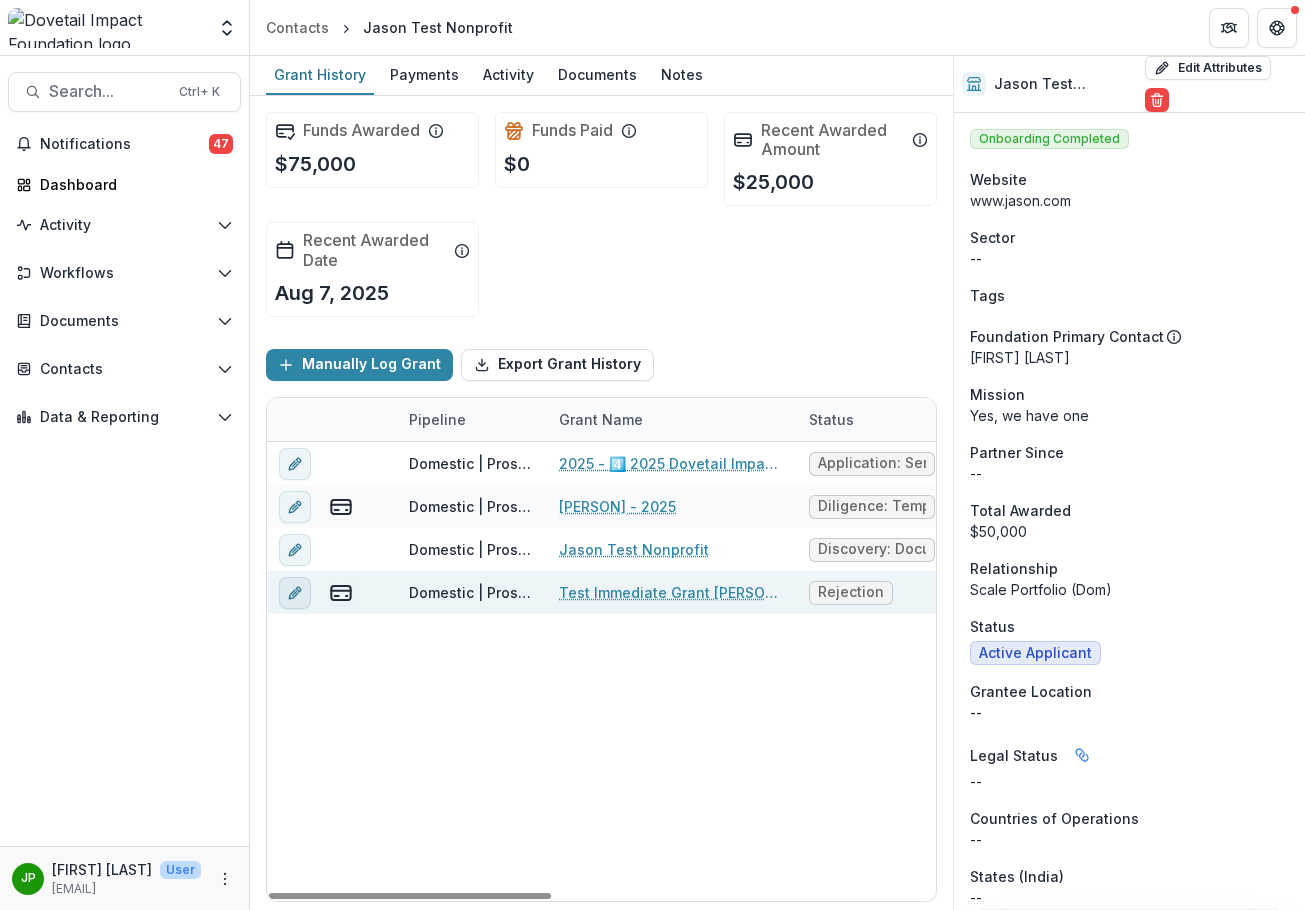 click at bounding box center [295, 592] 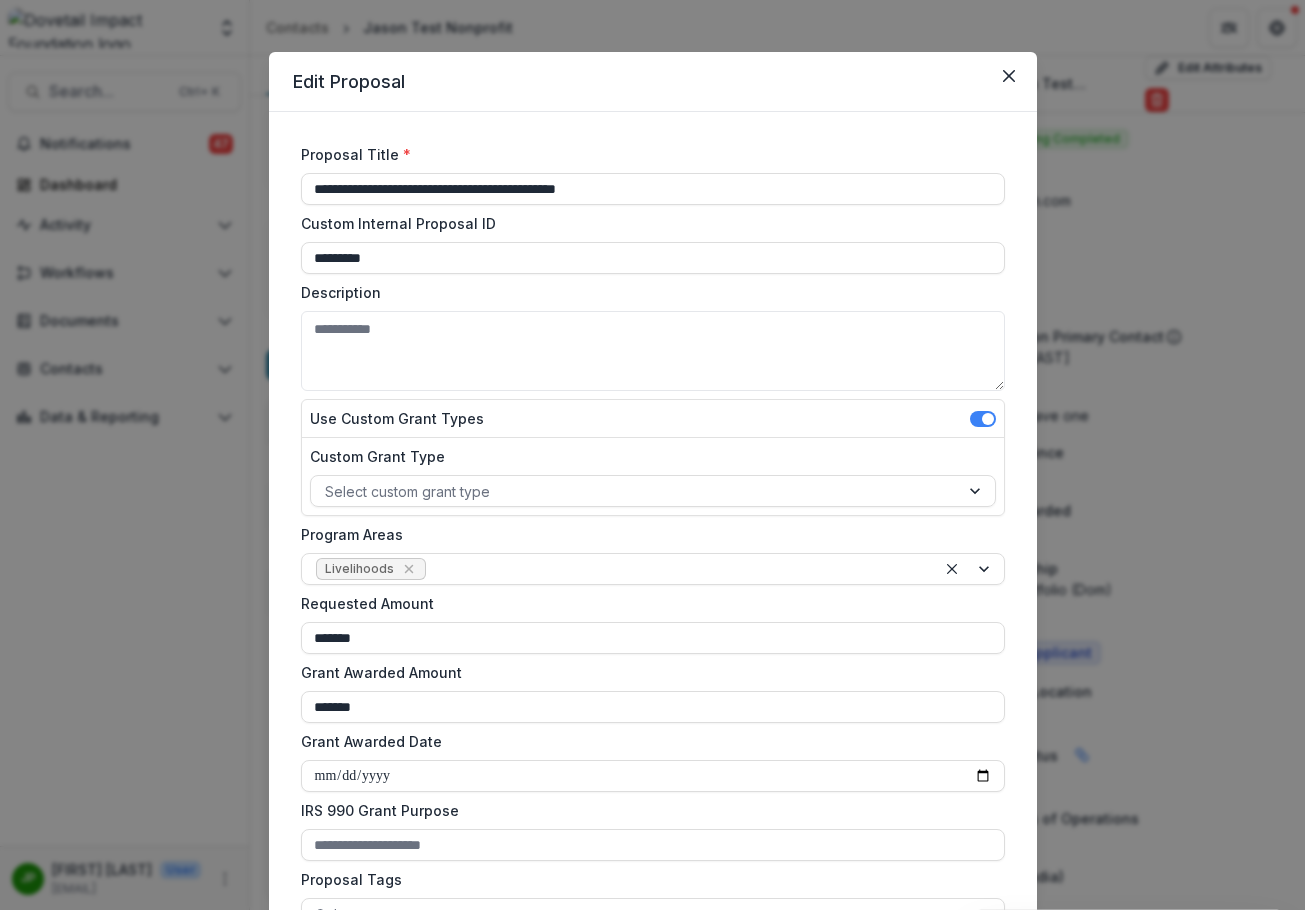 scroll, scrollTop: 0, scrollLeft: 0, axis: both 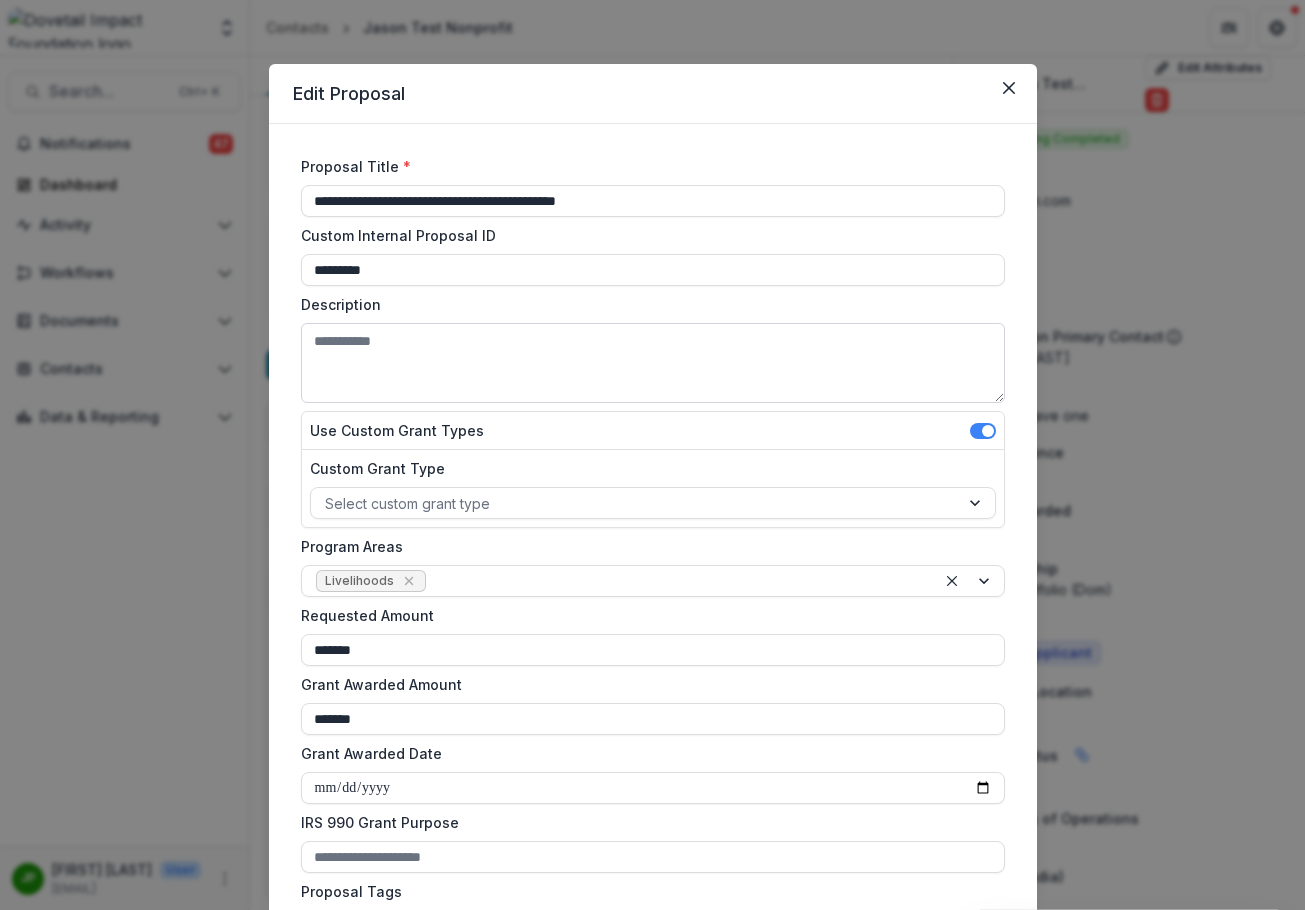 drag, startPoint x: 1005, startPoint y: 98, endPoint x: 833, endPoint y: 356, distance: 310.07742 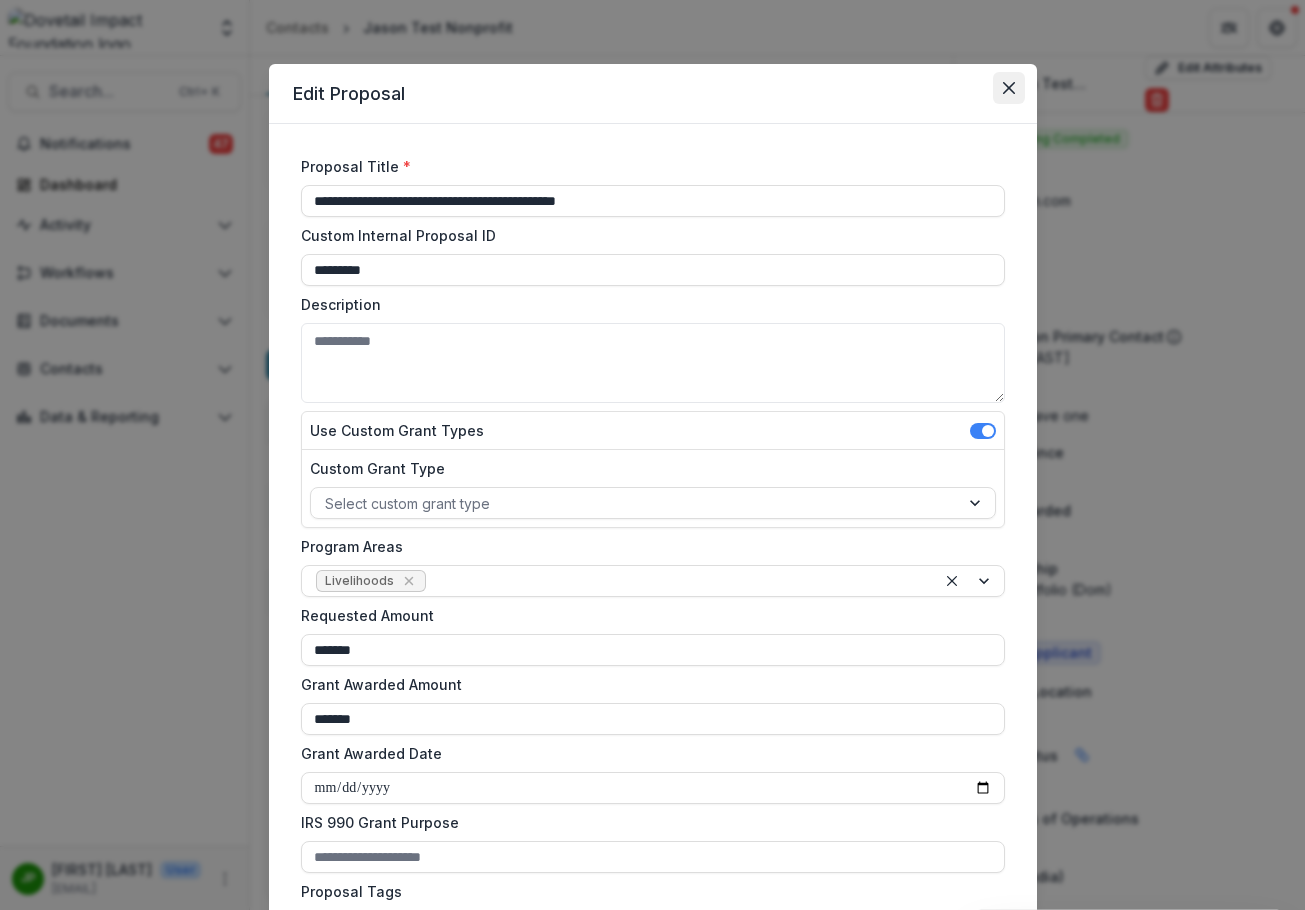 click at bounding box center (1009, 88) 